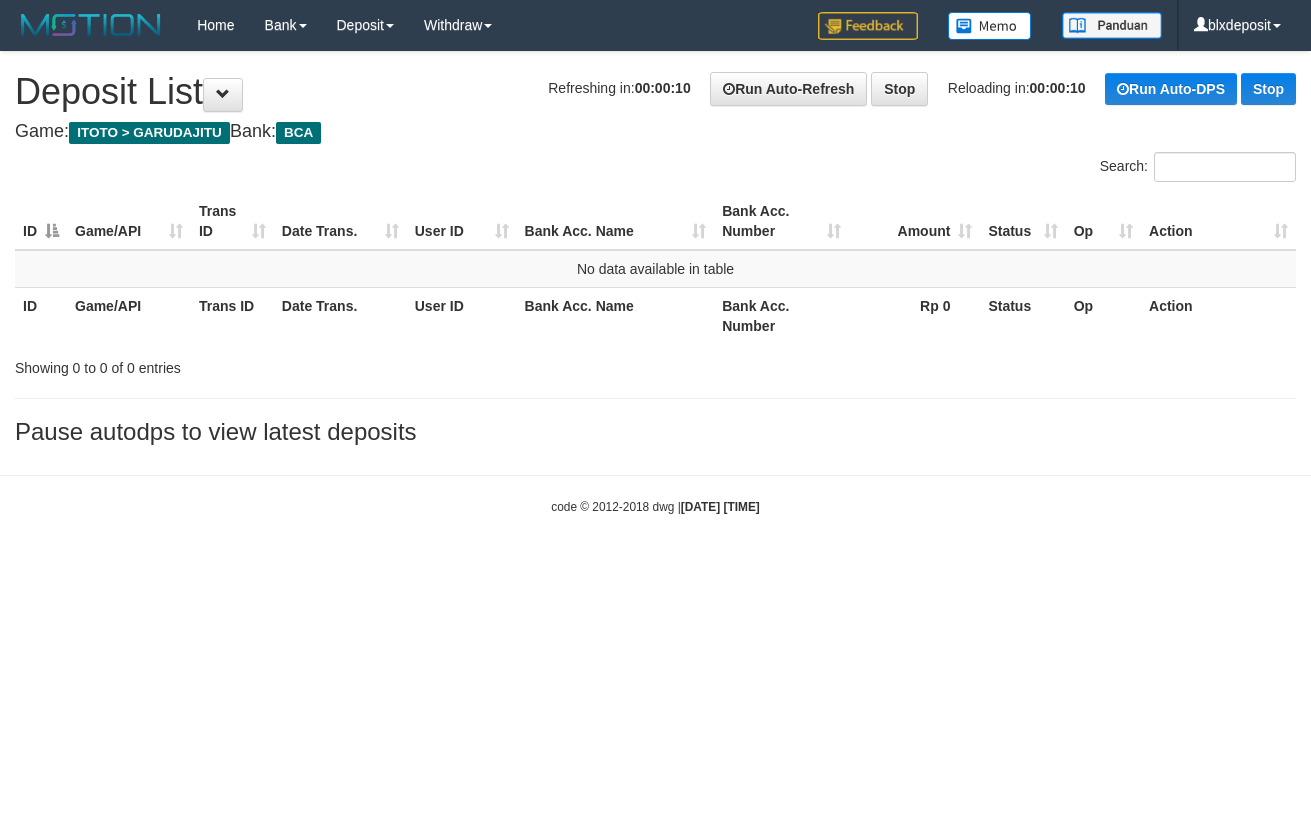 scroll, scrollTop: 0, scrollLeft: 0, axis: both 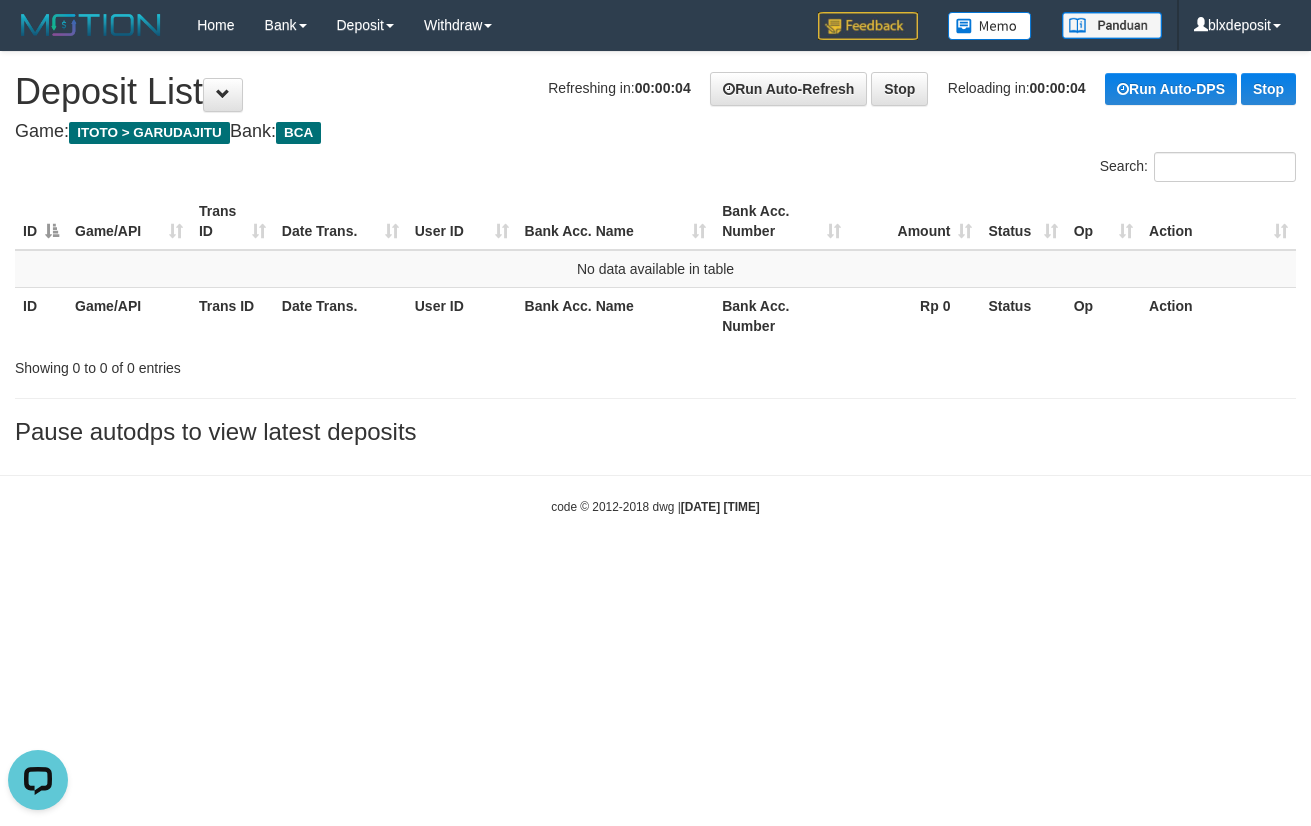 click on "Search:" at bounding box center [655, 169] 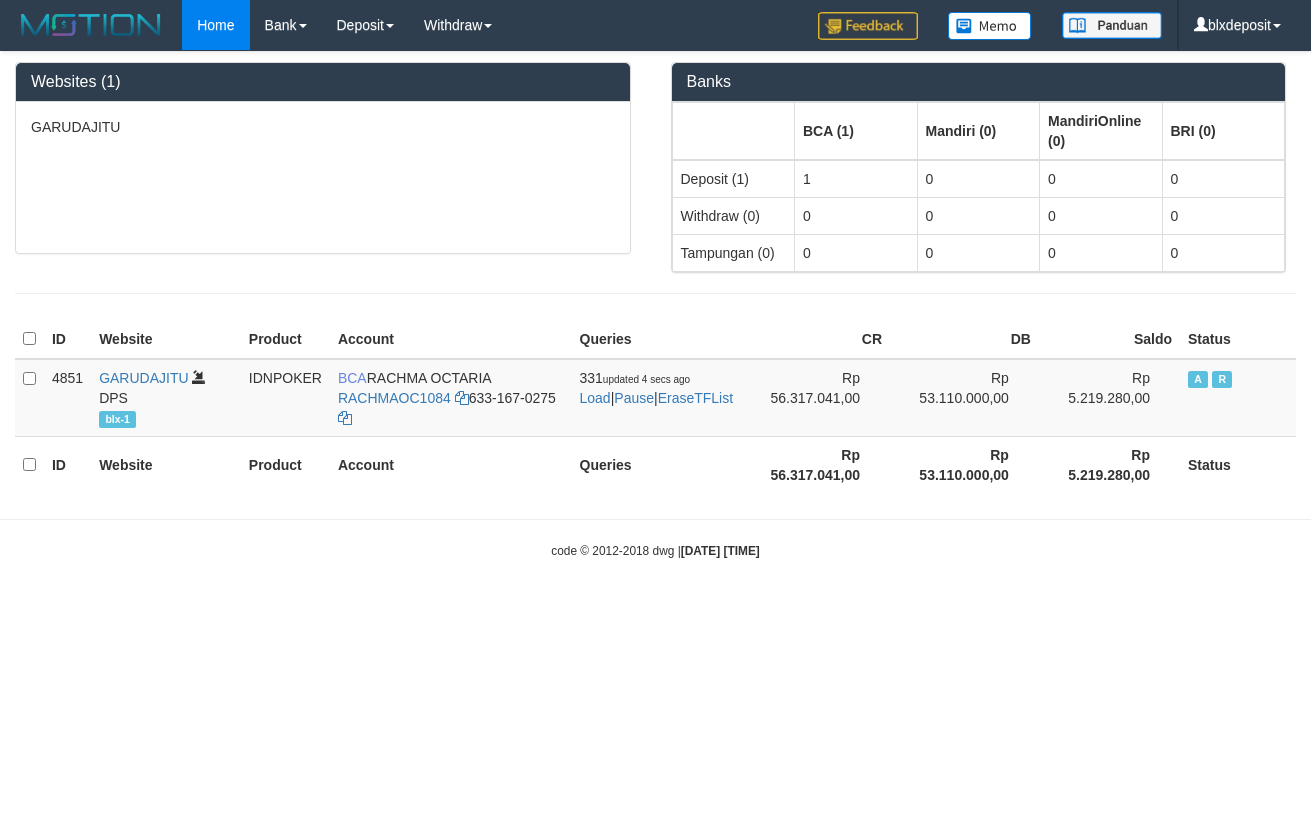scroll, scrollTop: 0, scrollLeft: 0, axis: both 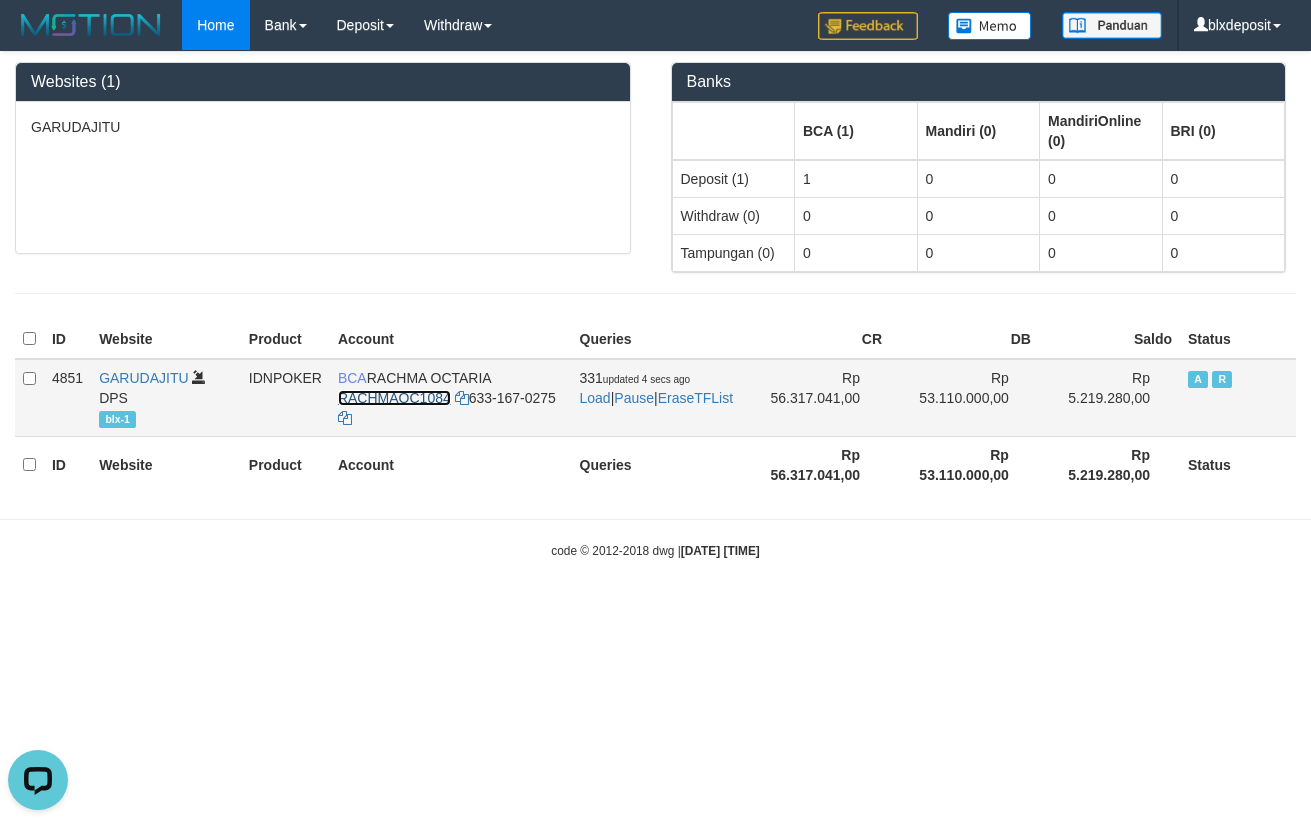 click on "RACHMAOC1084" at bounding box center [394, 398] 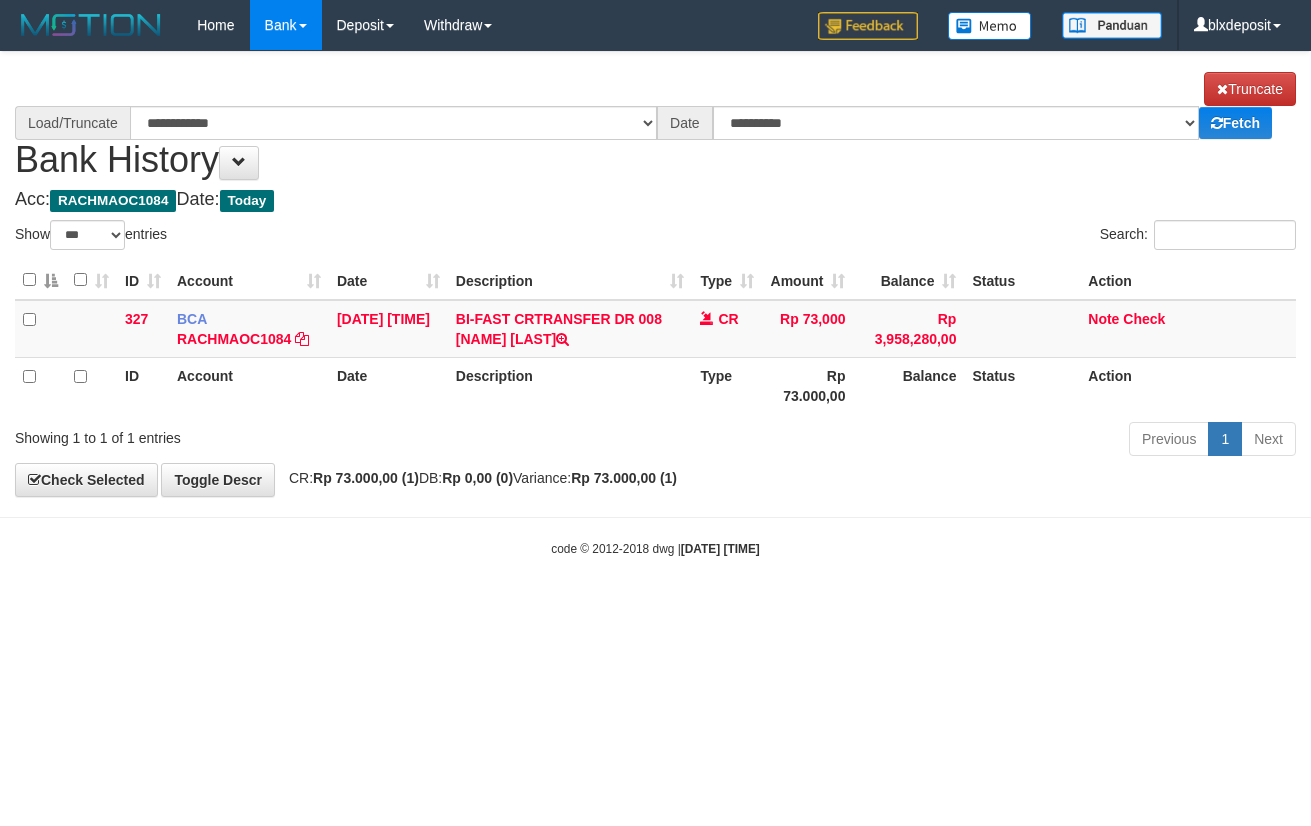 select on "***" 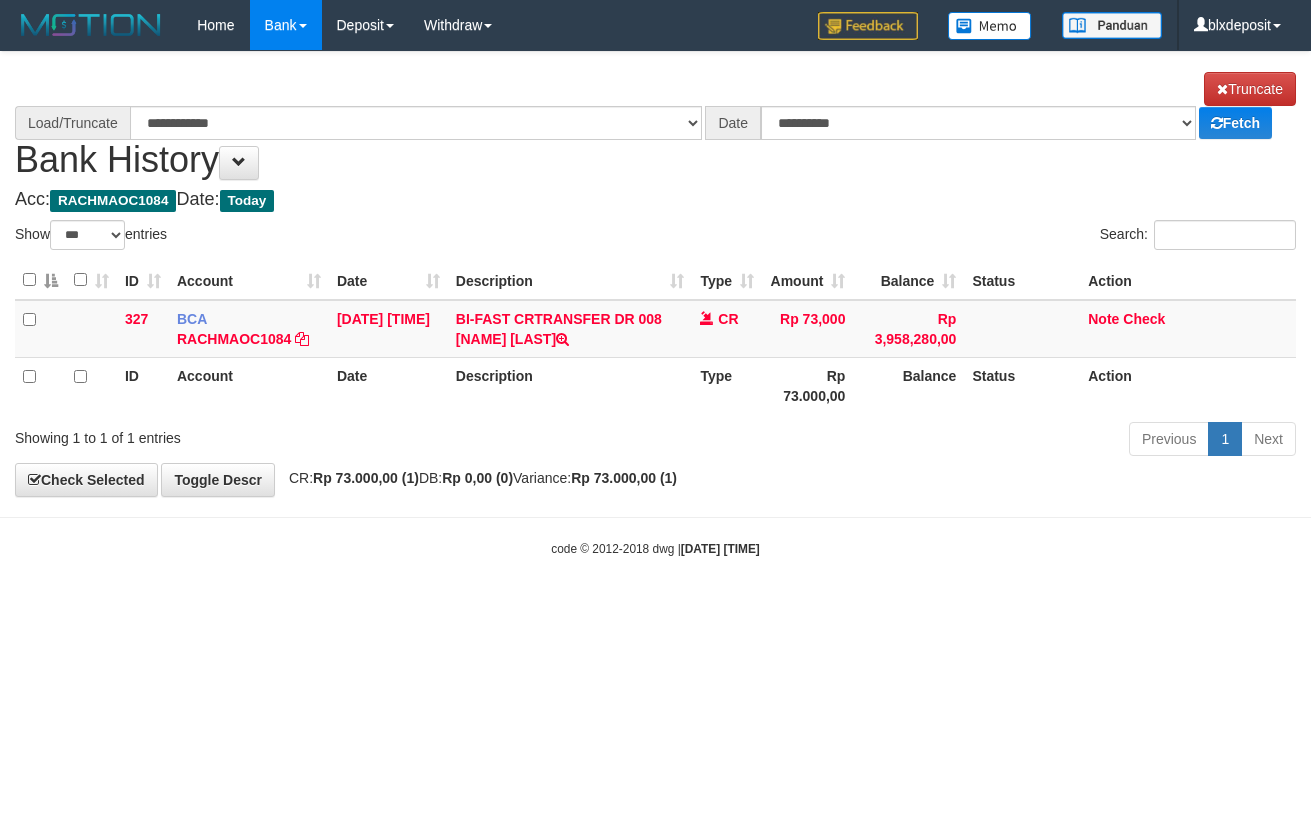scroll, scrollTop: 0, scrollLeft: 0, axis: both 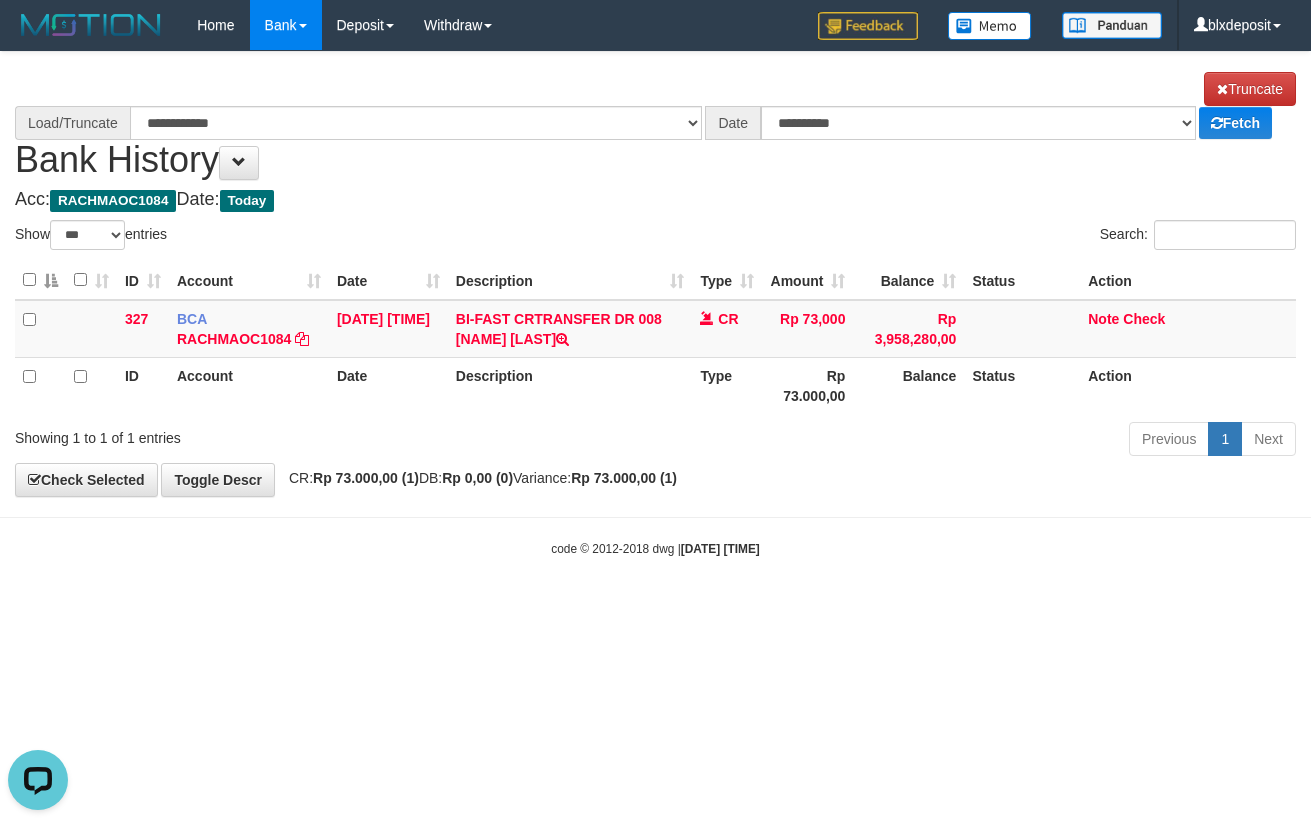 select on "****" 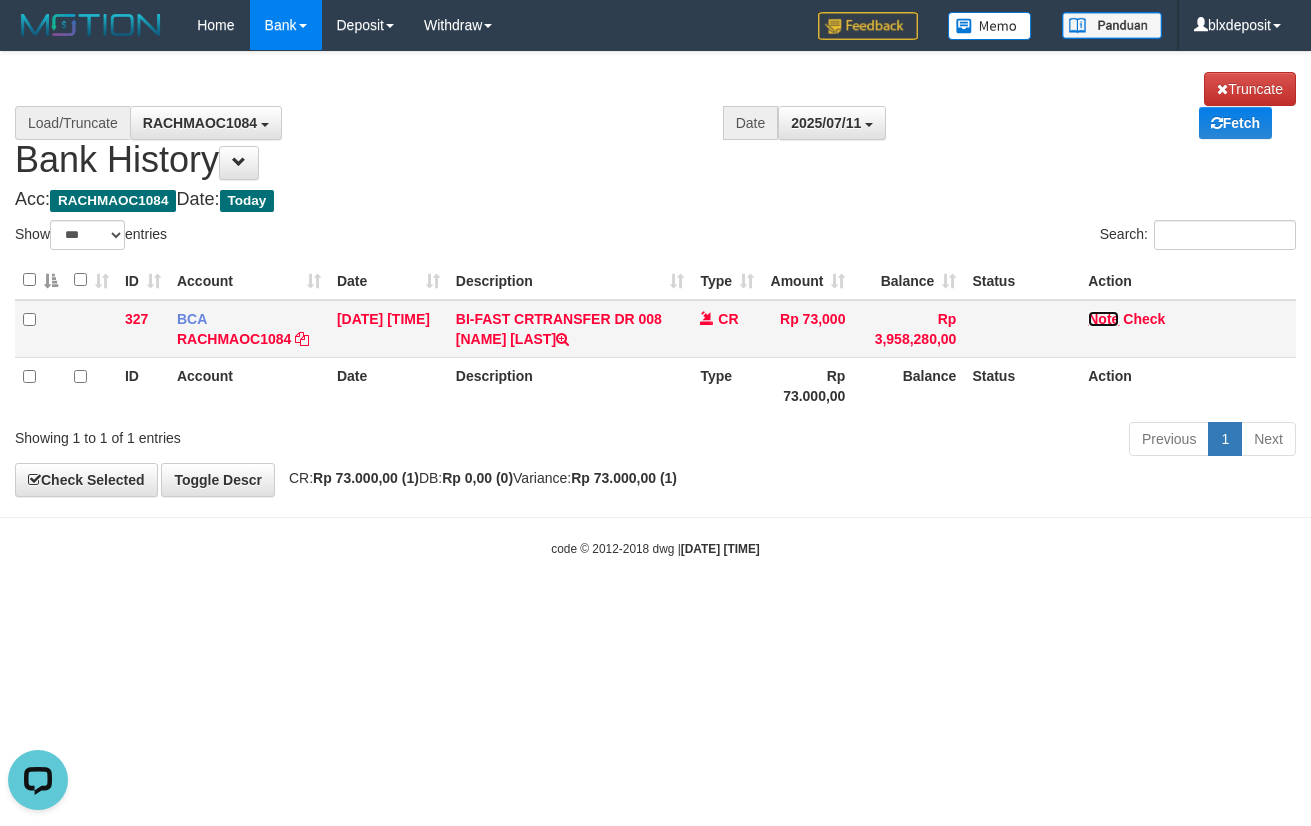 click on "Note" at bounding box center (1103, 319) 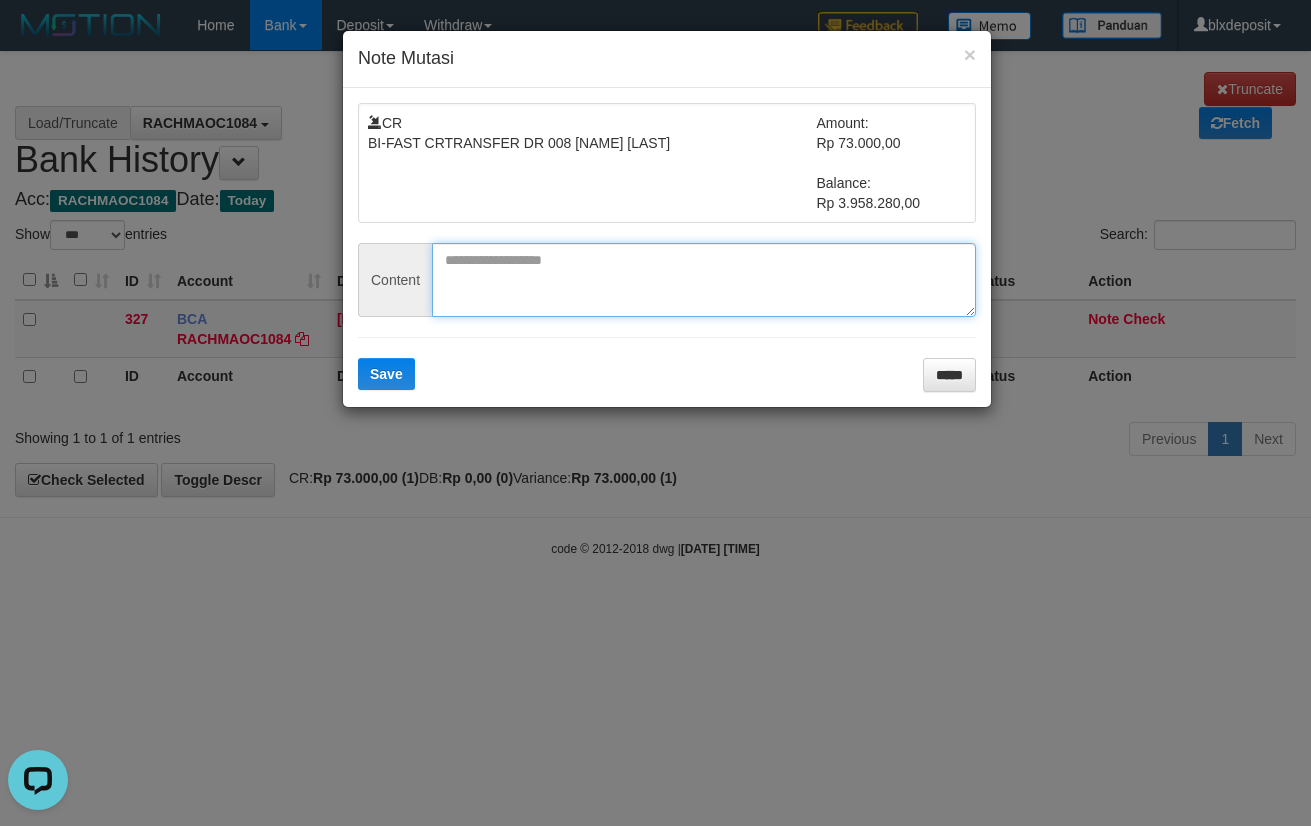 click at bounding box center [704, 280] 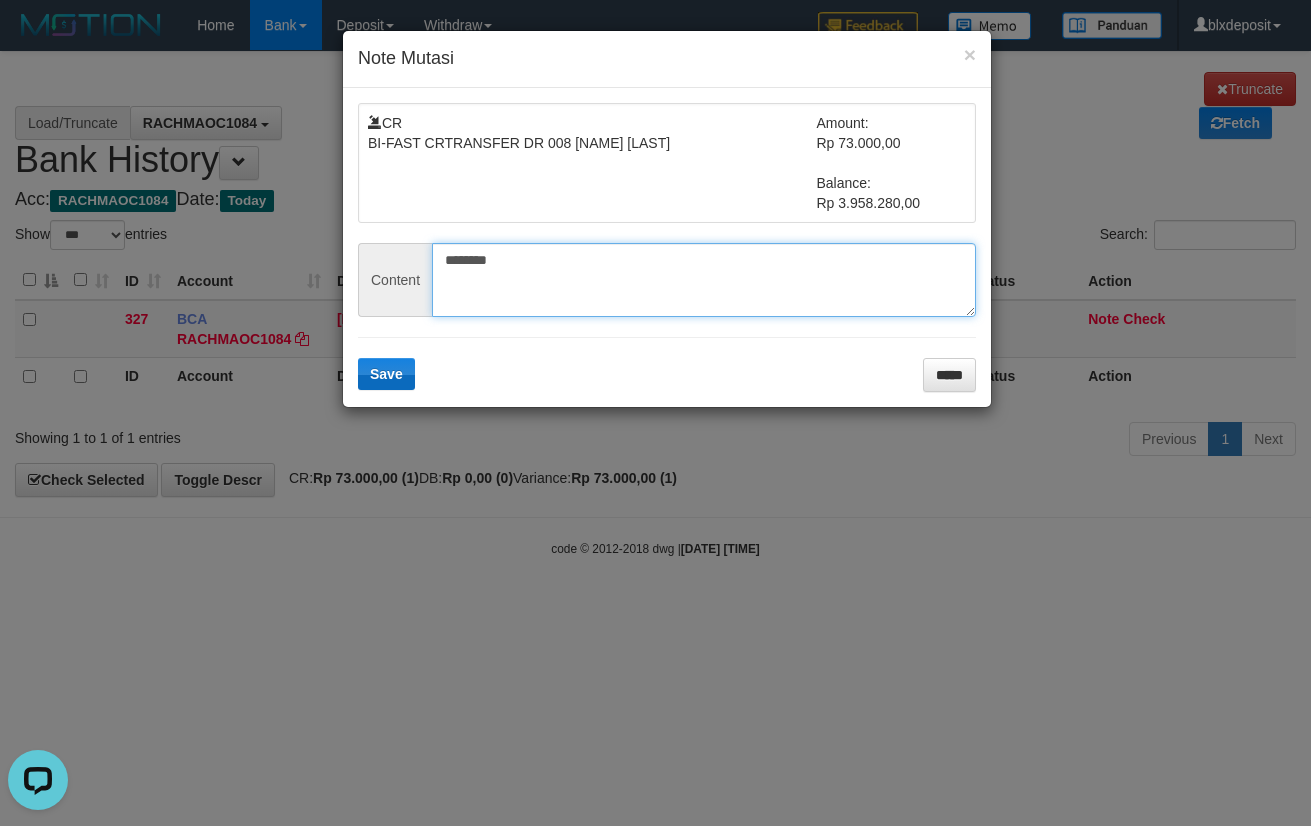 type on "********" 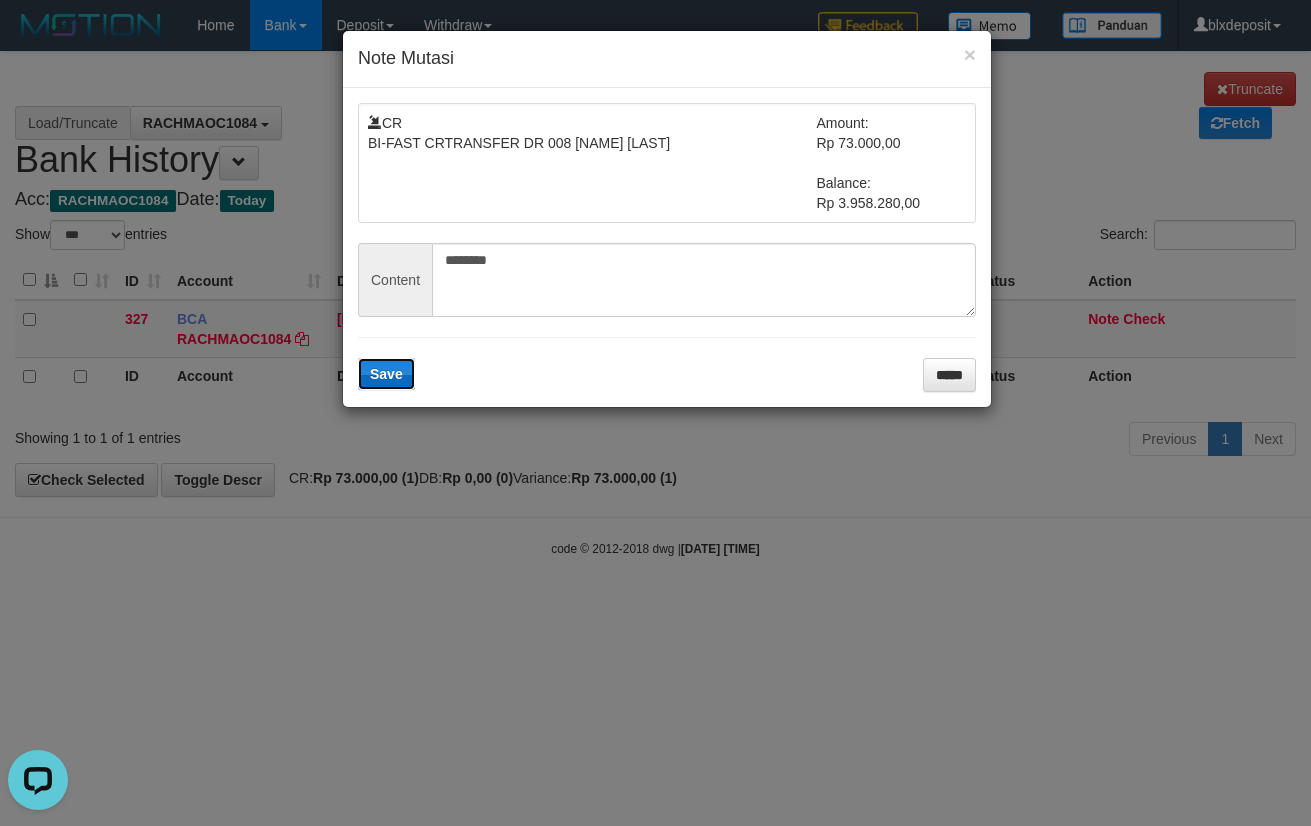 click on "Save" at bounding box center [386, 374] 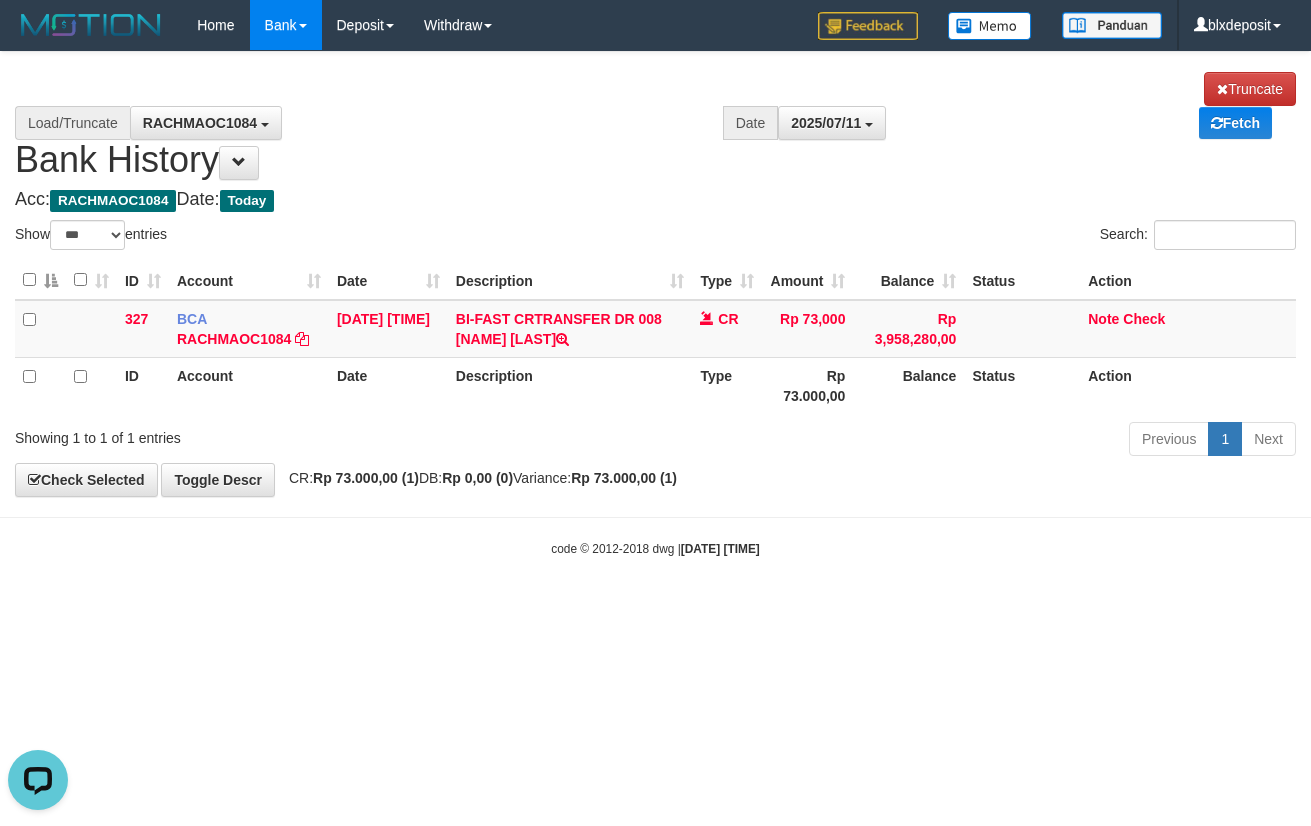 click on "RACHMAOC1084    GARUDAJITU  RACHMAOC1084" at bounding box center [426, 123] 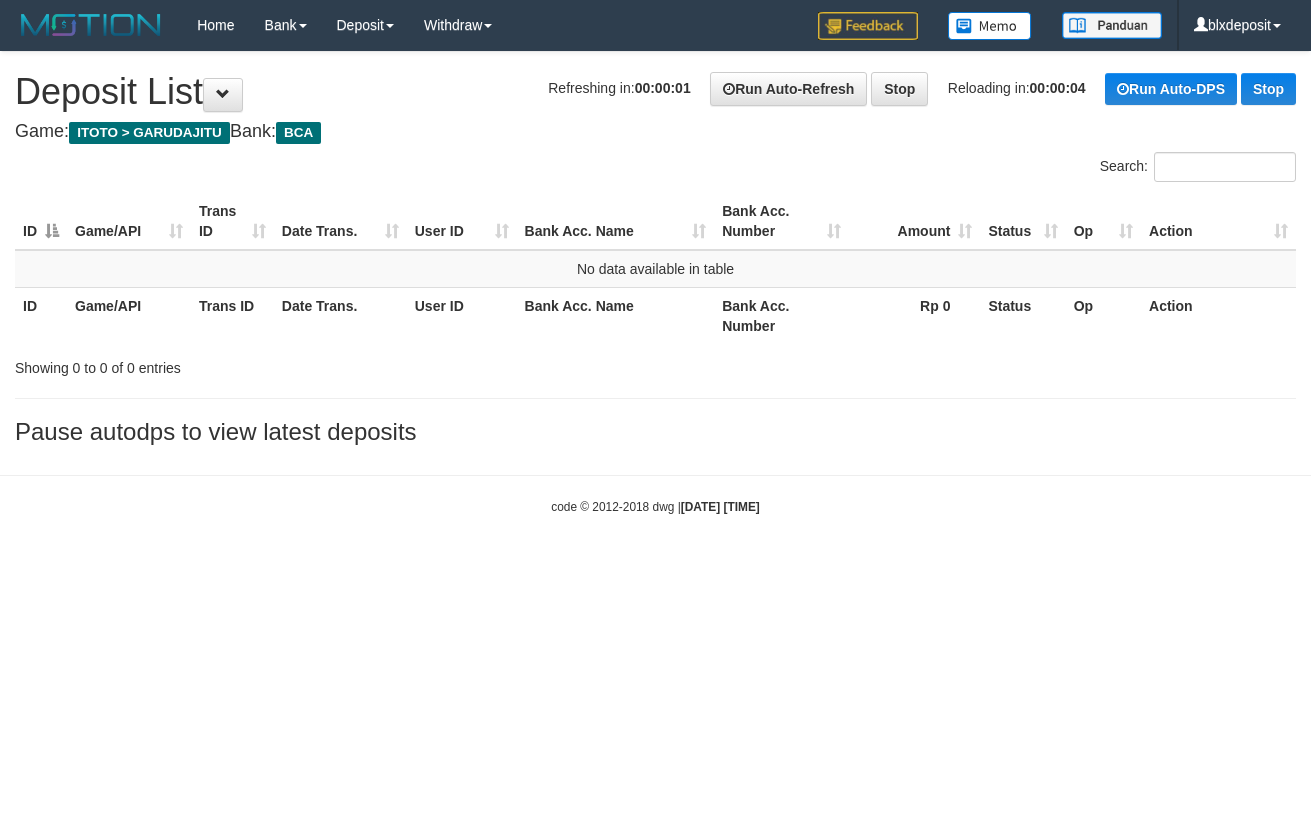 scroll, scrollTop: 0, scrollLeft: 0, axis: both 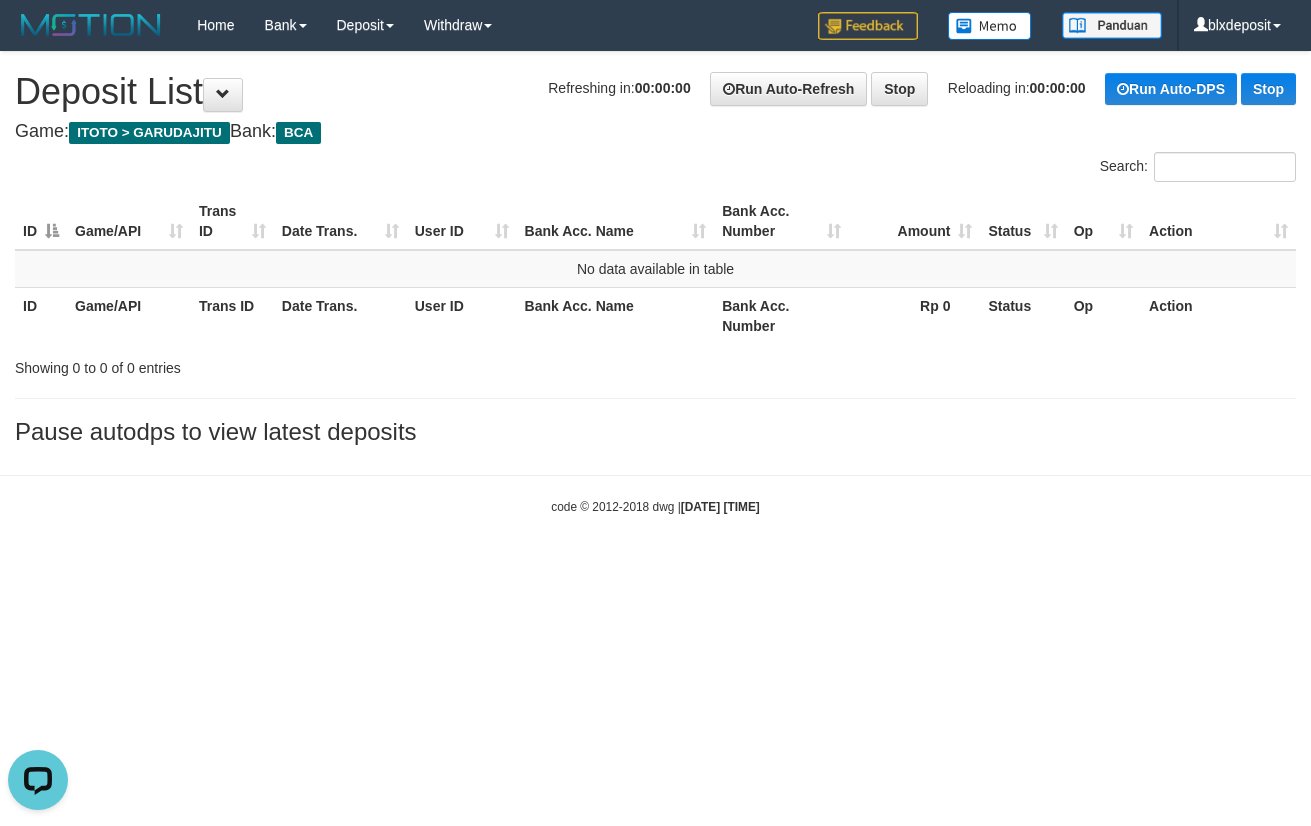 click on "Game:   ITOTO > GARUDAJITU    		Bank:   BCA" at bounding box center (655, 132) 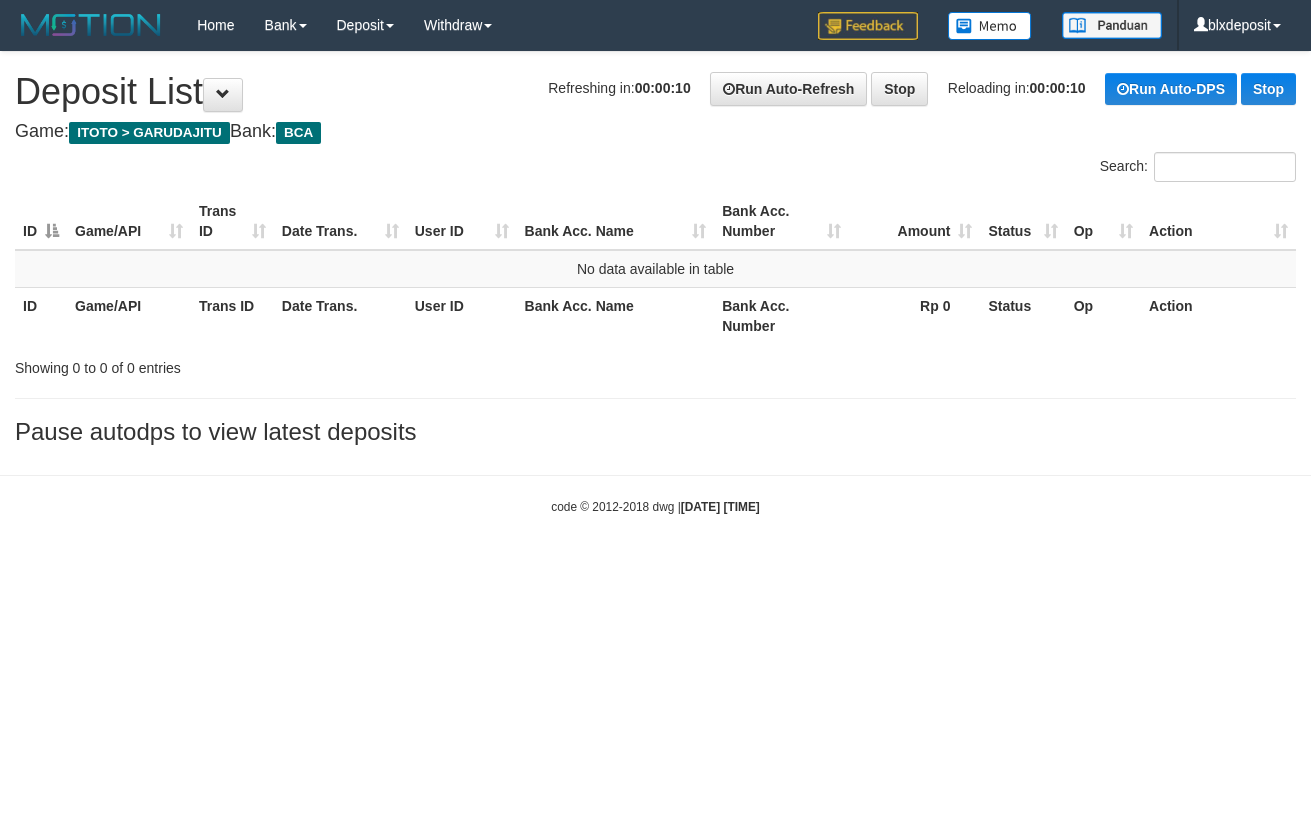 scroll, scrollTop: 0, scrollLeft: 0, axis: both 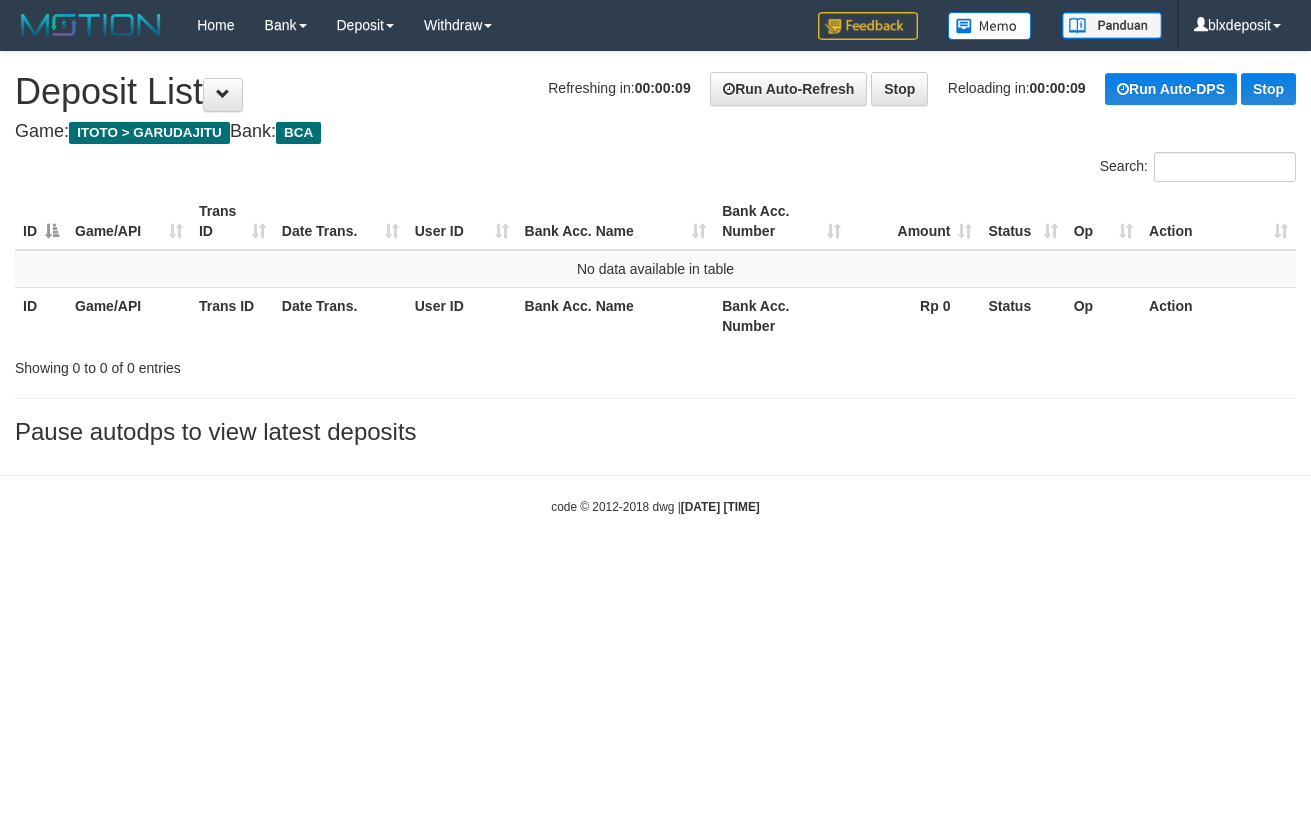 click on "**********" at bounding box center (655, 253) 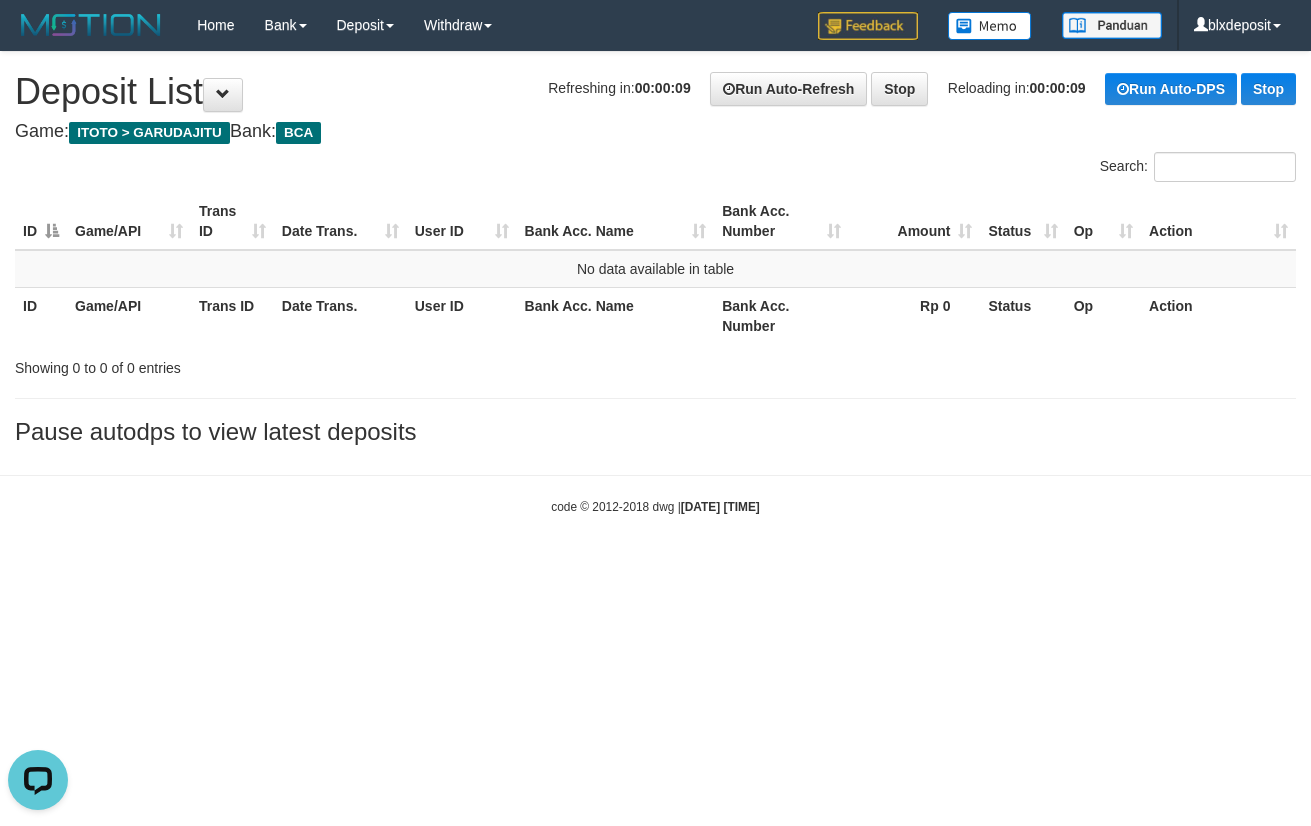 scroll, scrollTop: 0, scrollLeft: 0, axis: both 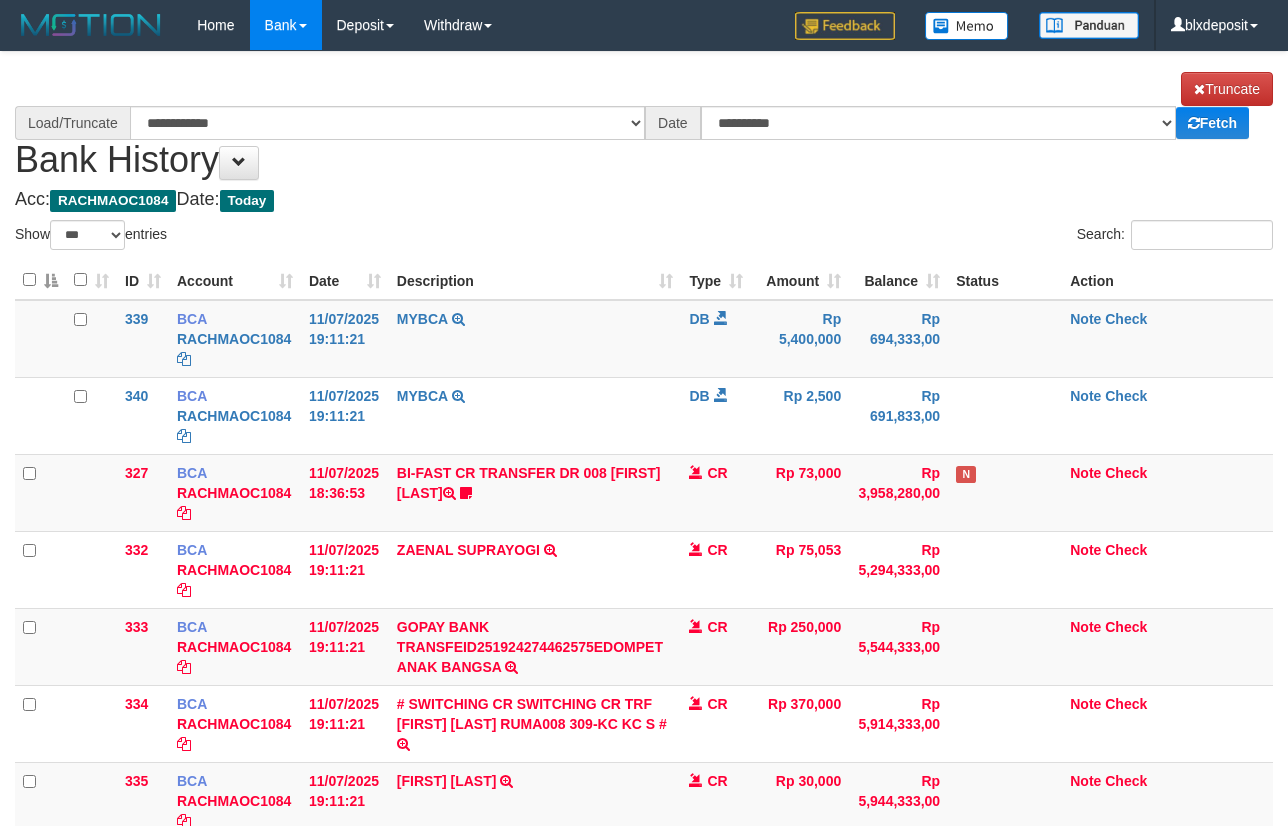 select on "***" 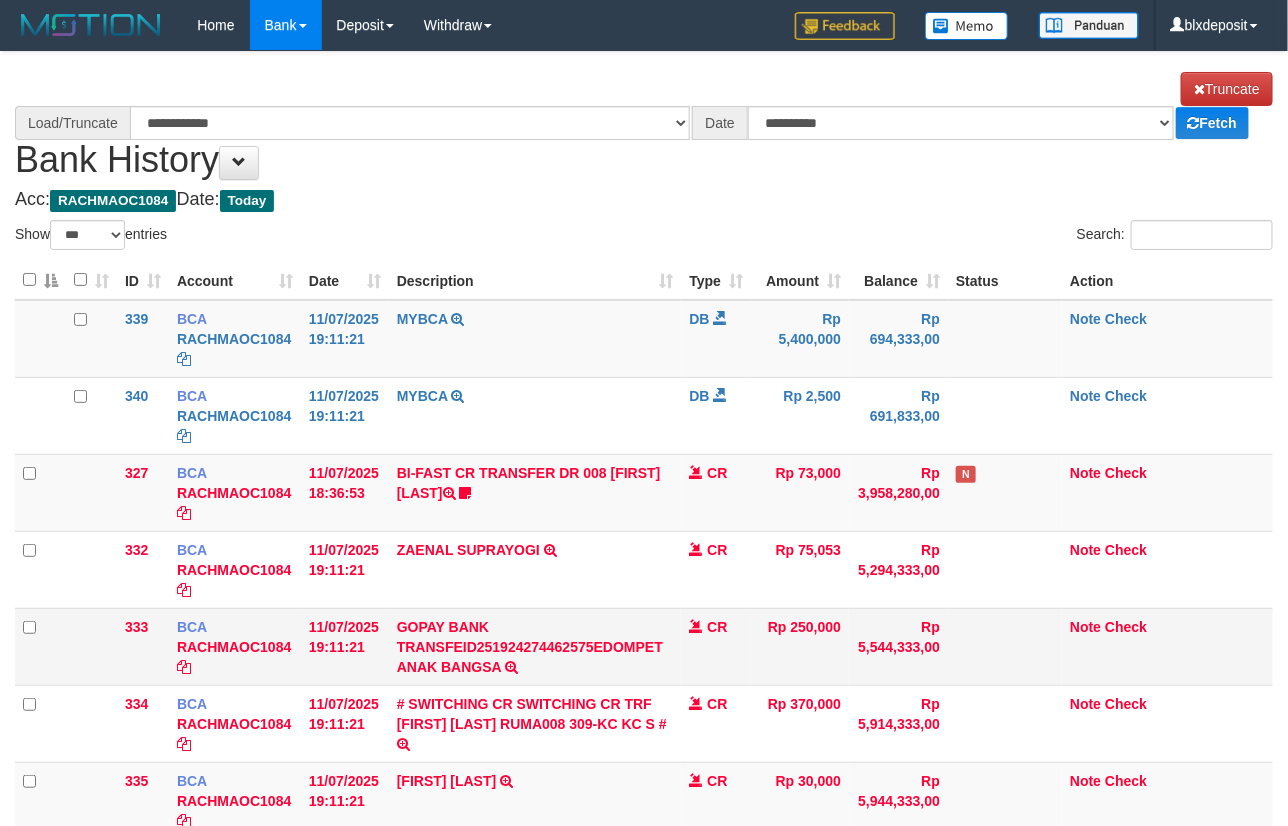 scroll, scrollTop: 250, scrollLeft: 0, axis: vertical 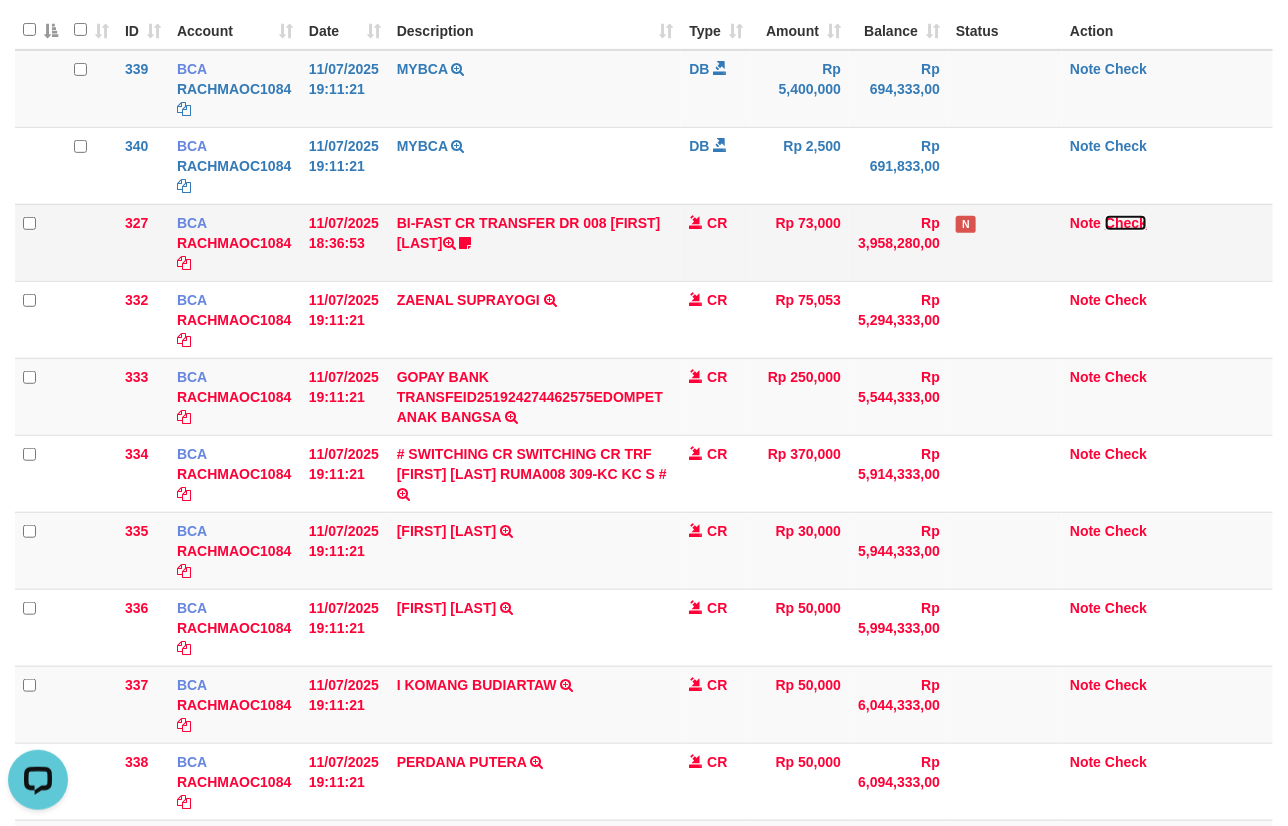select on "****" 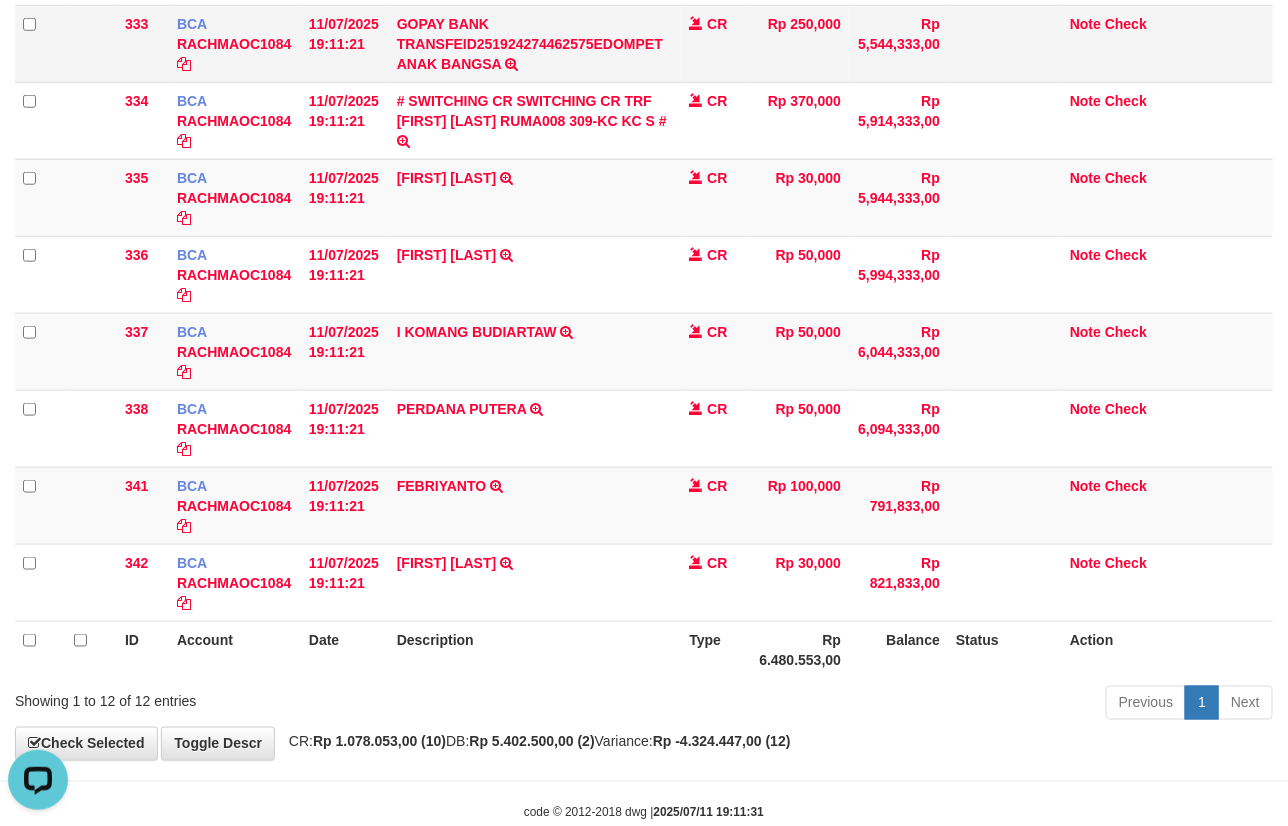 scroll, scrollTop: 660, scrollLeft: 0, axis: vertical 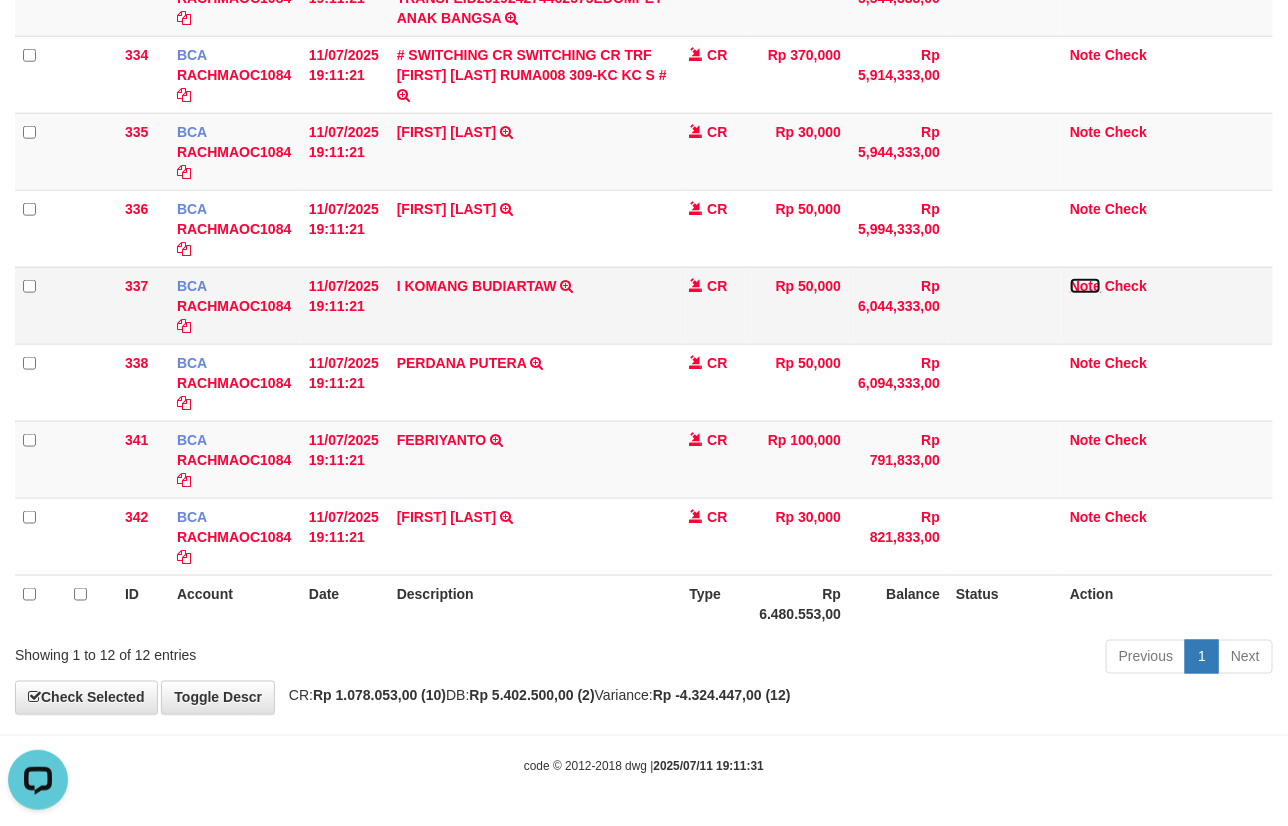 click on "Note" at bounding box center (1085, 286) 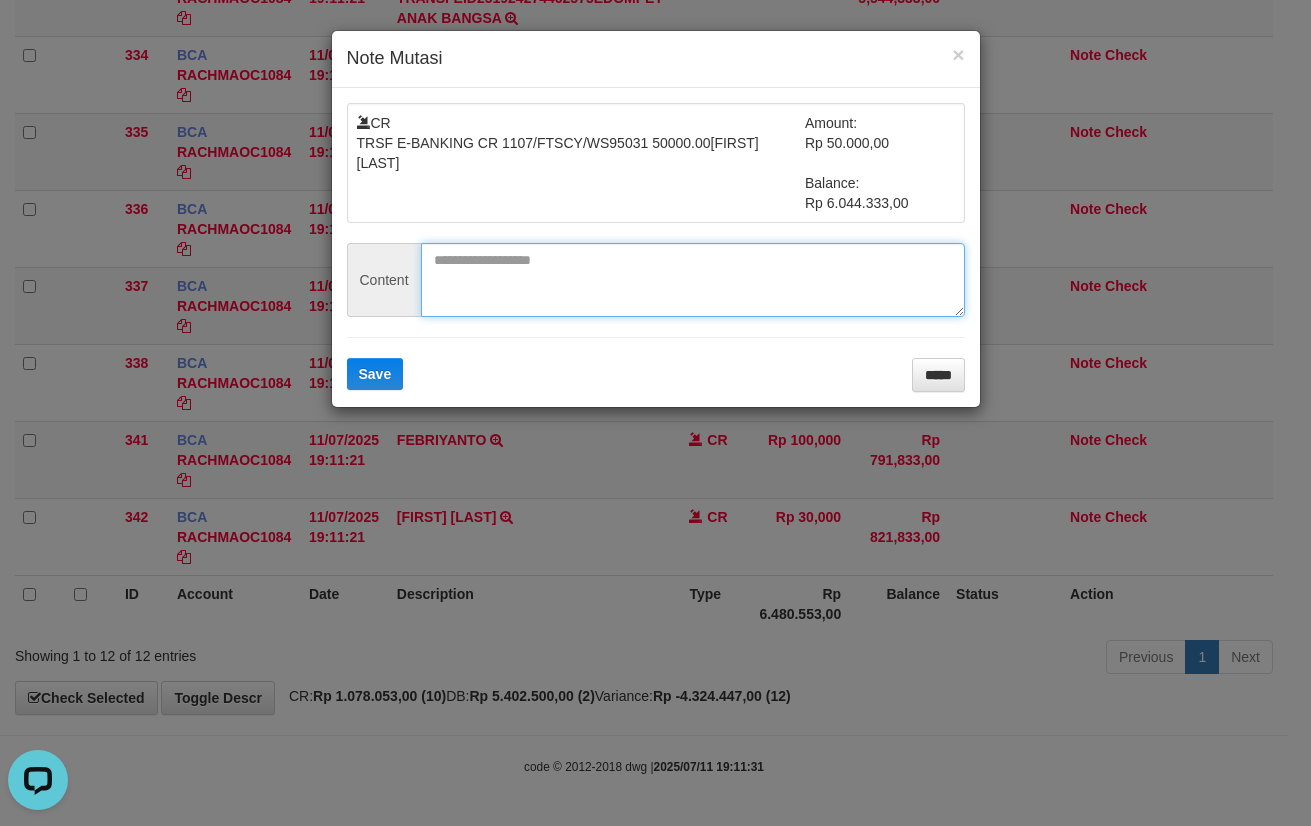 click at bounding box center (693, 280) 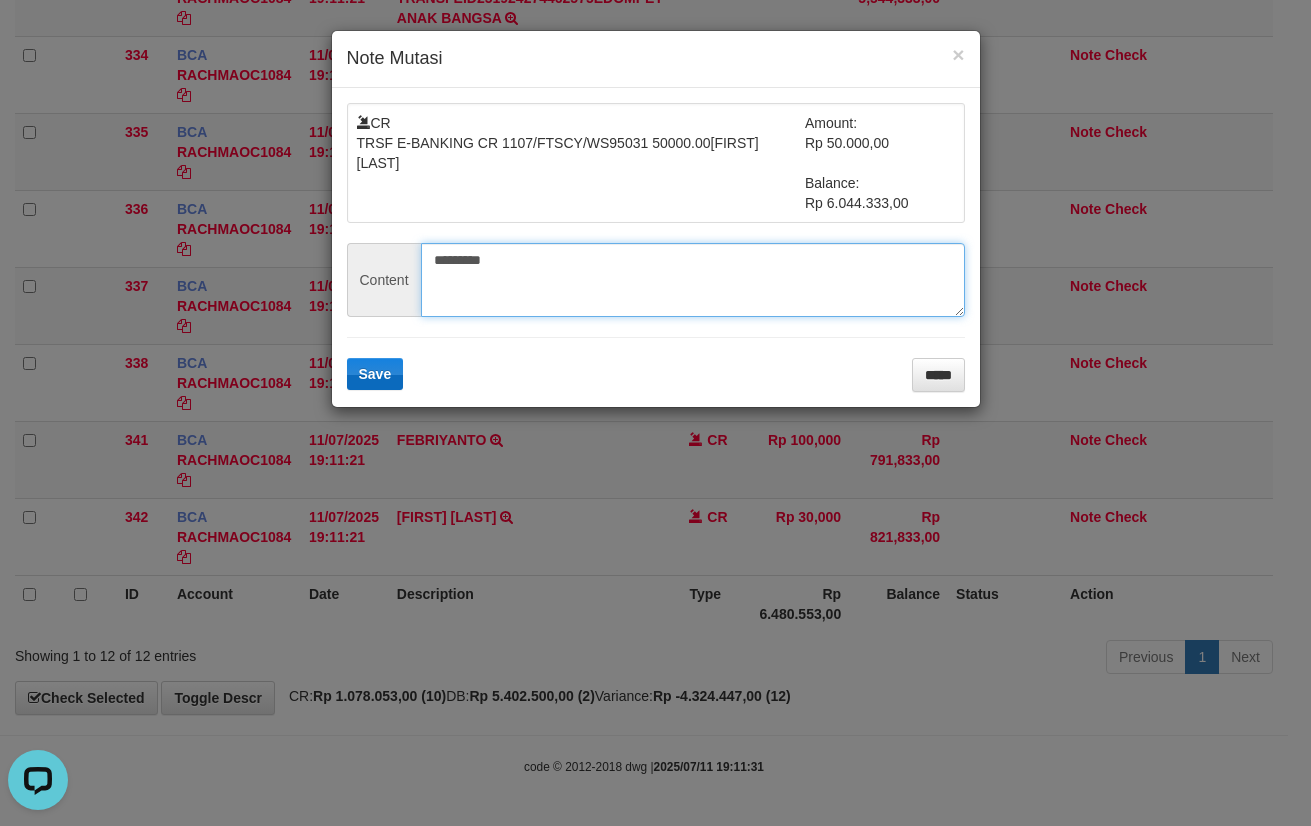 type on "*********" 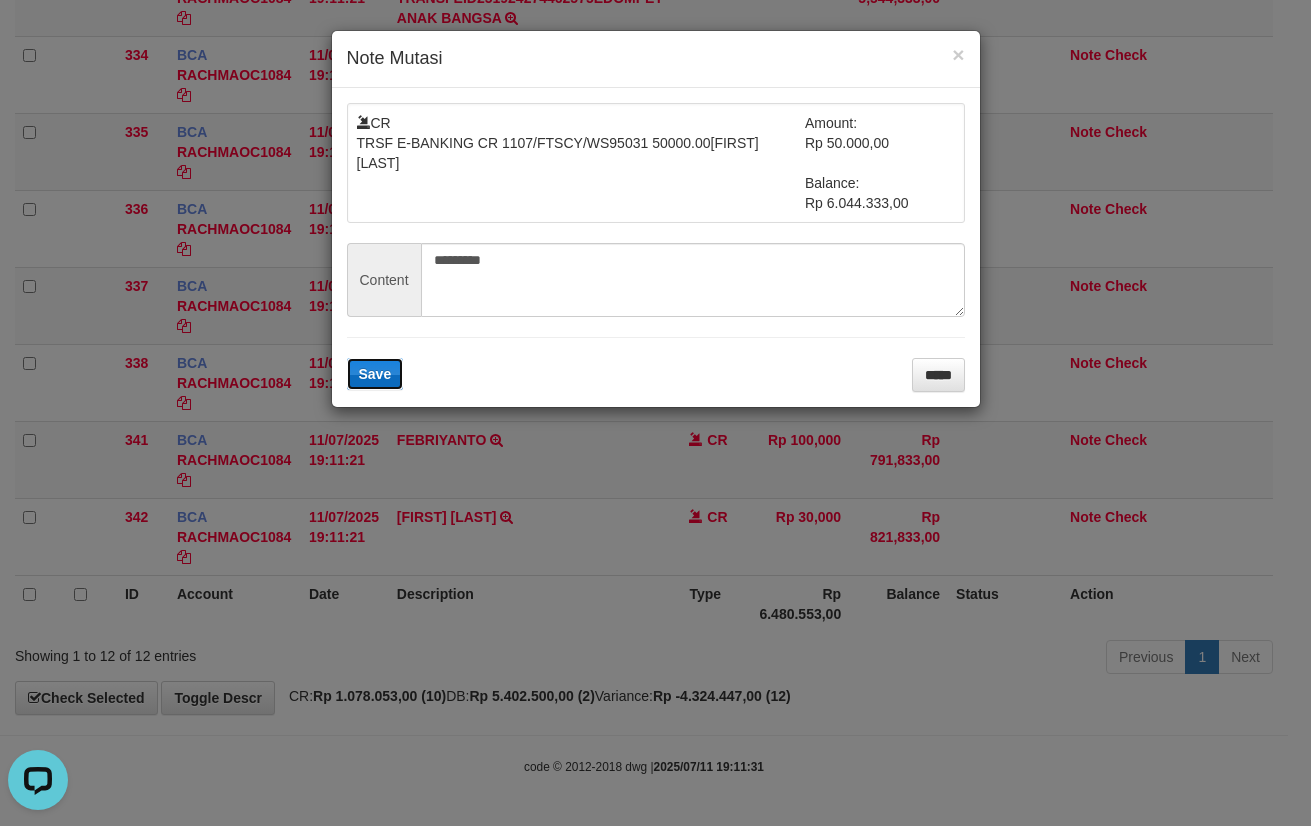 click on "Save" at bounding box center (375, 374) 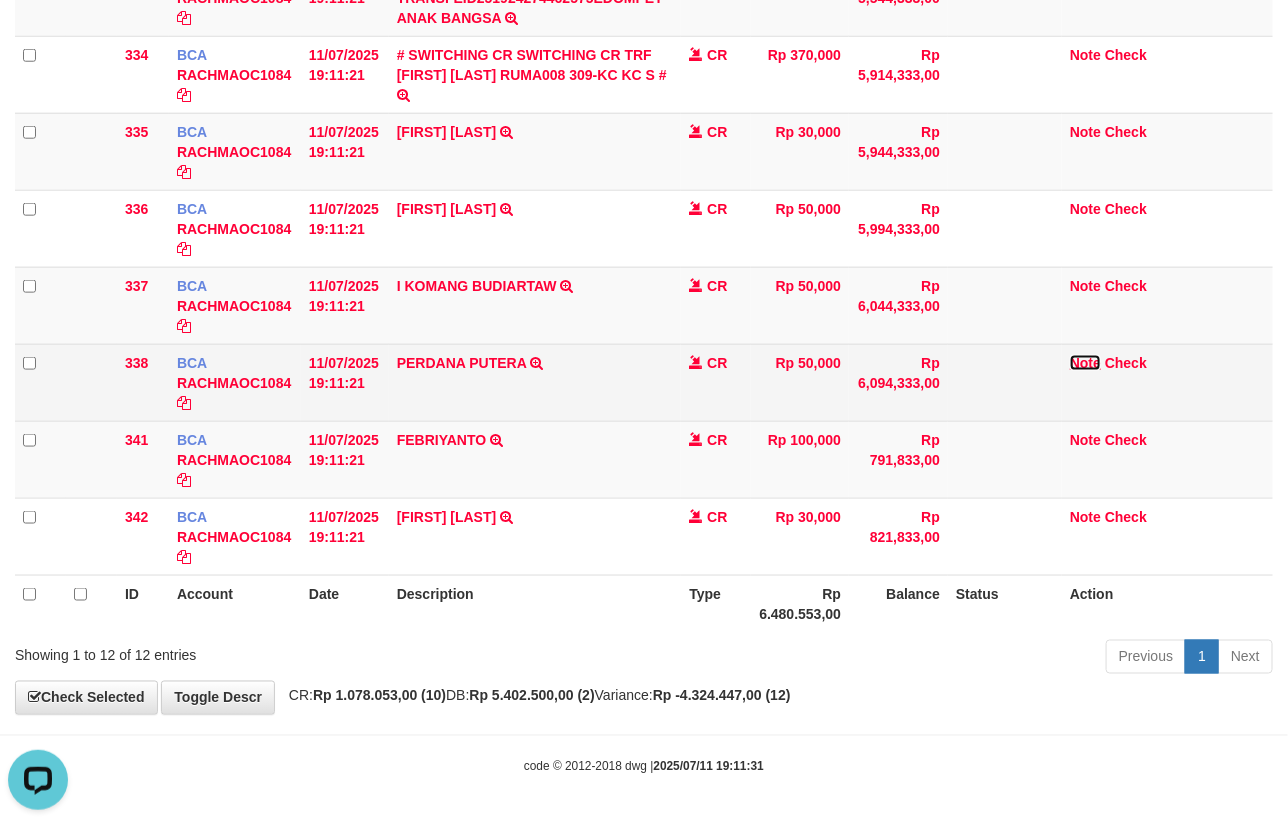 drag, startPoint x: 1089, startPoint y: 360, endPoint x: 1075, endPoint y: 369, distance: 16.643316 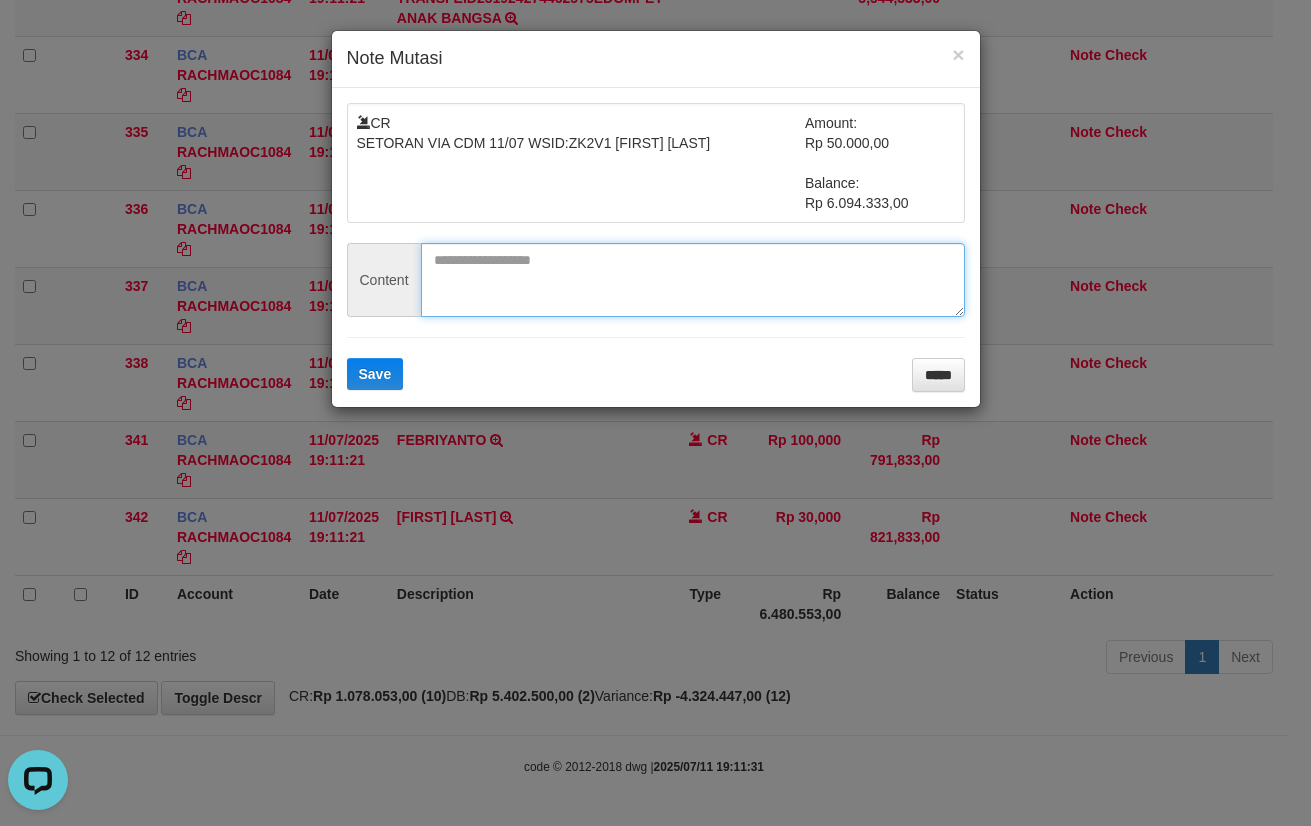 click at bounding box center (693, 280) 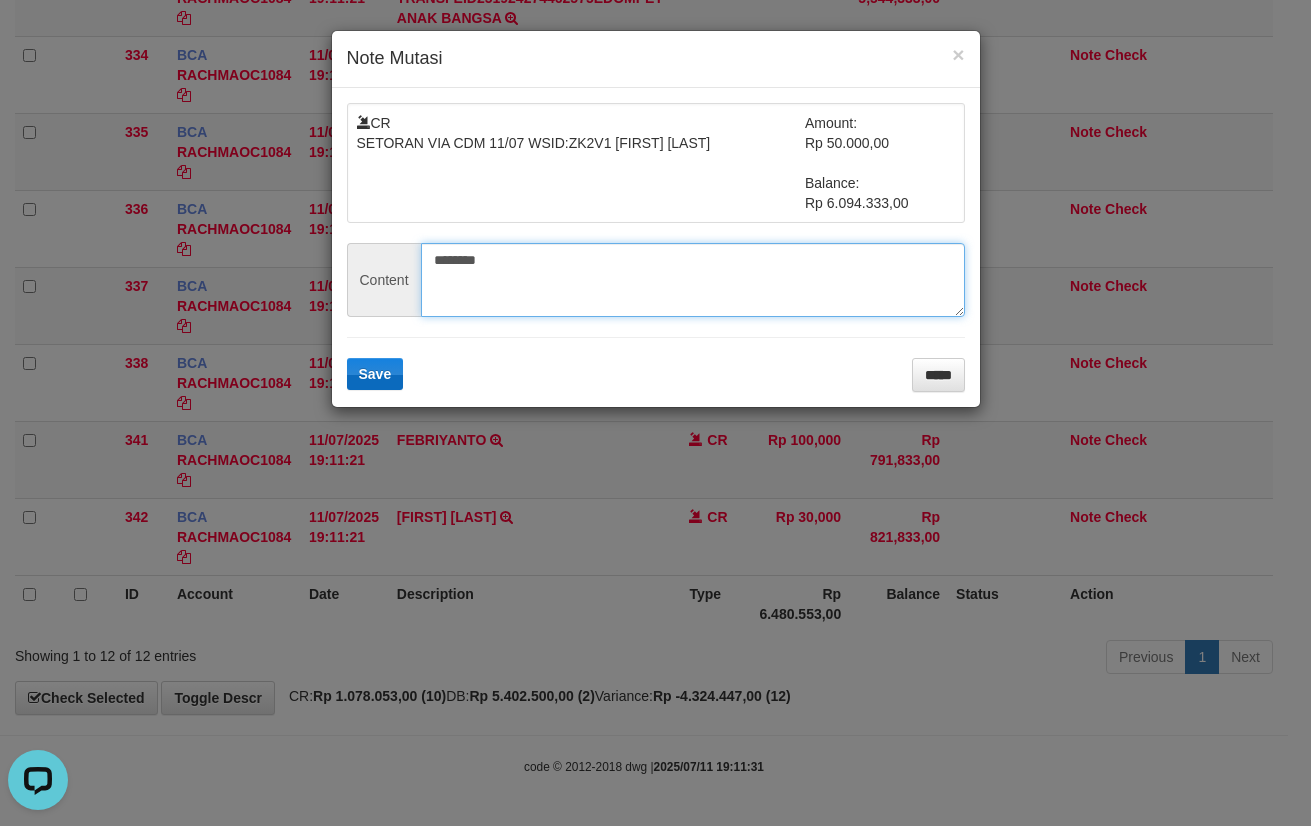 type on "********" 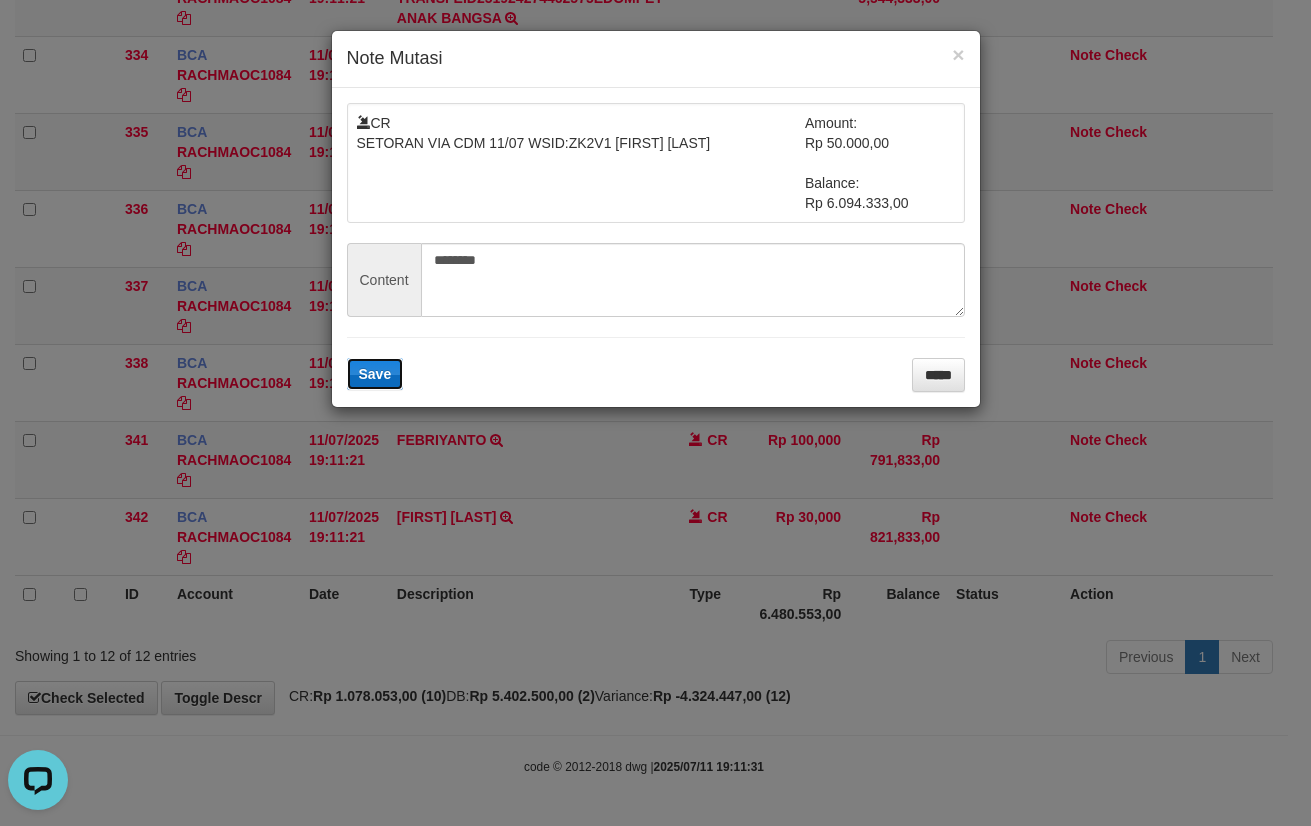click on "Save" at bounding box center (375, 374) 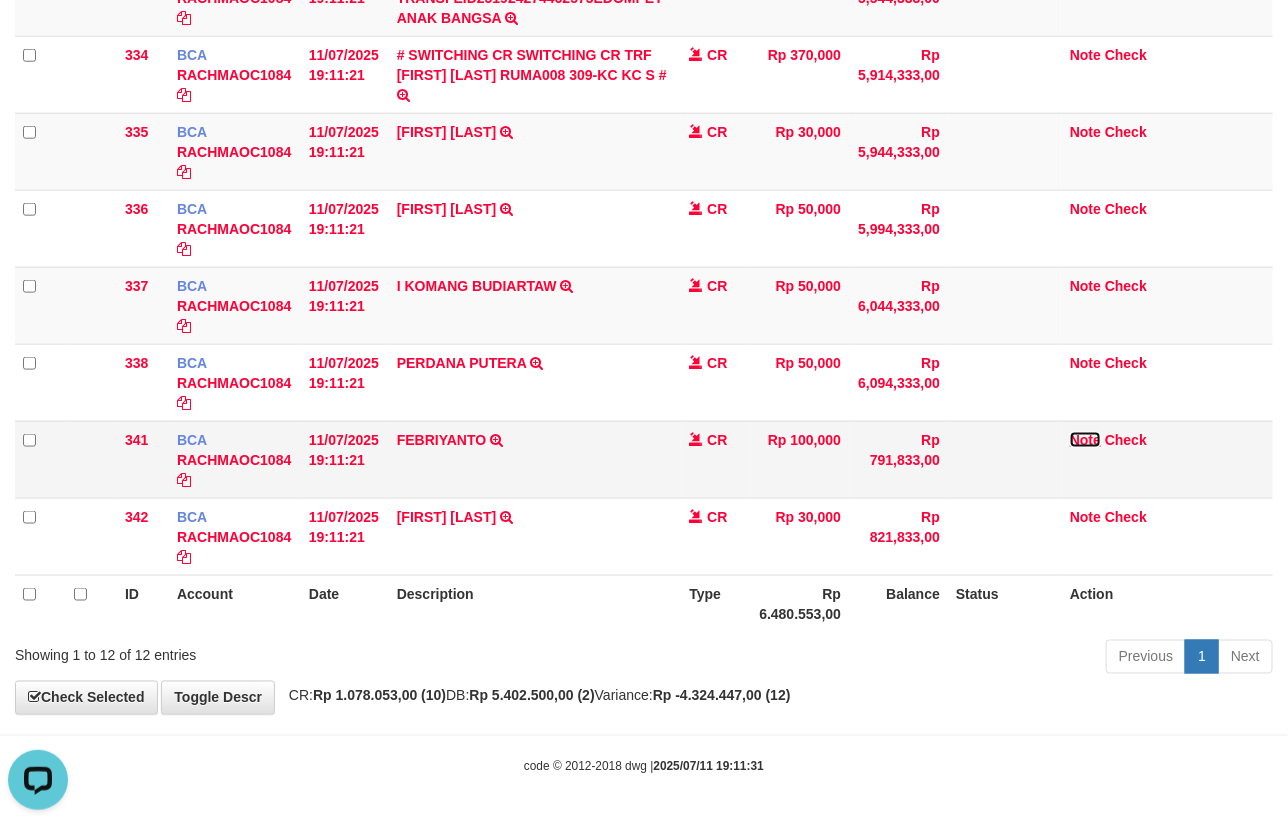 click on "Note" at bounding box center [1085, 440] 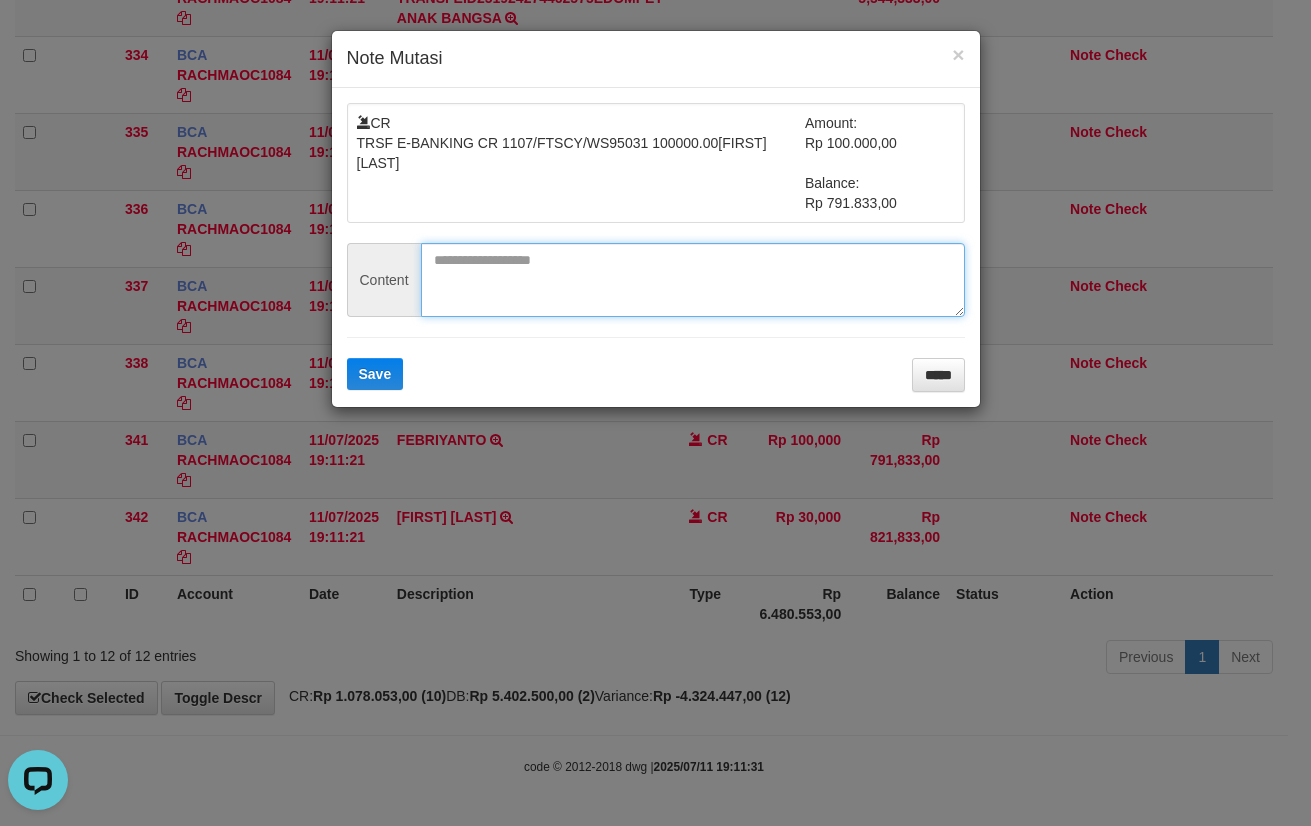 click at bounding box center [693, 280] 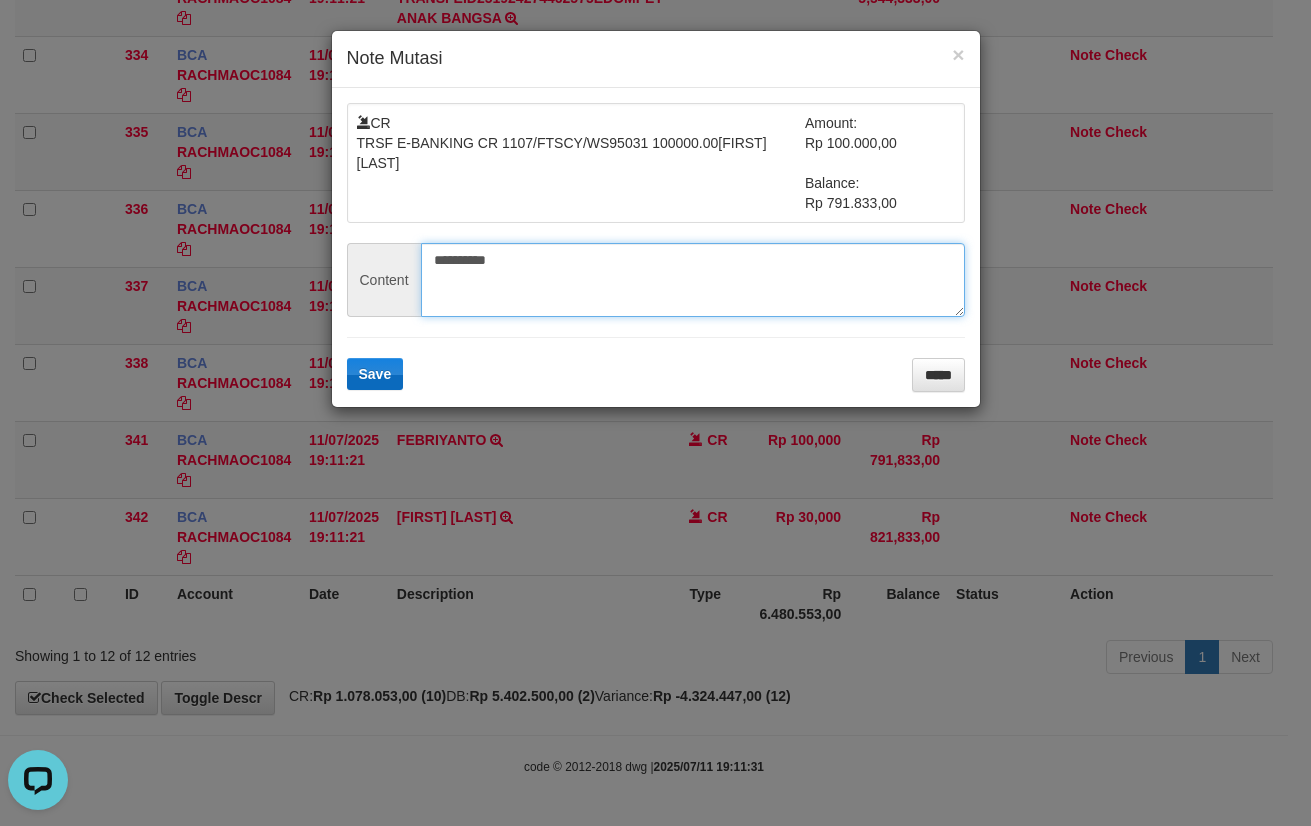 type on "**********" 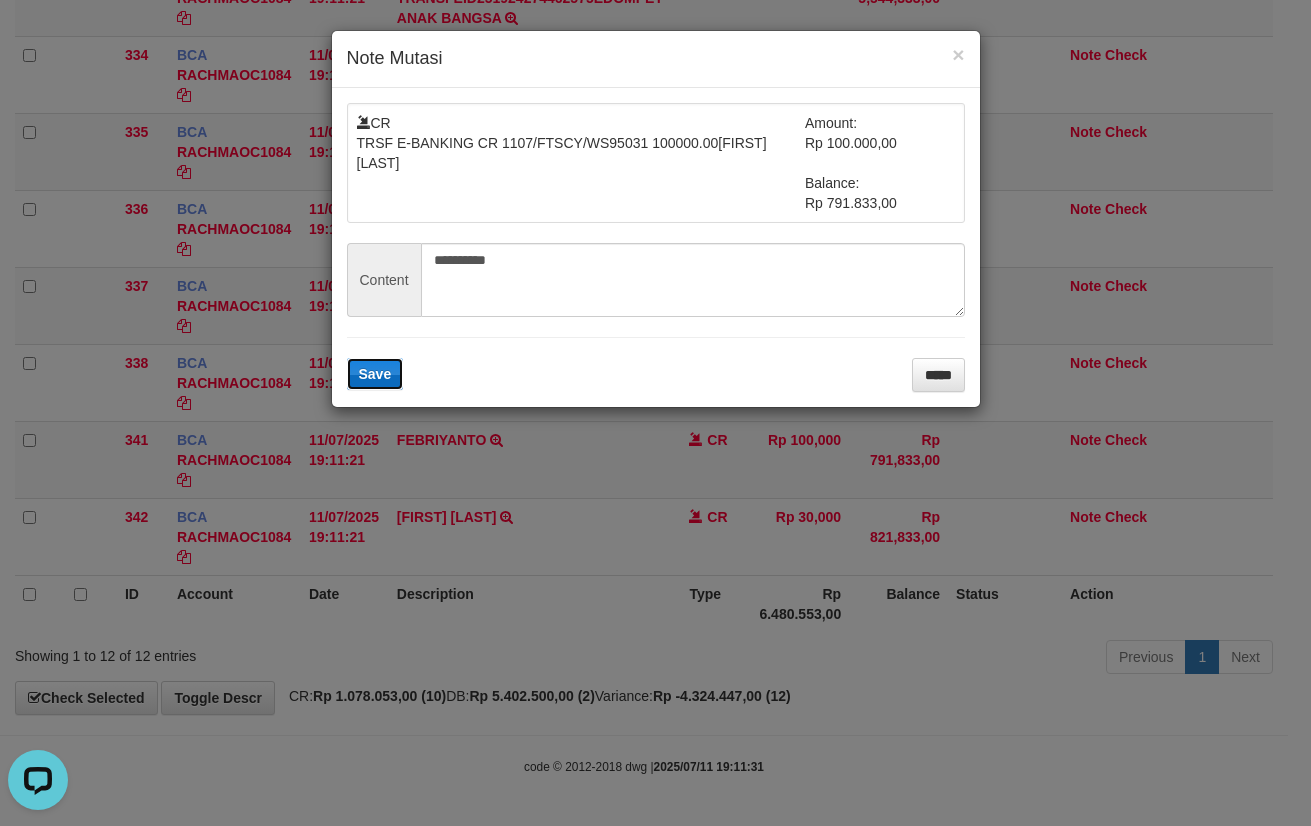 click on "Save" at bounding box center (375, 374) 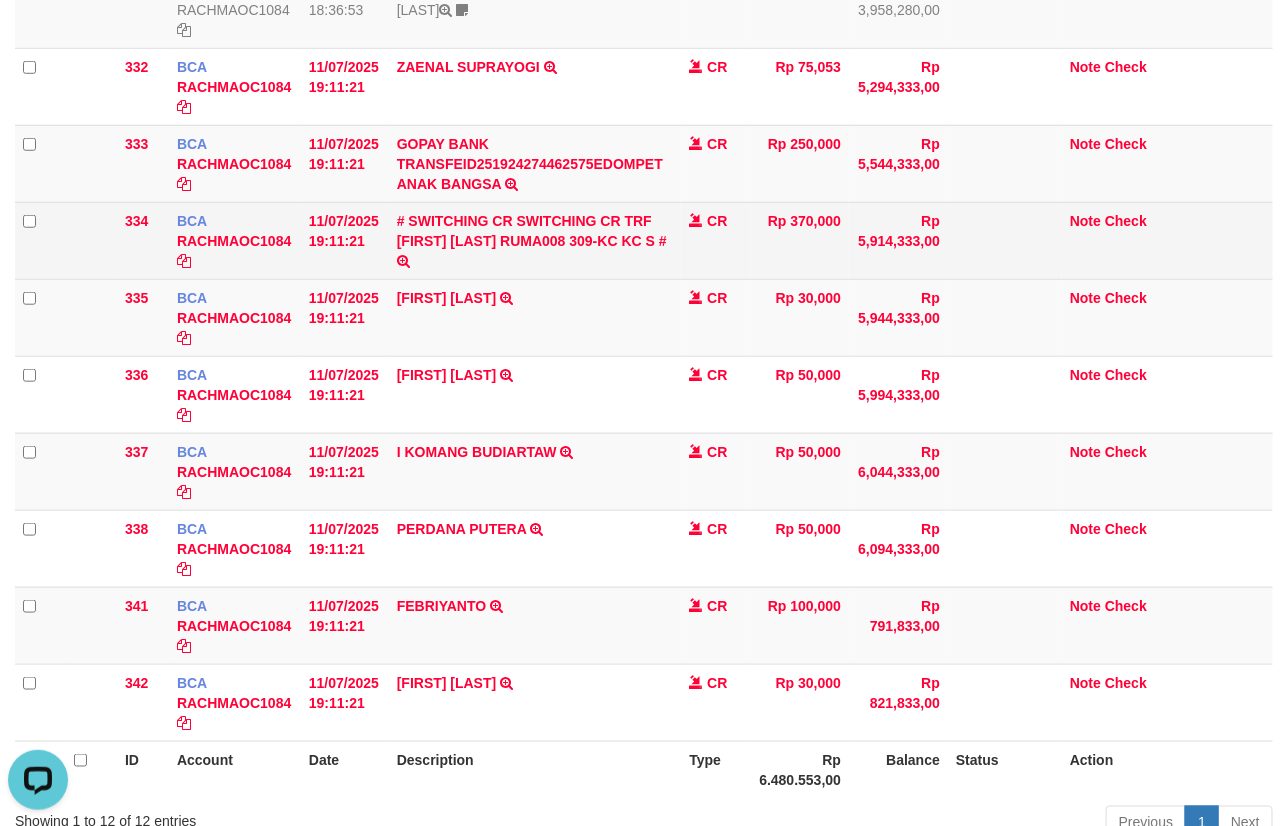 scroll, scrollTop: 409, scrollLeft: 0, axis: vertical 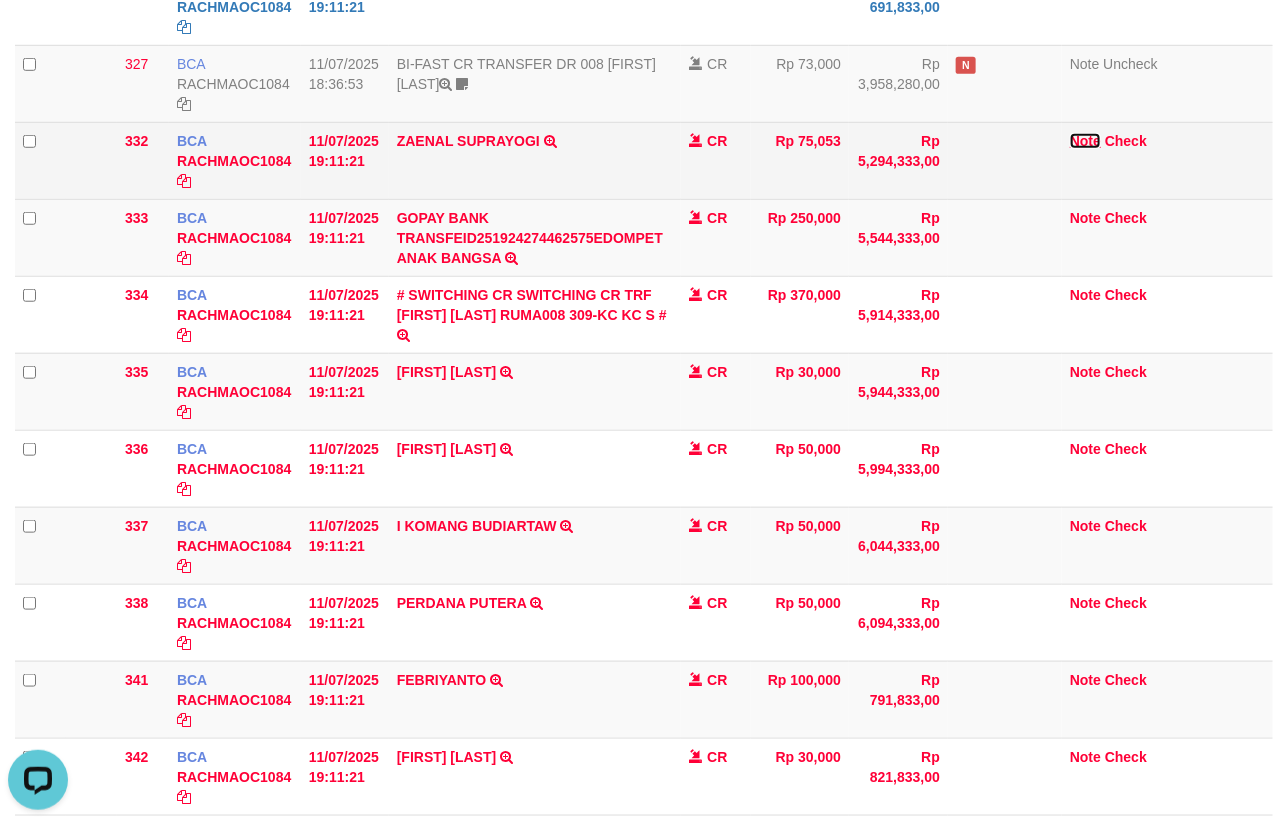 click on "Note" at bounding box center [1085, 141] 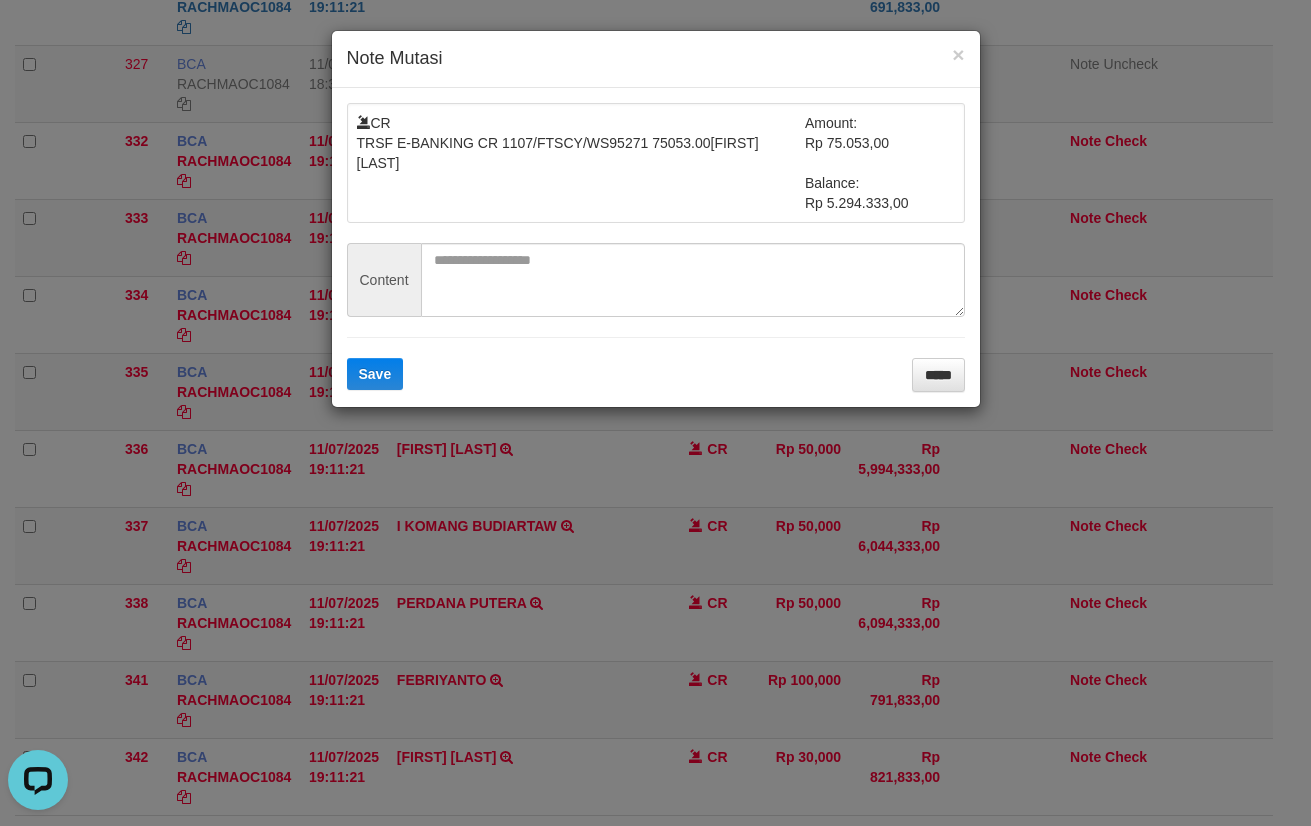 click on "CR
TRSF E-BANKING CR 1107/FTSCY/WS95271
75053.00ZAENAL SUPRAYOGI" at bounding box center (581, 163) 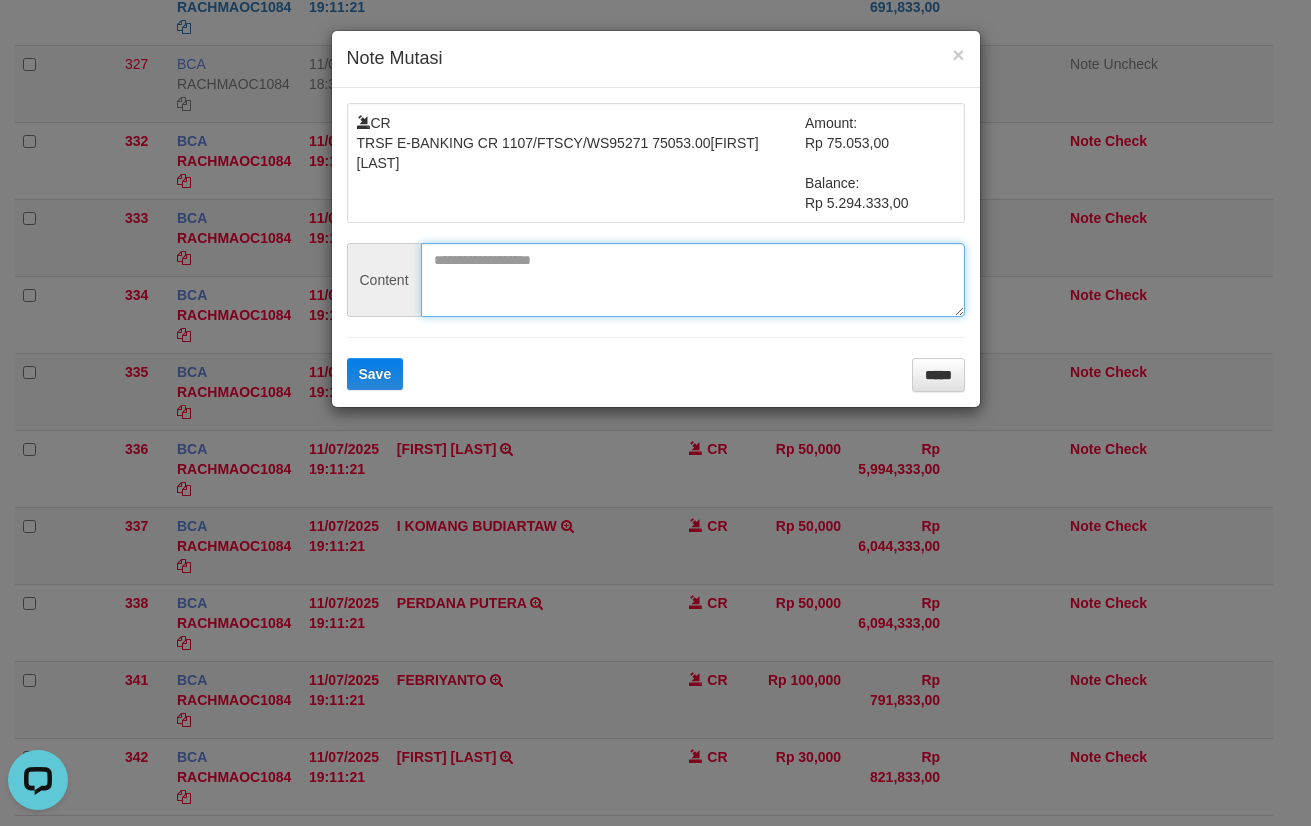 click at bounding box center (693, 280) 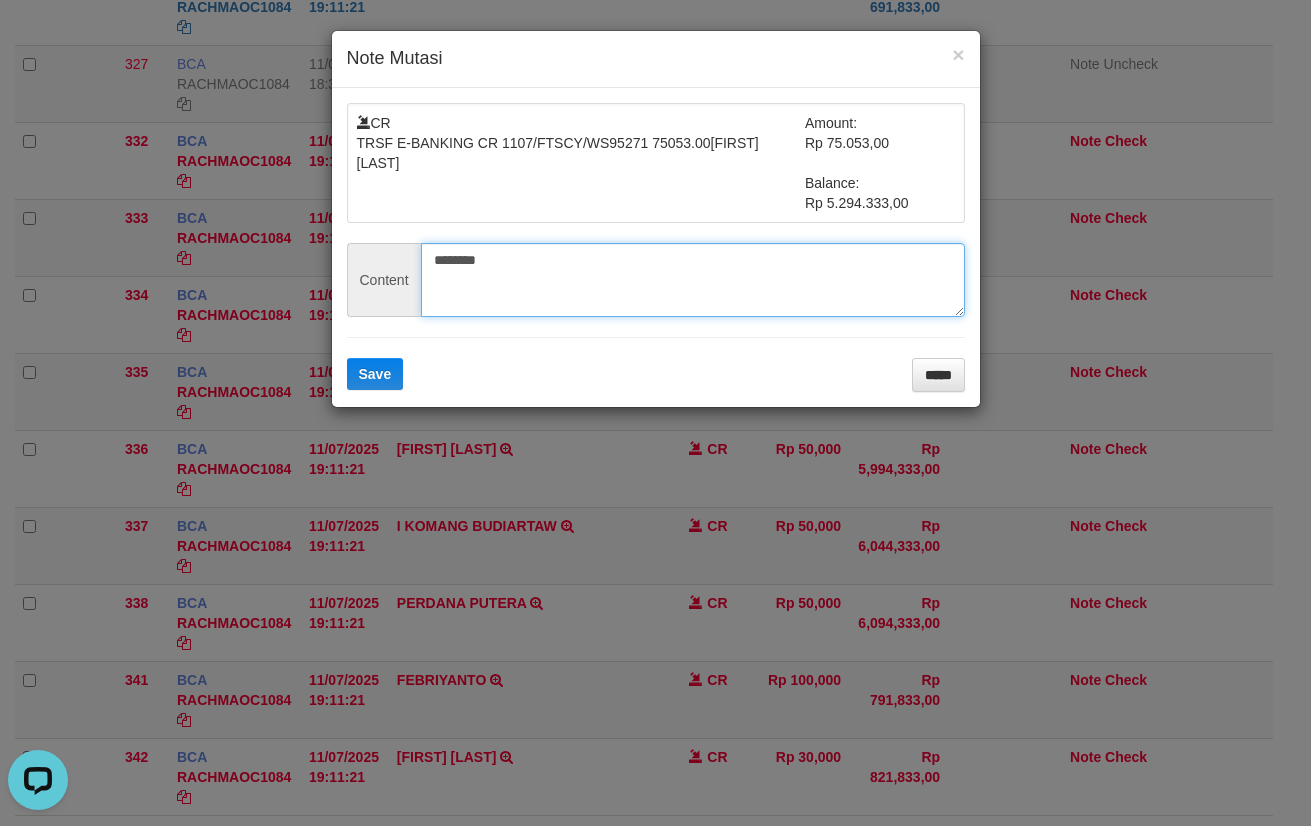 type on "********" 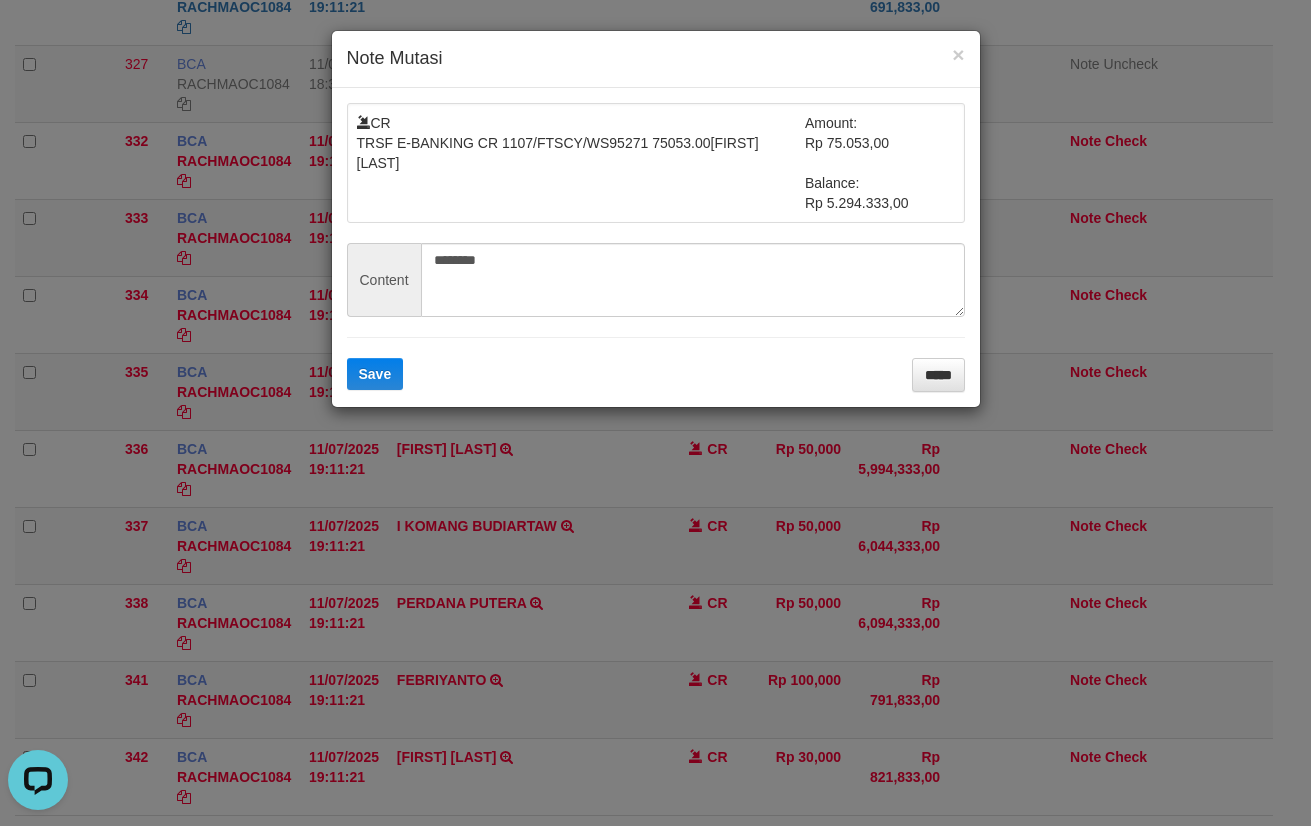 click on "CR
TRSF E-BANKING CR 1107/FTSCY/WS95271
75053.00ZAENAL SUPRAYOGI
Amount:
Rp 75.053,00
Balance:
Rp 5.294.333,00
Content
********
Save
*****" at bounding box center [656, 247] 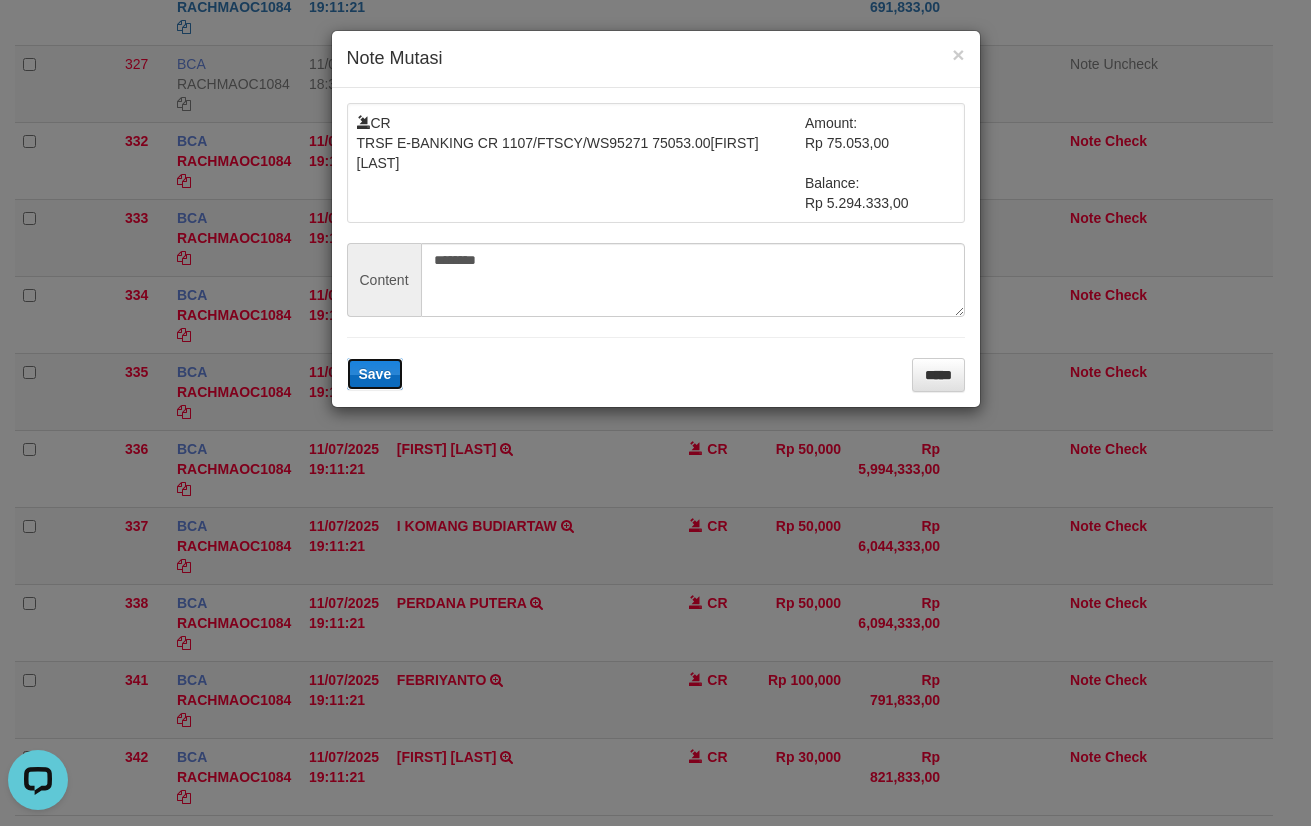 click on "Save" at bounding box center [375, 374] 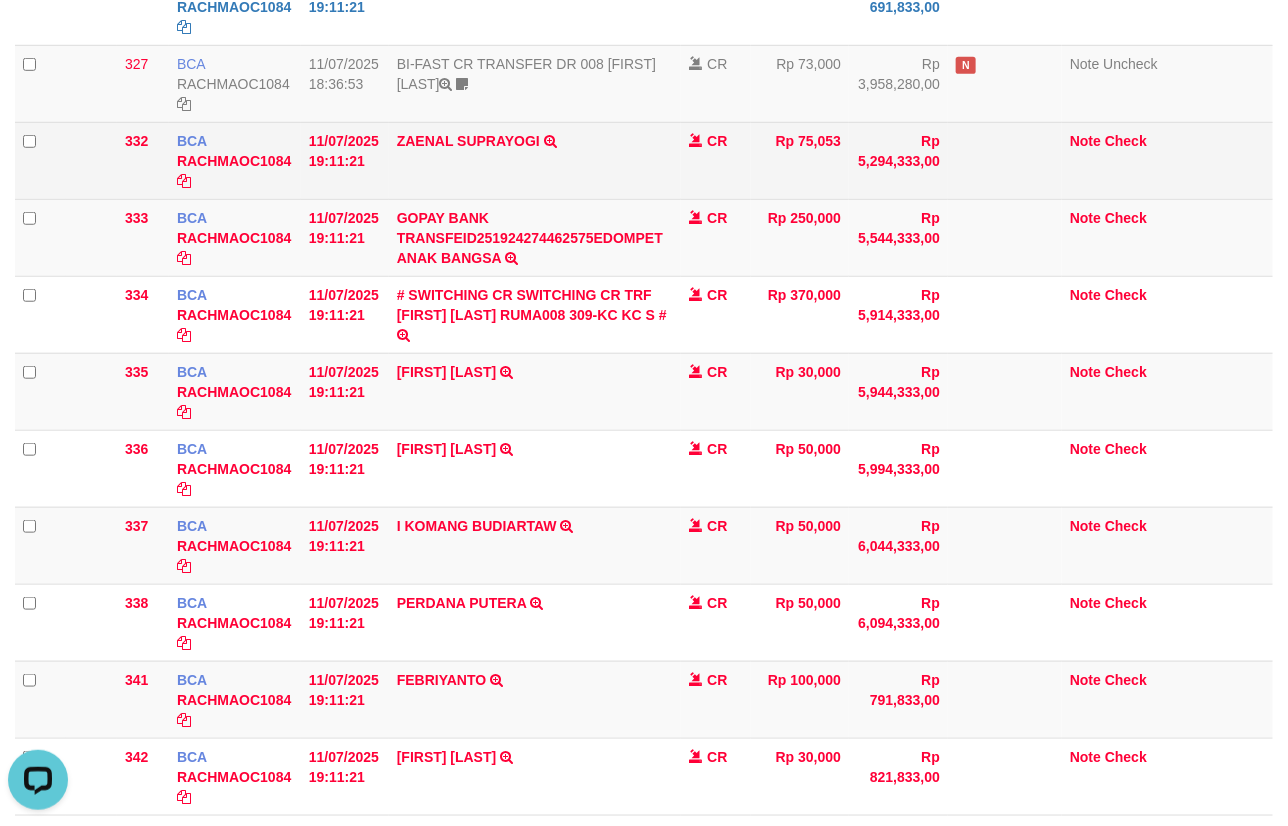 click on "Note
Check" at bounding box center [1167, 160] 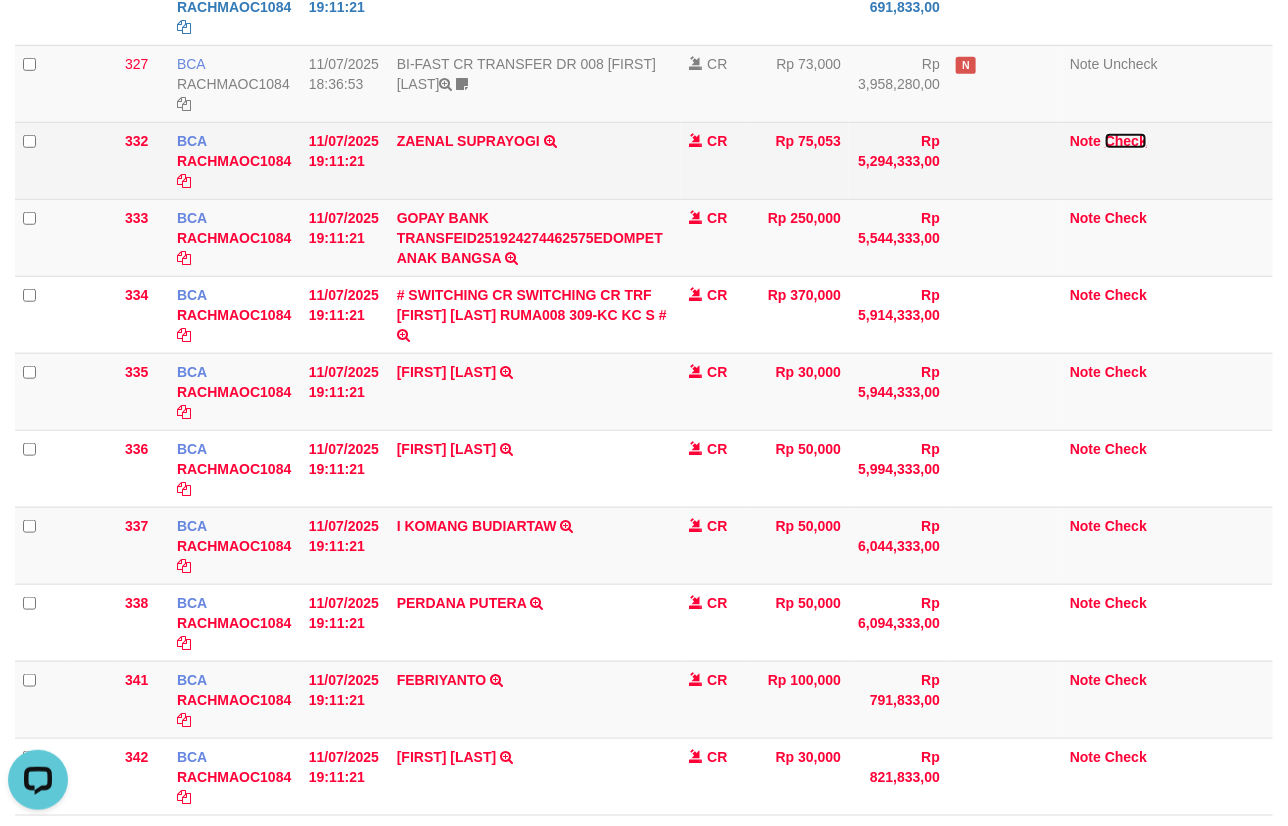 click on "Check" at bounding box center [1126, 141] 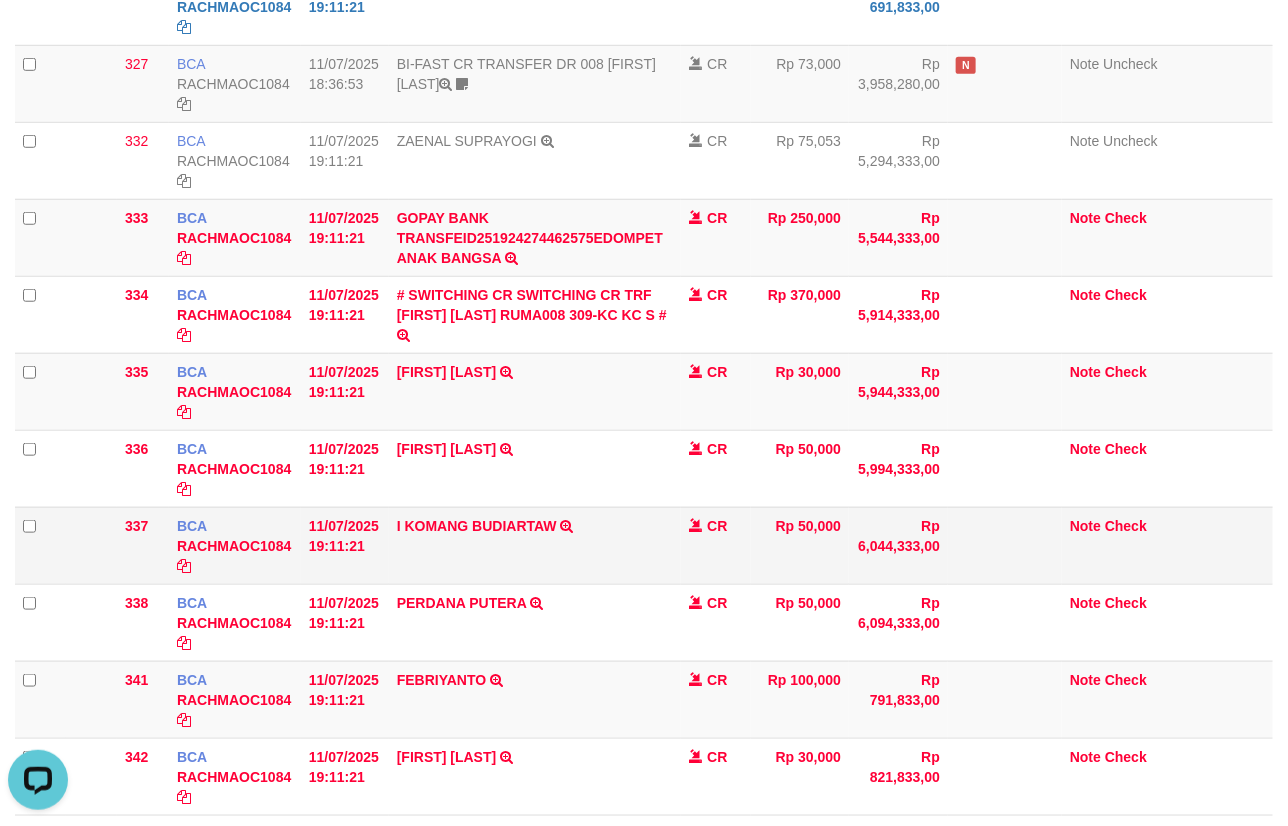 click on "Note
Check" at bounding box center [1167, 545] 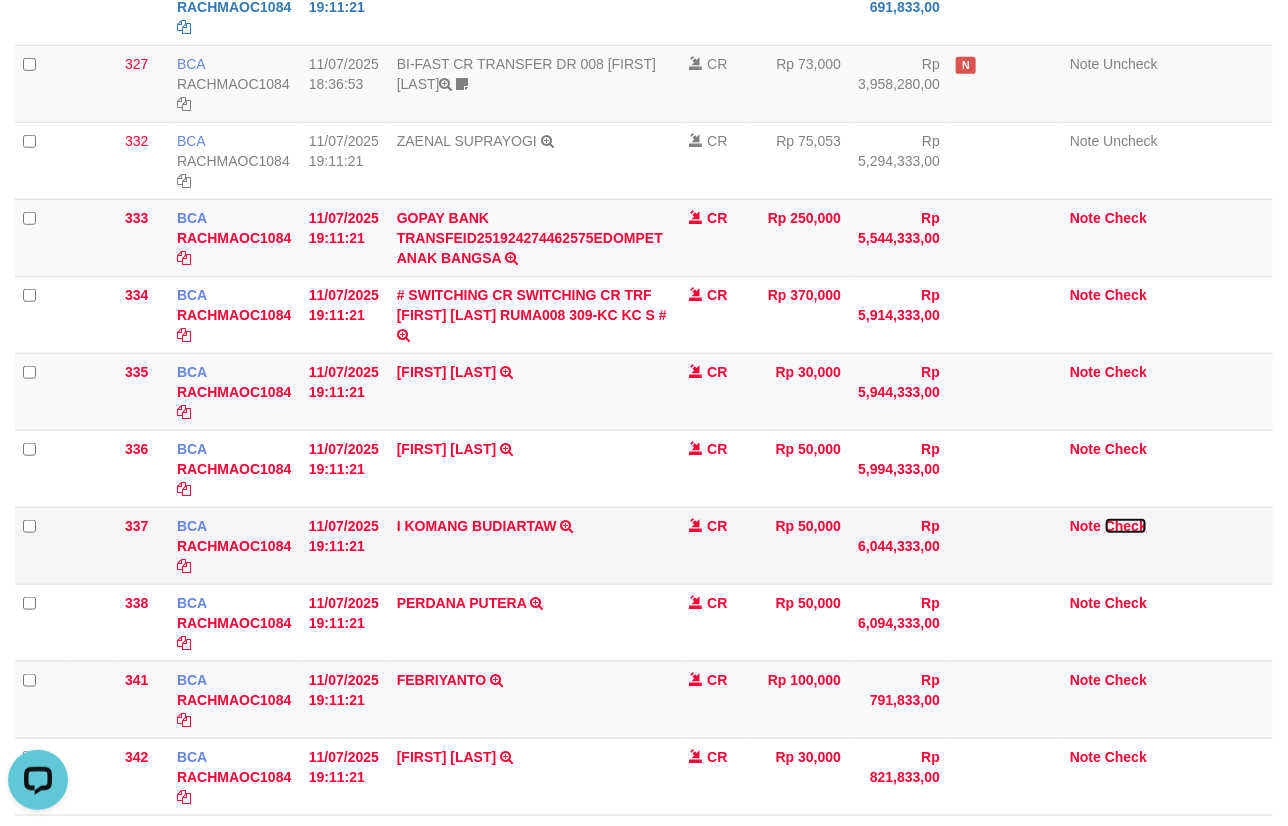 click on "Check" at bounding box center (1126, 526) 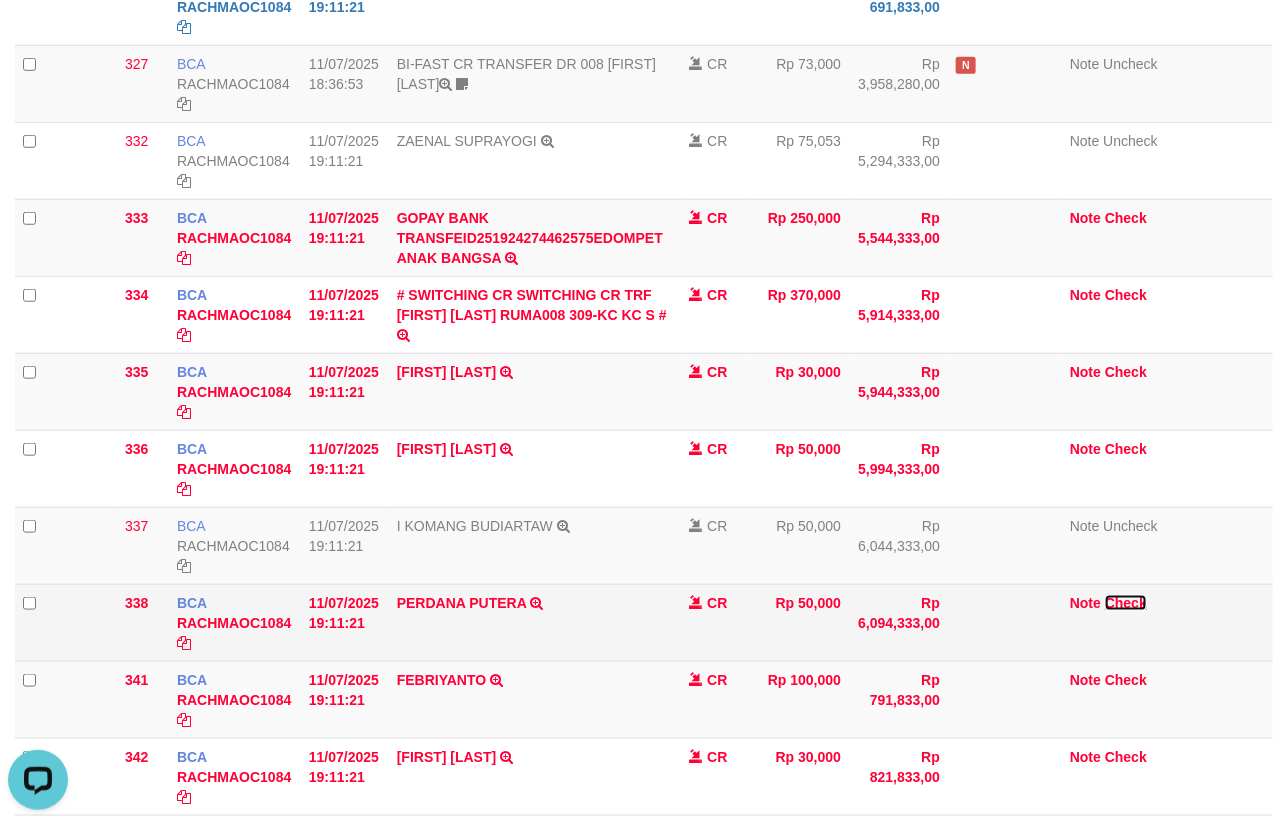click on "Check" at bounding box center [1126, 603] 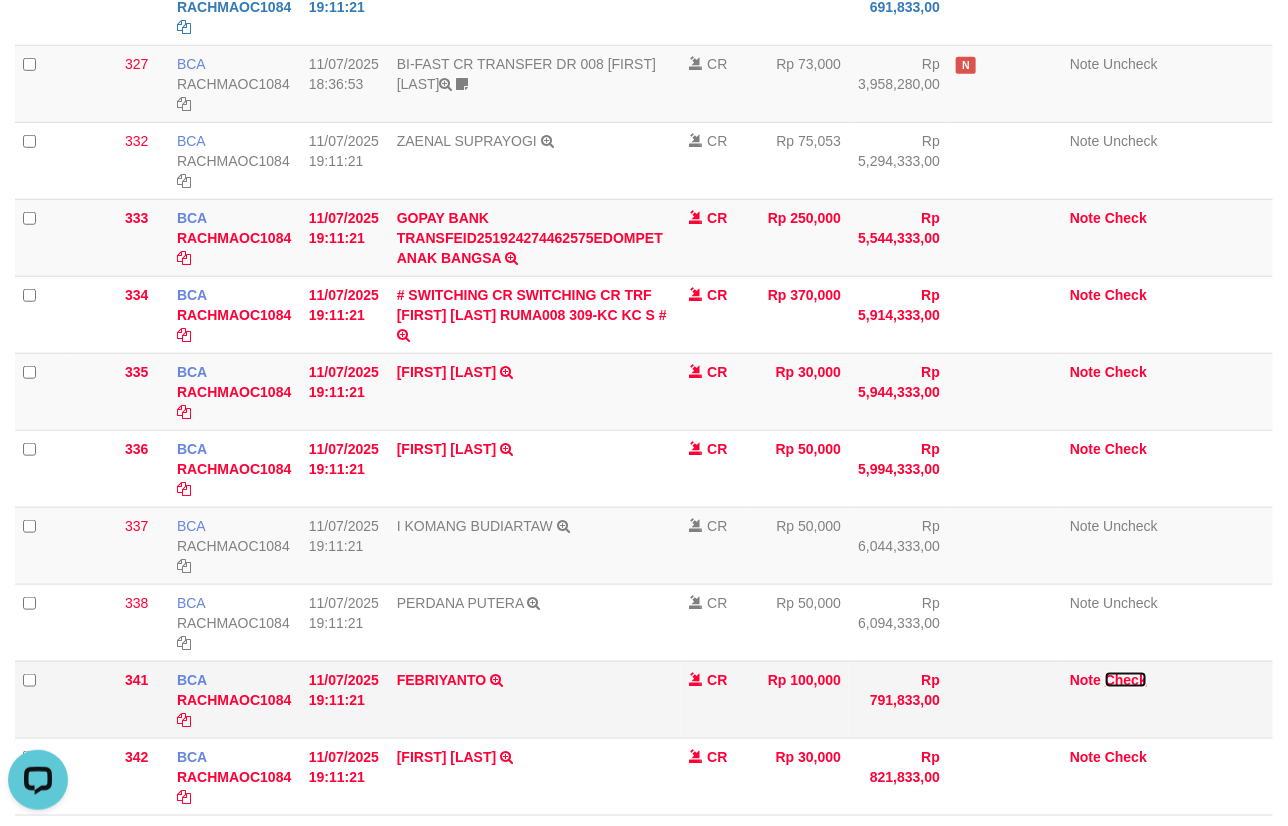 click on "Check" at bounding box center [1126, 680] 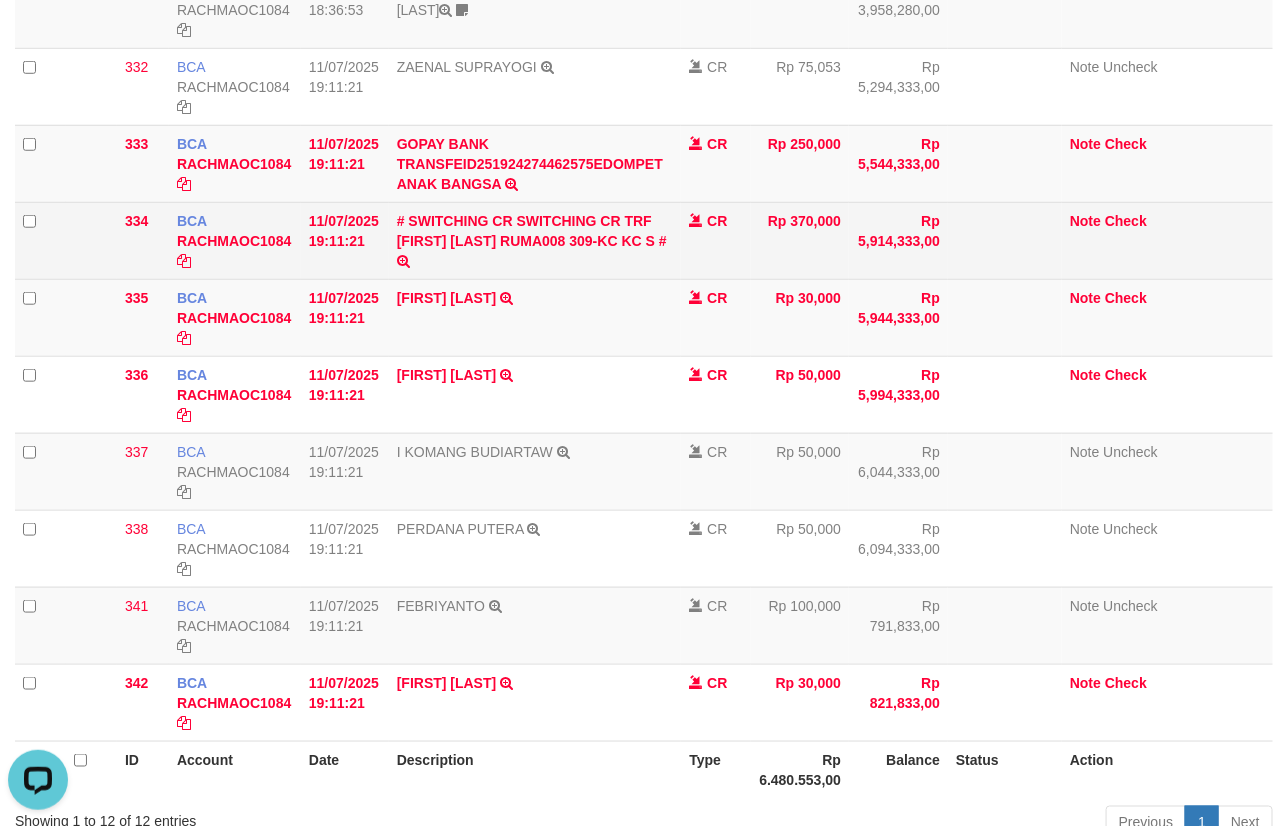 scroll, scrollTop: 409, scrollLeft: 0, axis: vertical 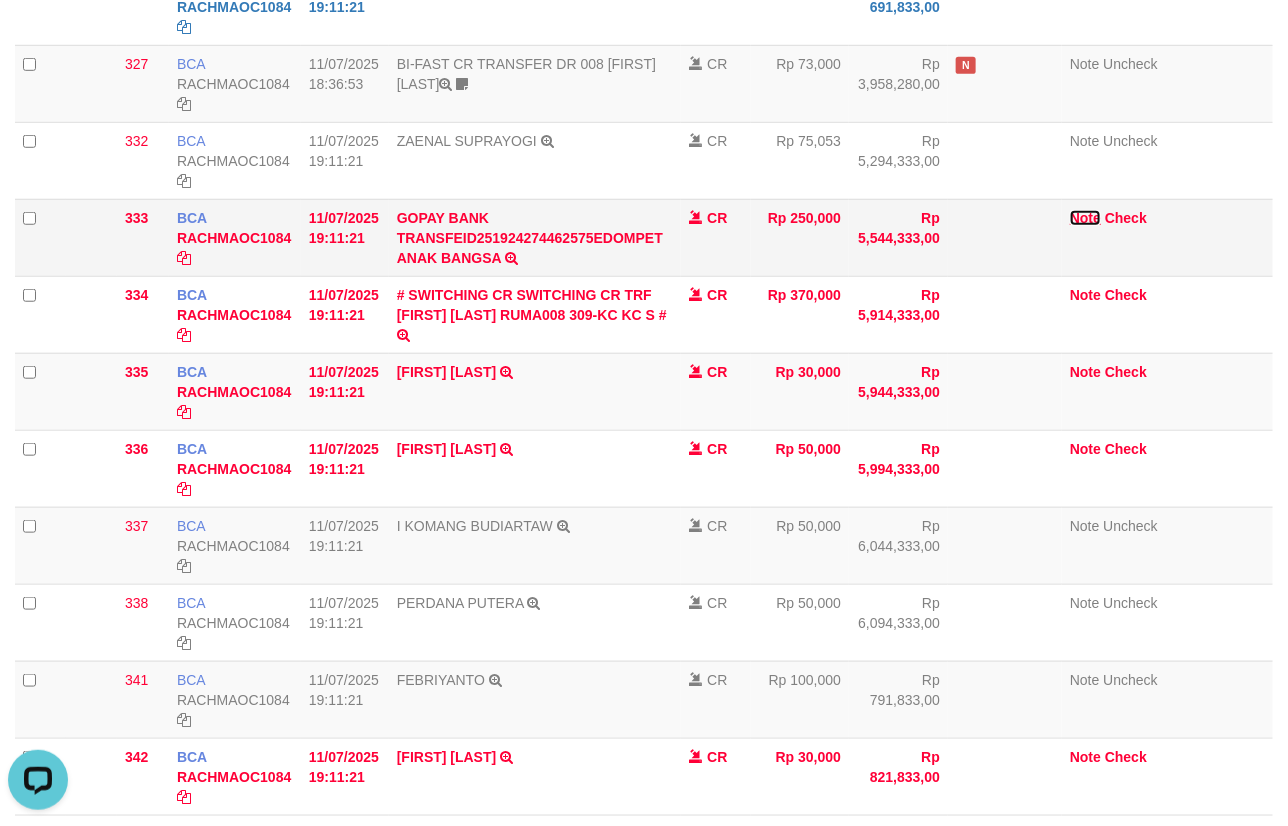 click on "Note" at bounding box center (1085, 218) 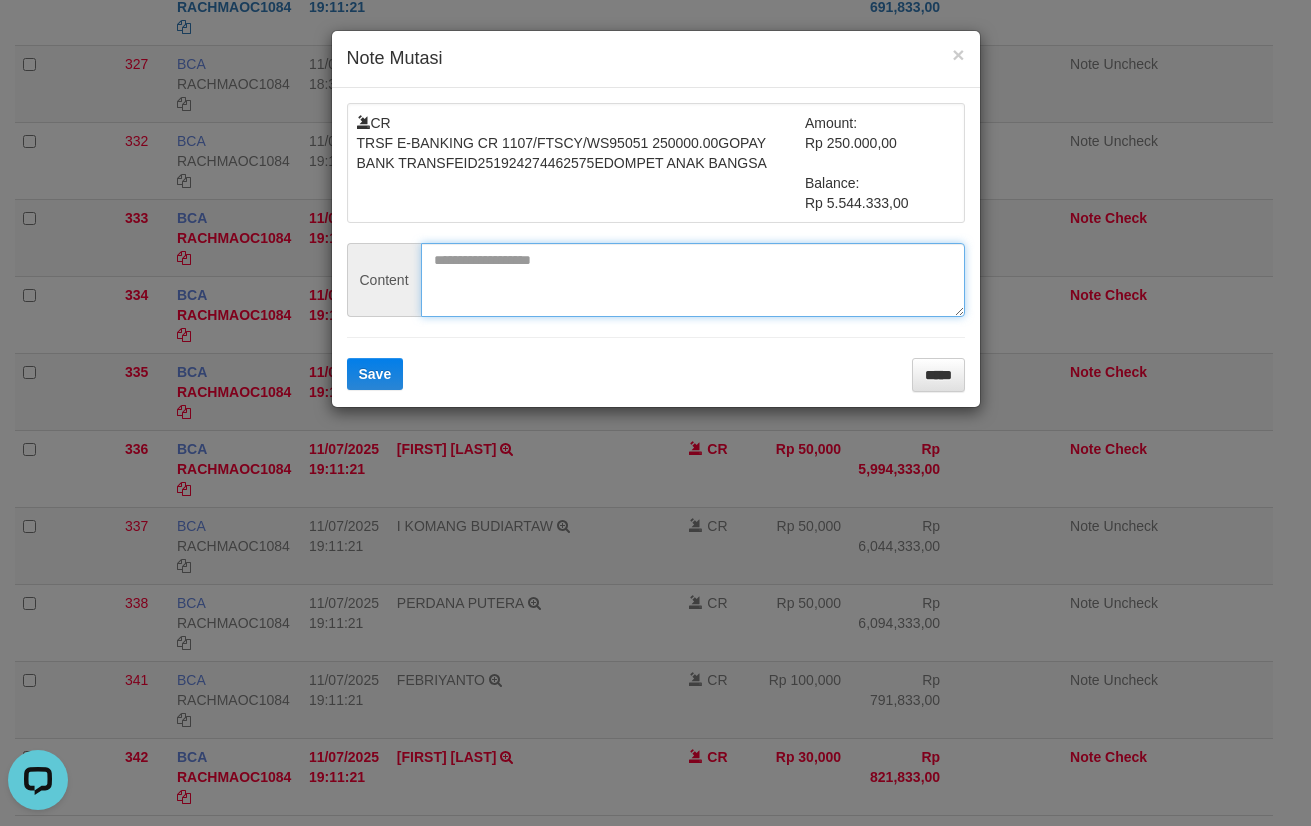 click at bounding box center [693, 280] 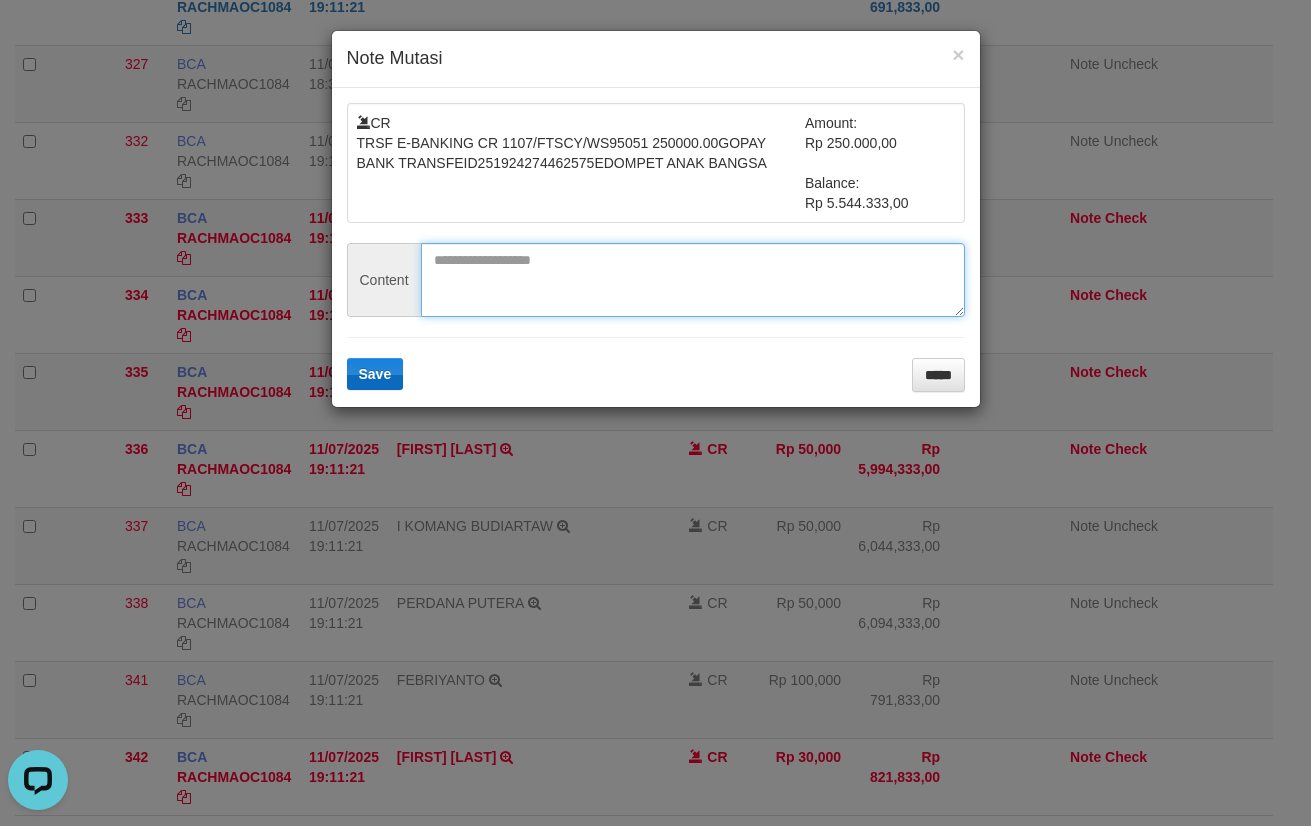 paste on "*******" 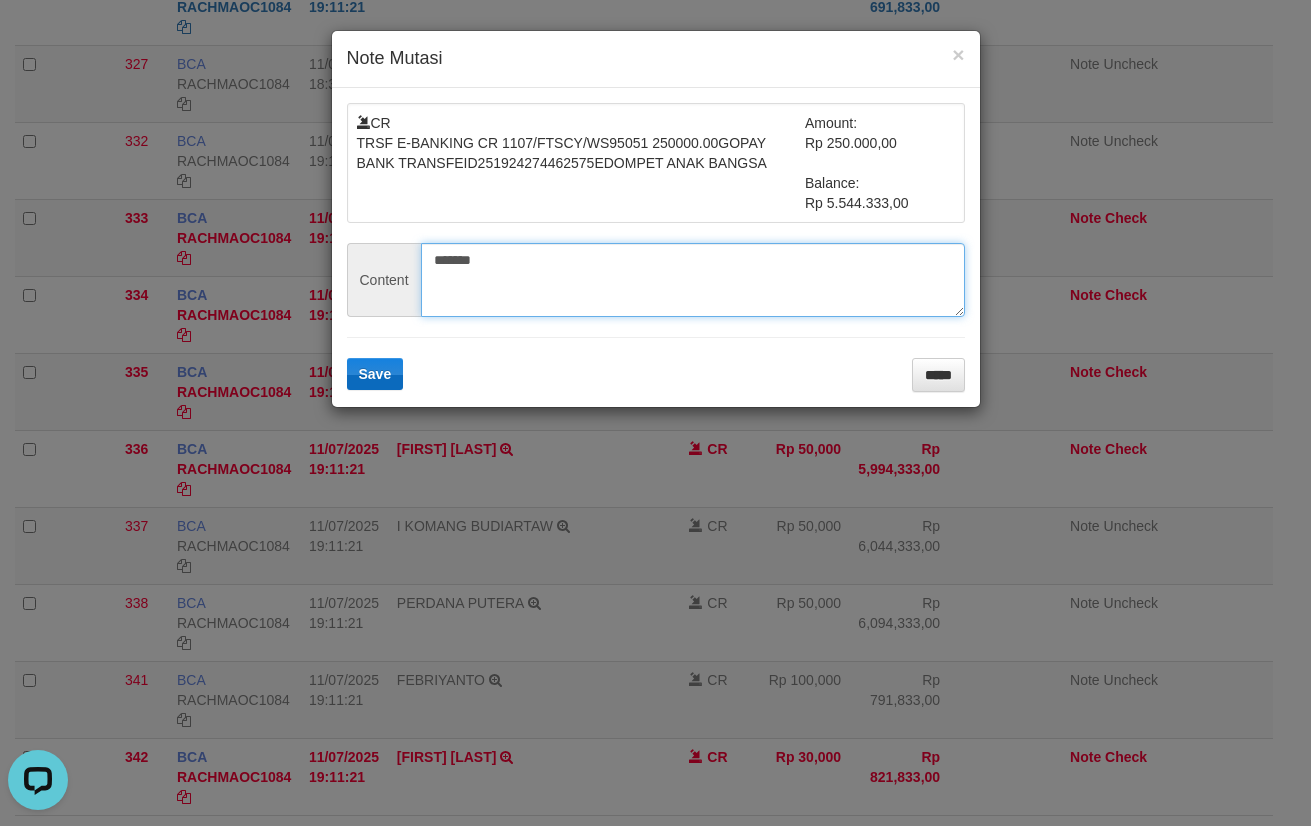 type on "*******" 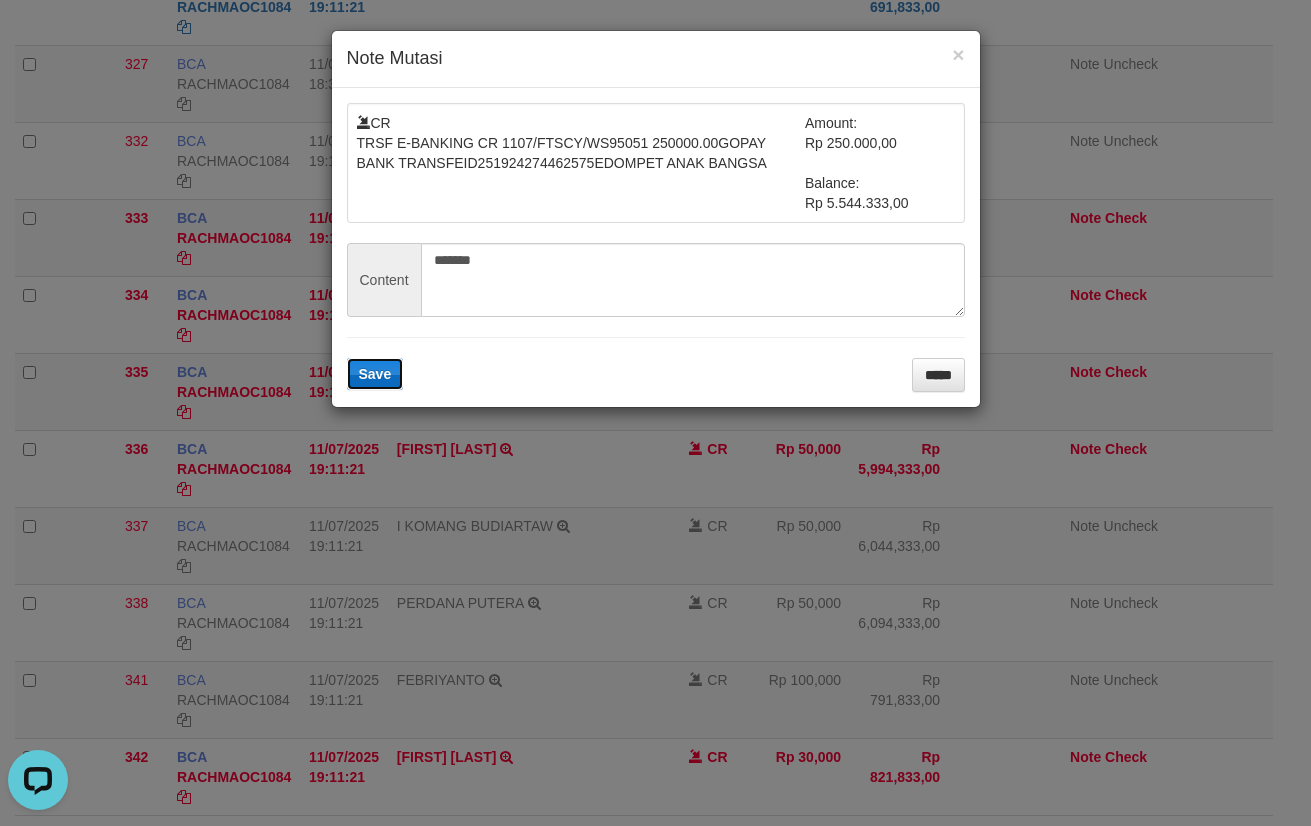 click on "Save" at bounding box center (375, 374) 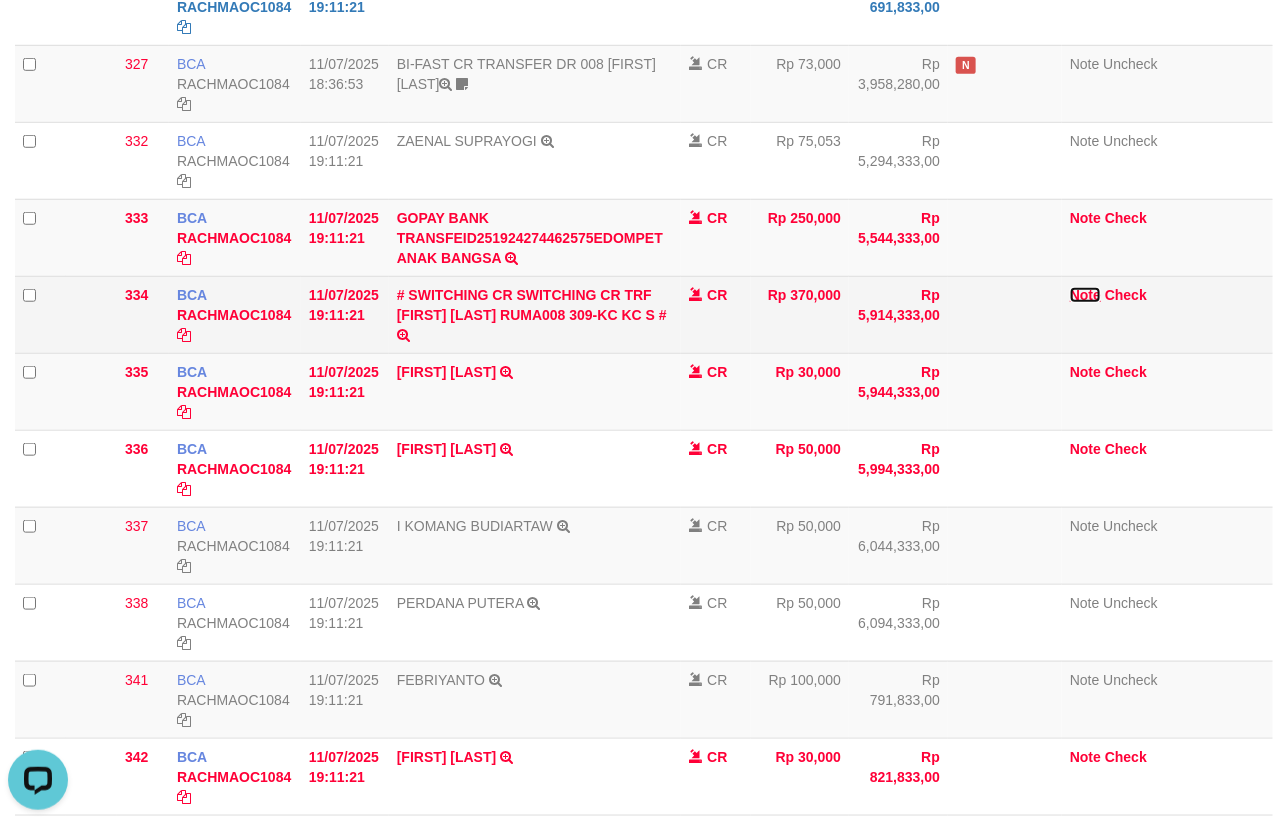 click on "Note" at bounding box center (1085, 295) 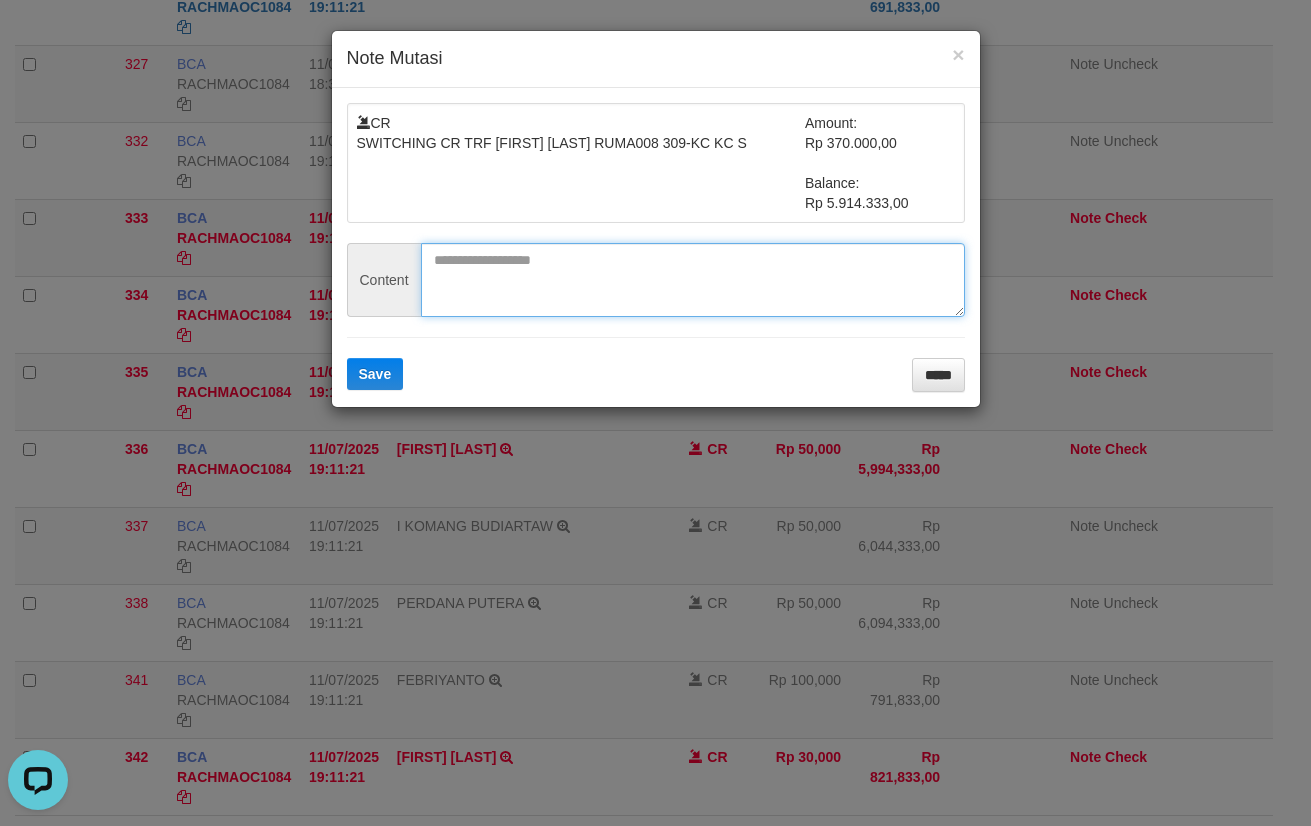 click at bounding box center [693, 280] 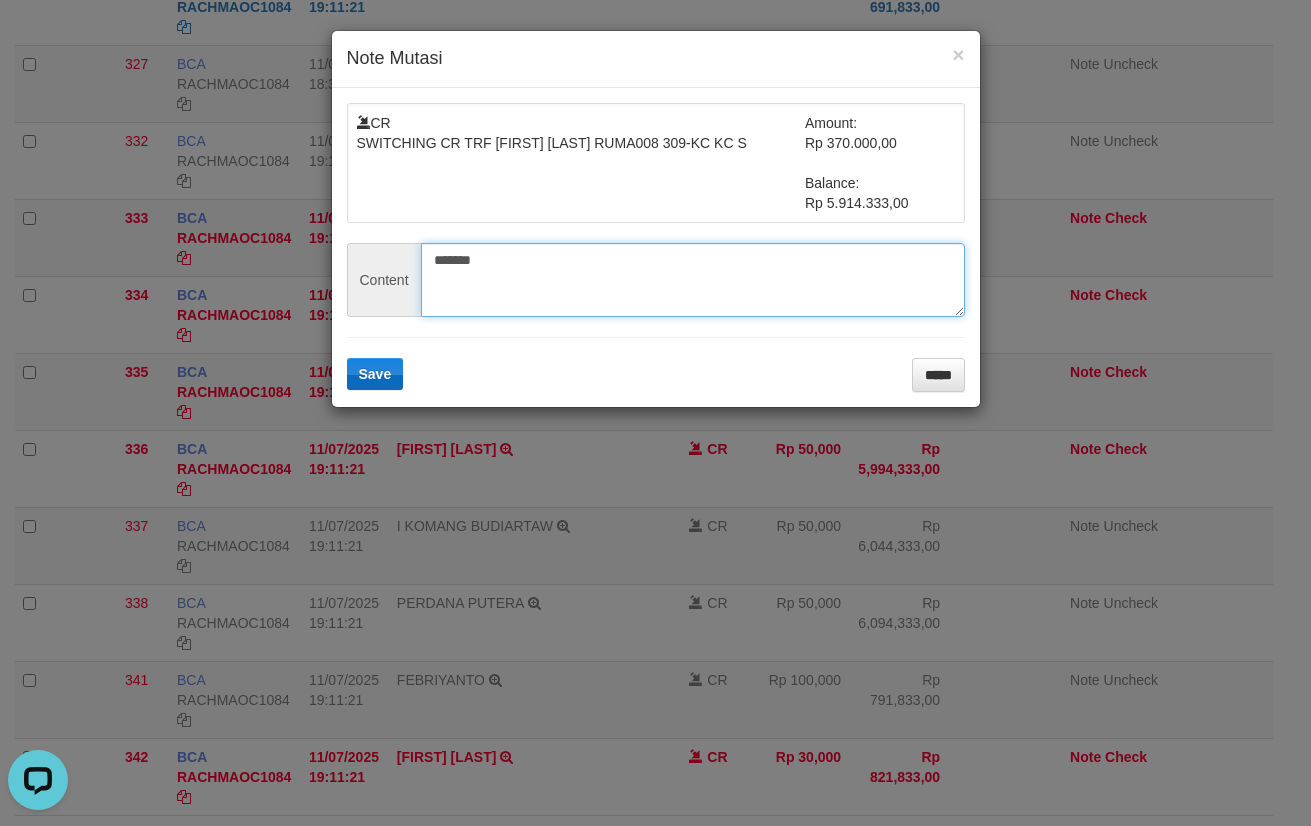 type on "*******" 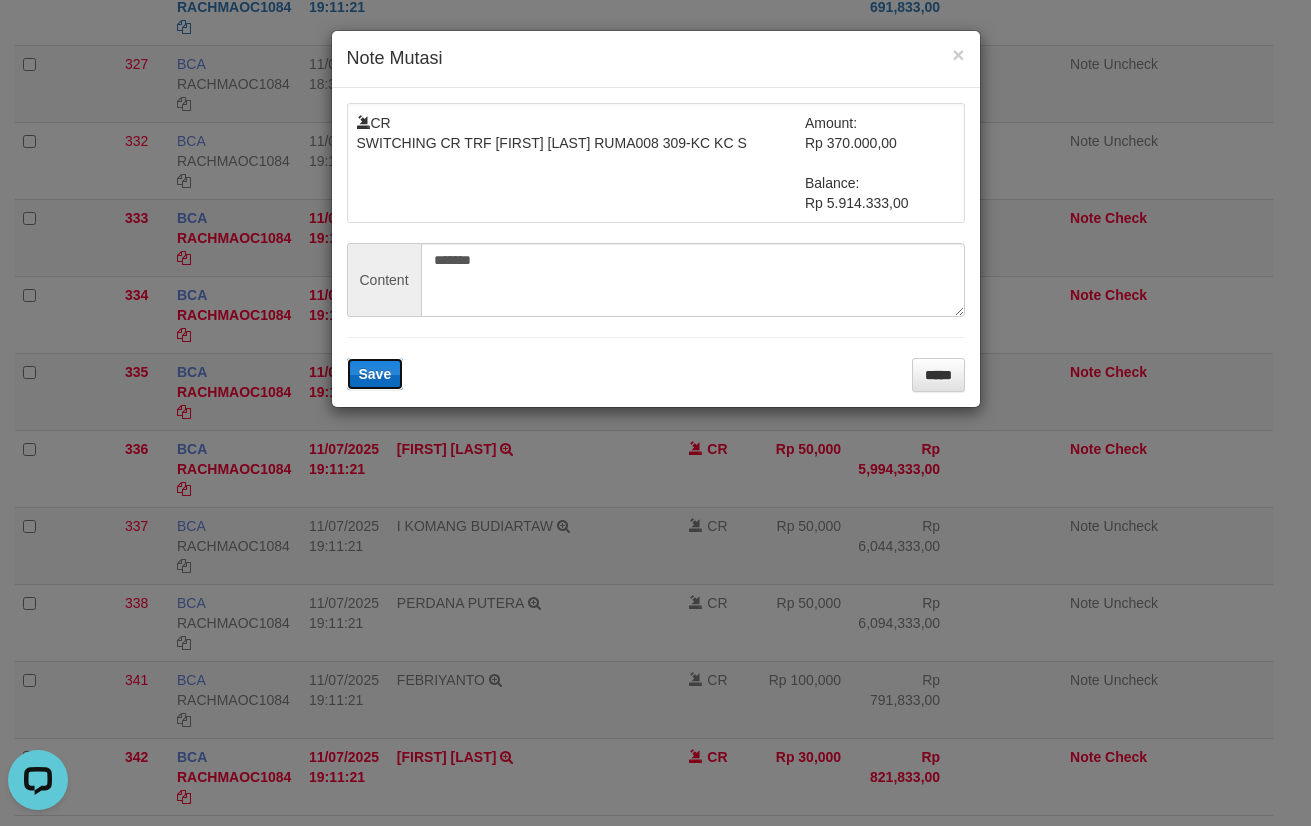 click on "Save" at bounding box center [375, 374] 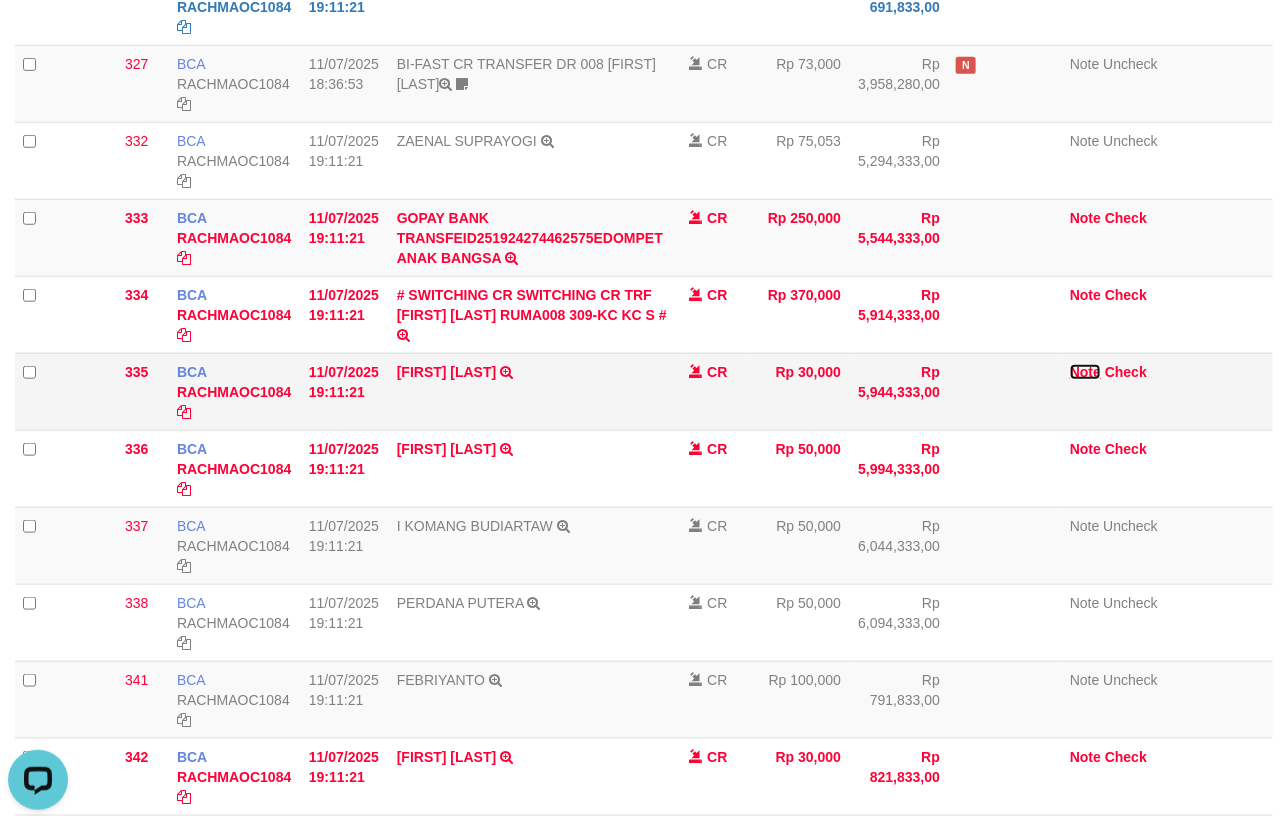click on "Note" at bounding box center (1085, 372) 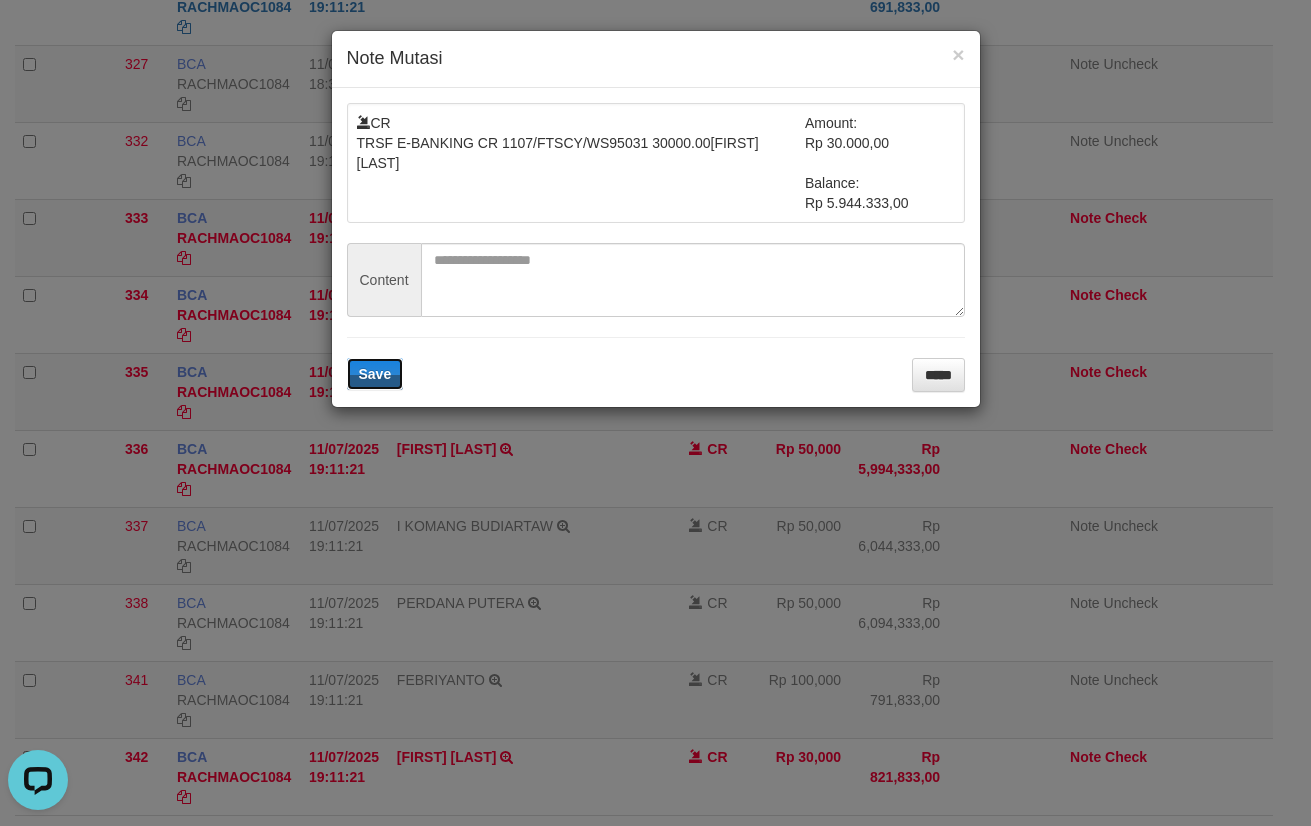 click at bounding box center [693, 280] 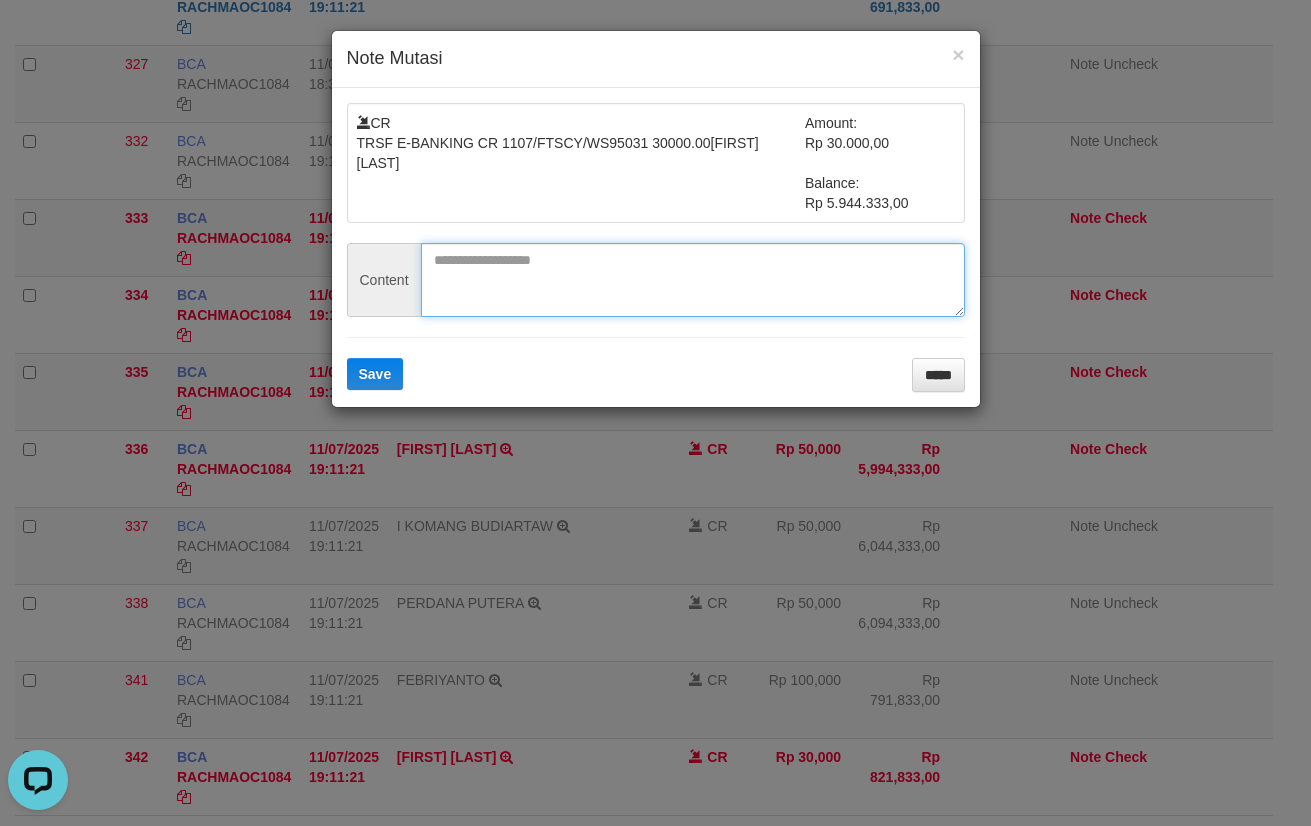 click at bounding box center (693, 280) 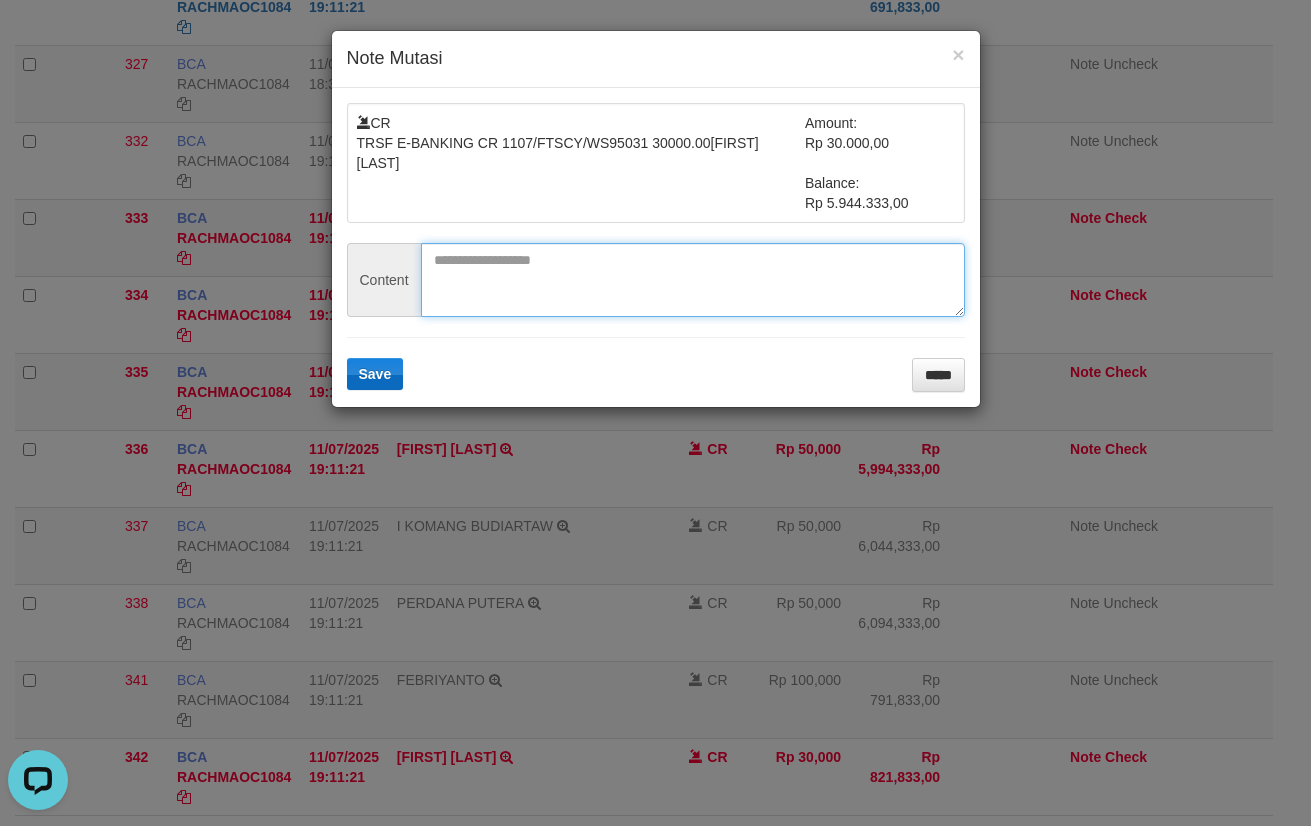paste on "**********" 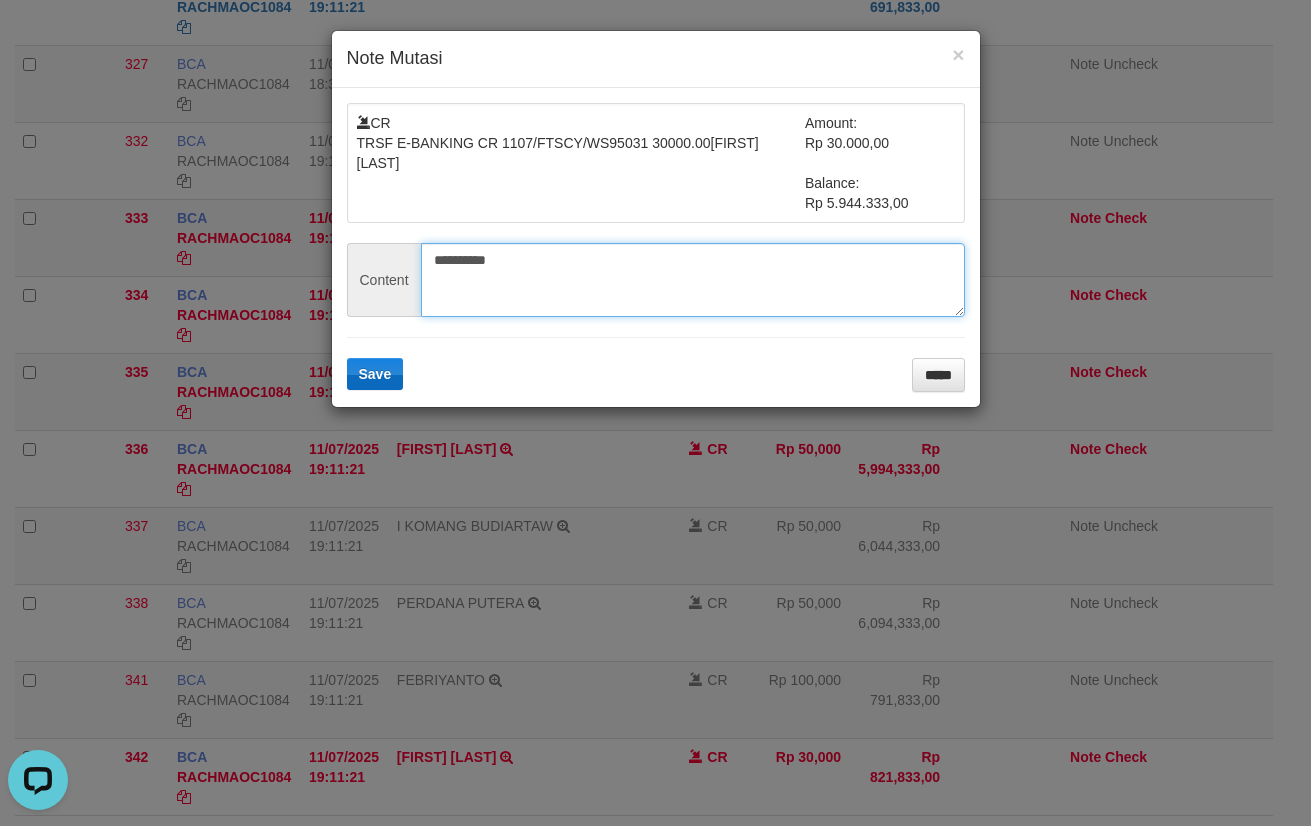 type on "**********" 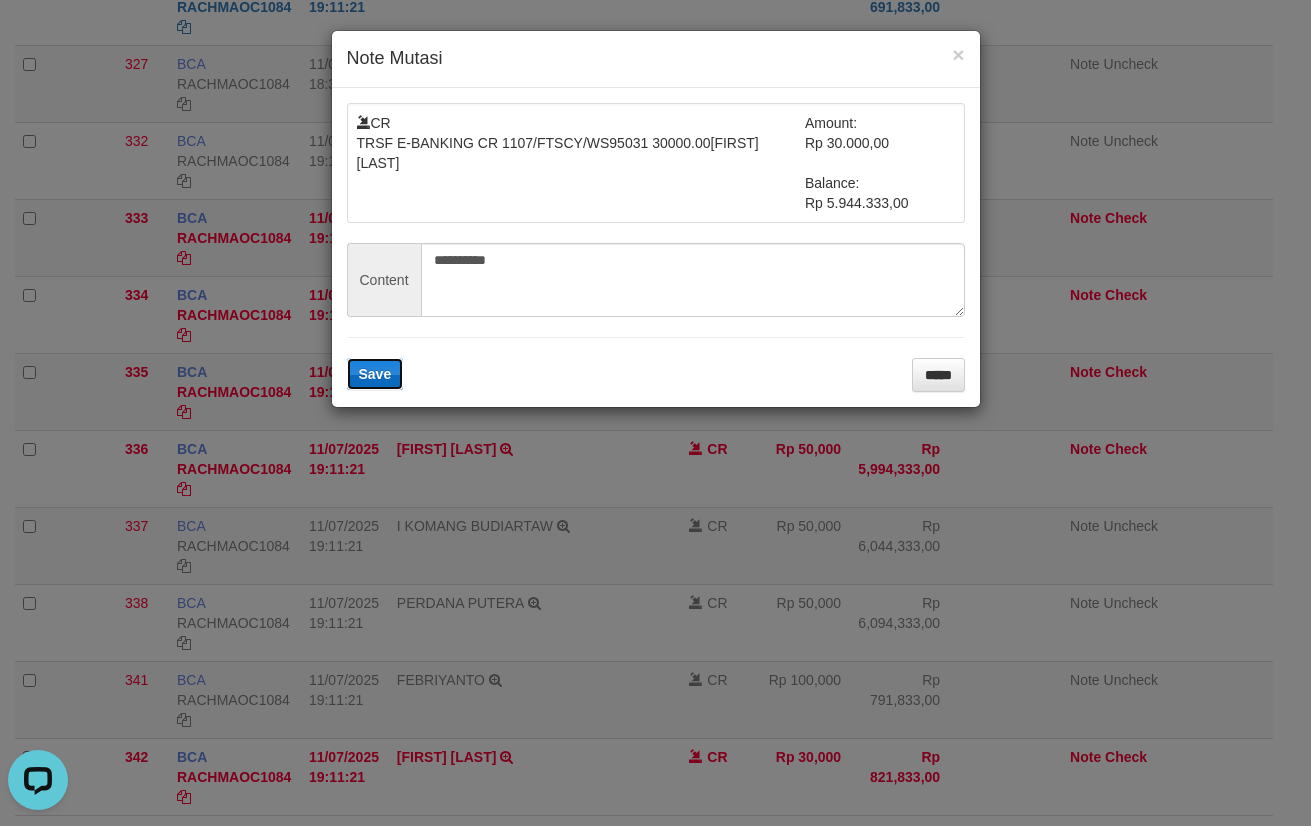 click on "Save" at bounding box center [375, 374] 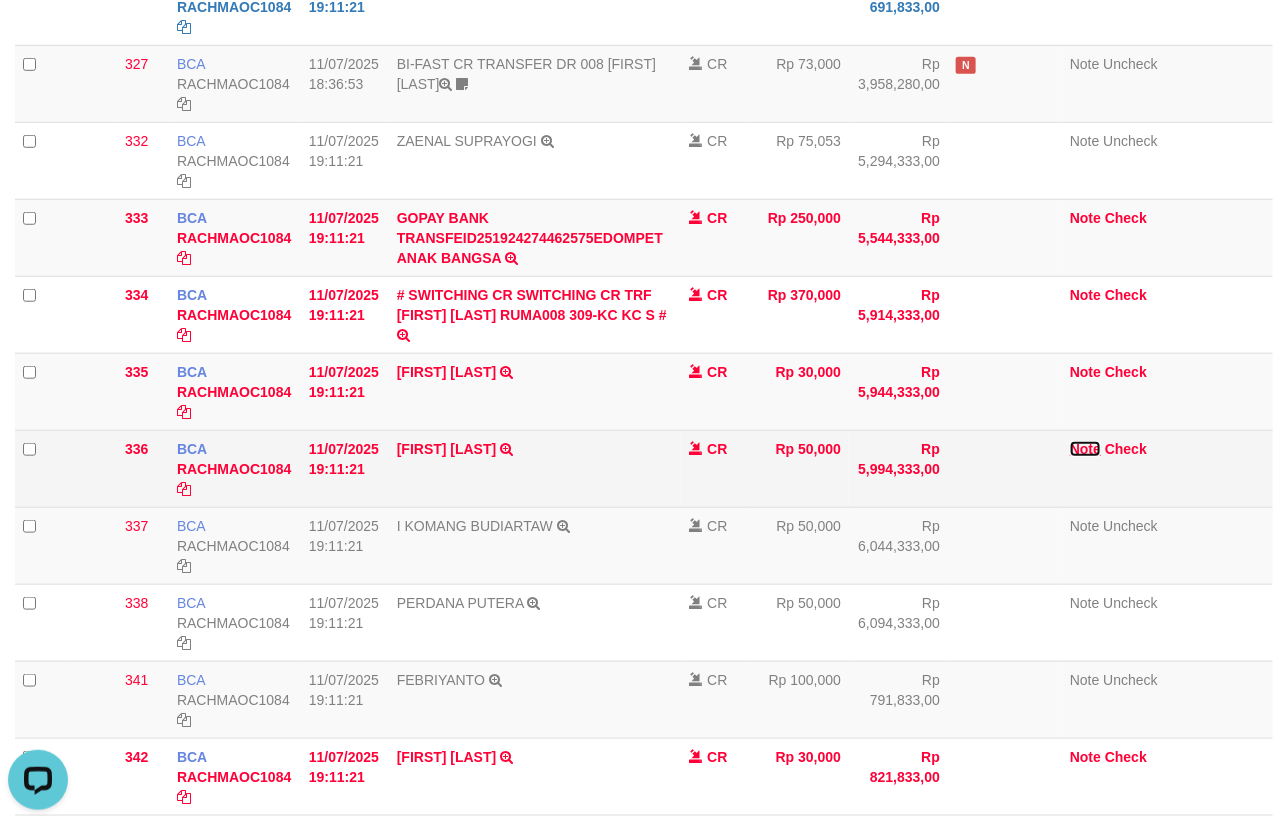 click on "Note" at bounding box center (1085, 449) 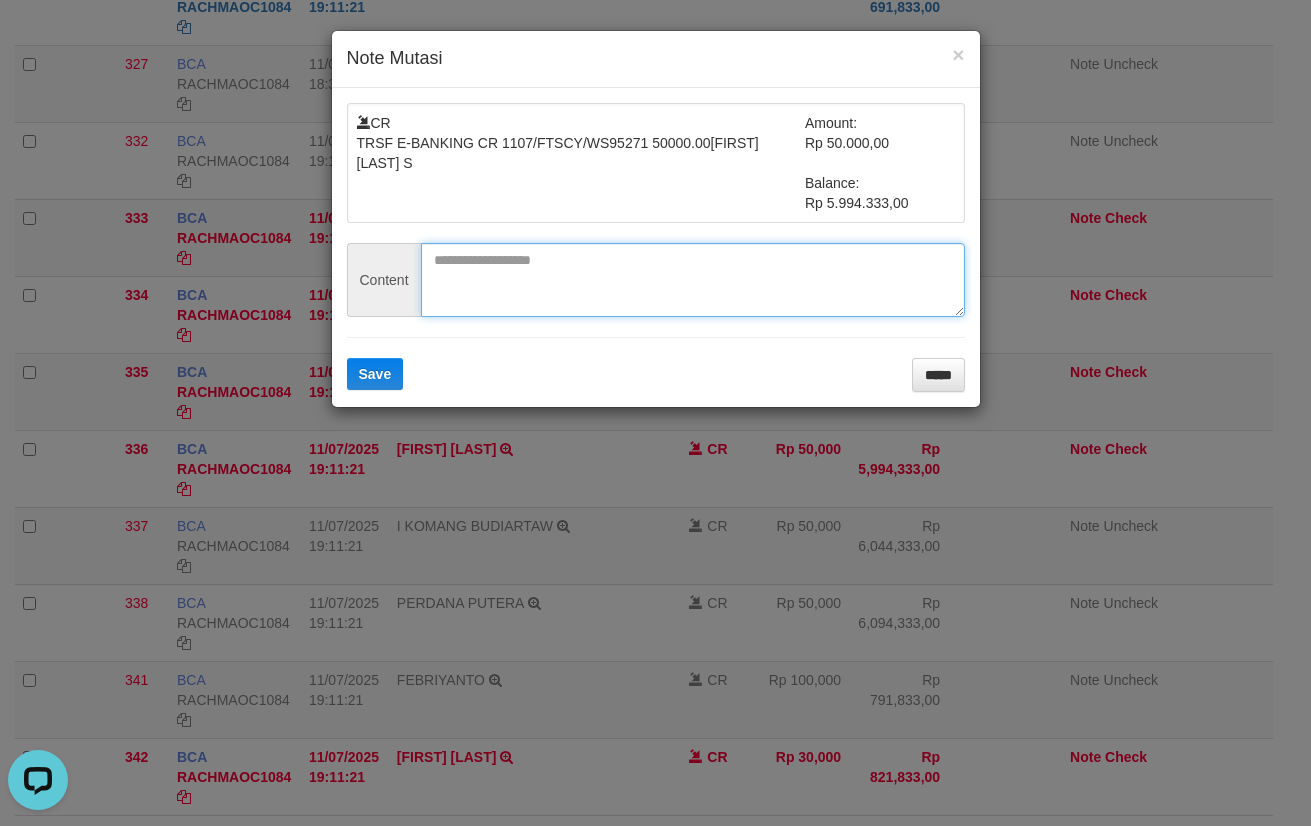 click at bounding box center (693, 280) 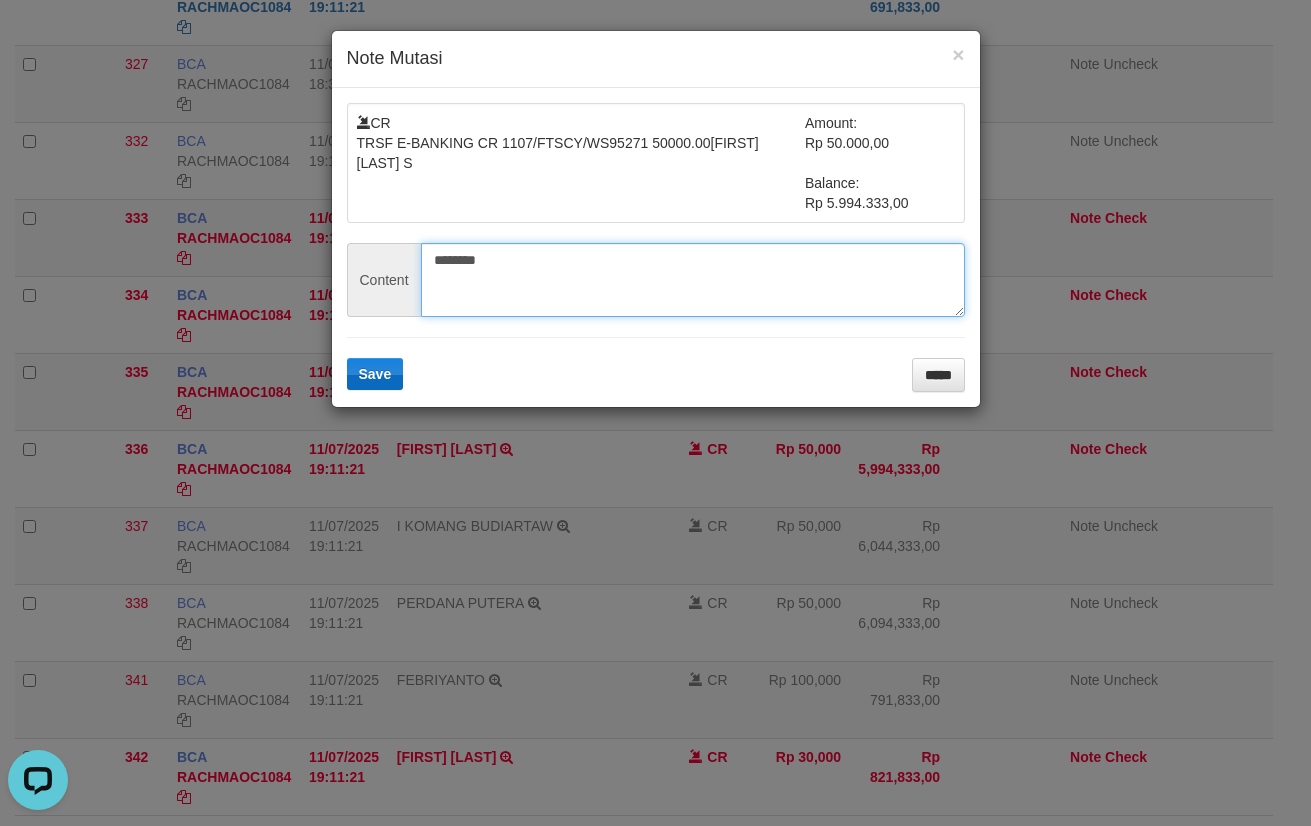 type on "********" 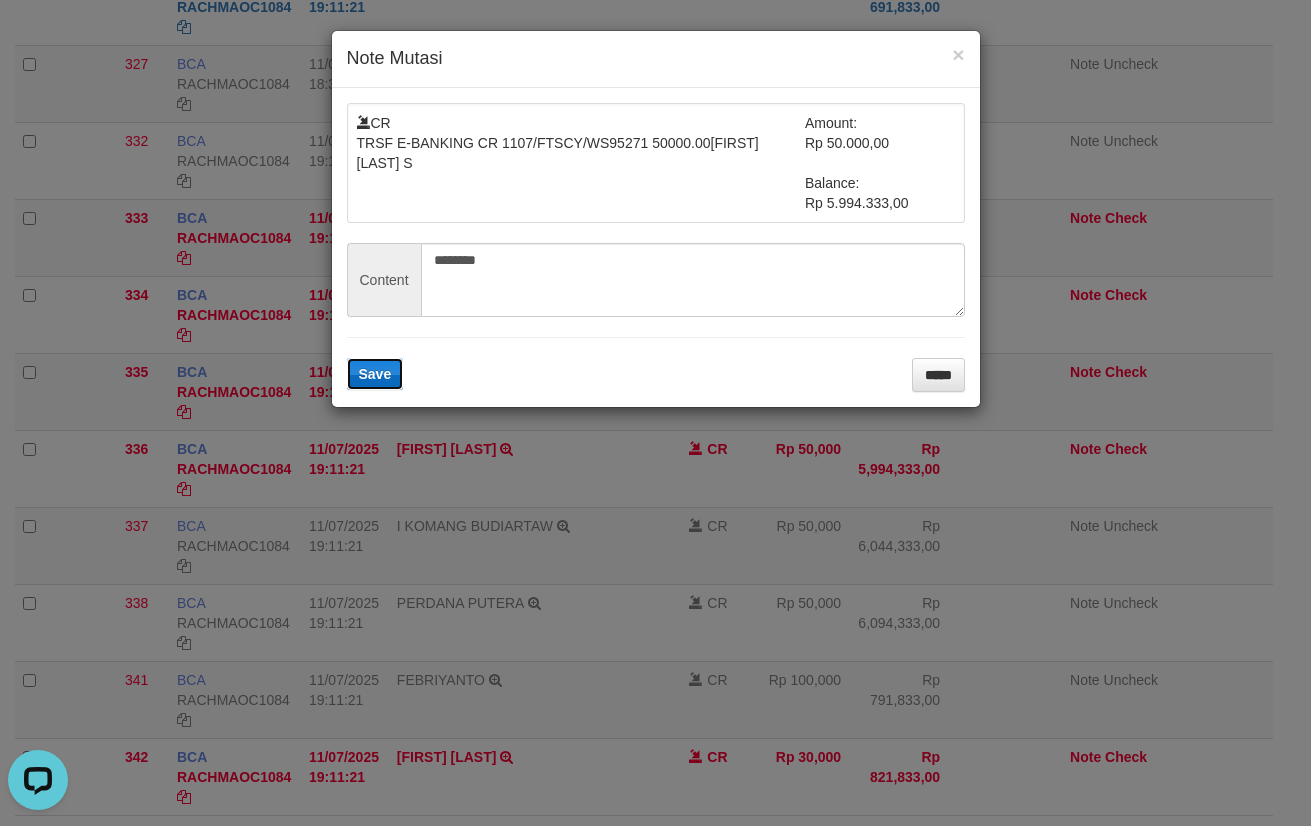 click on "Save" at bounding box center (375, 374) 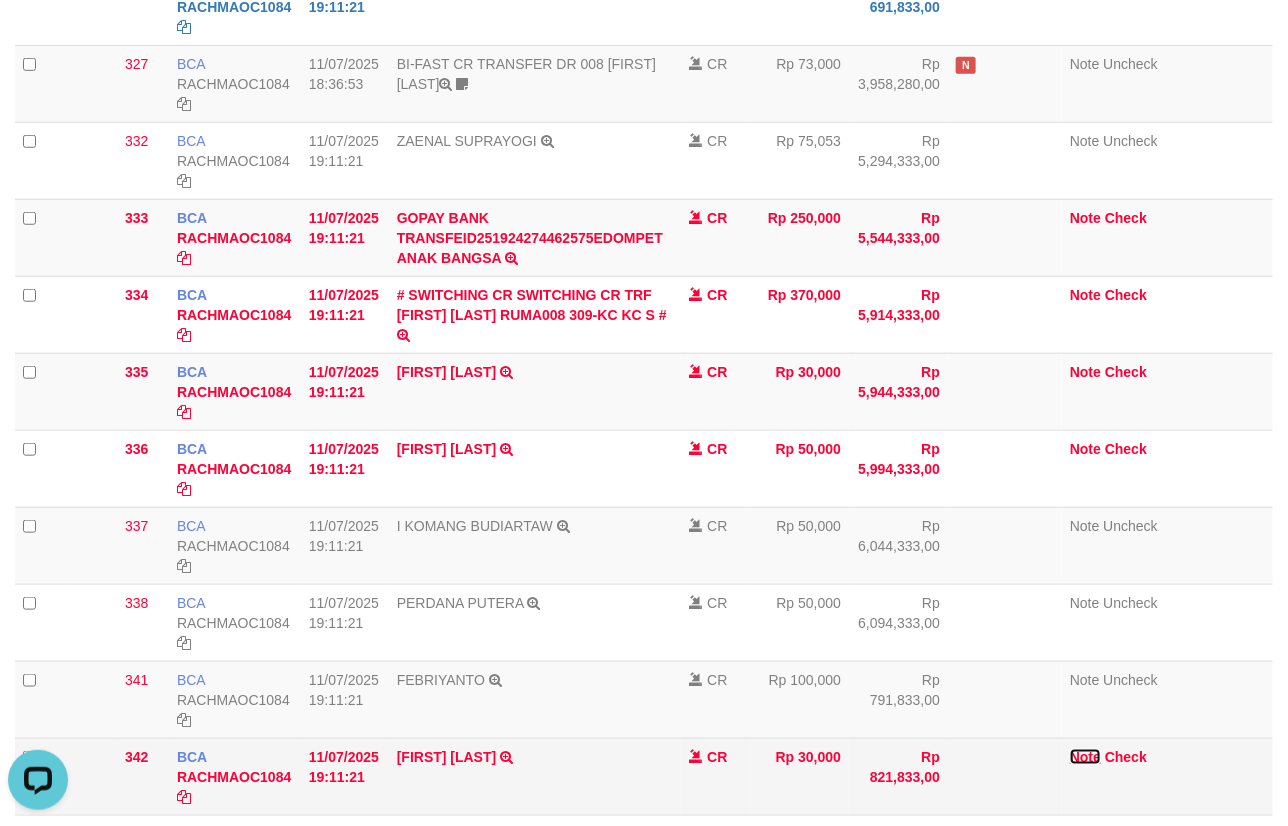 click on "Note" at bounding box center [1085, 757] 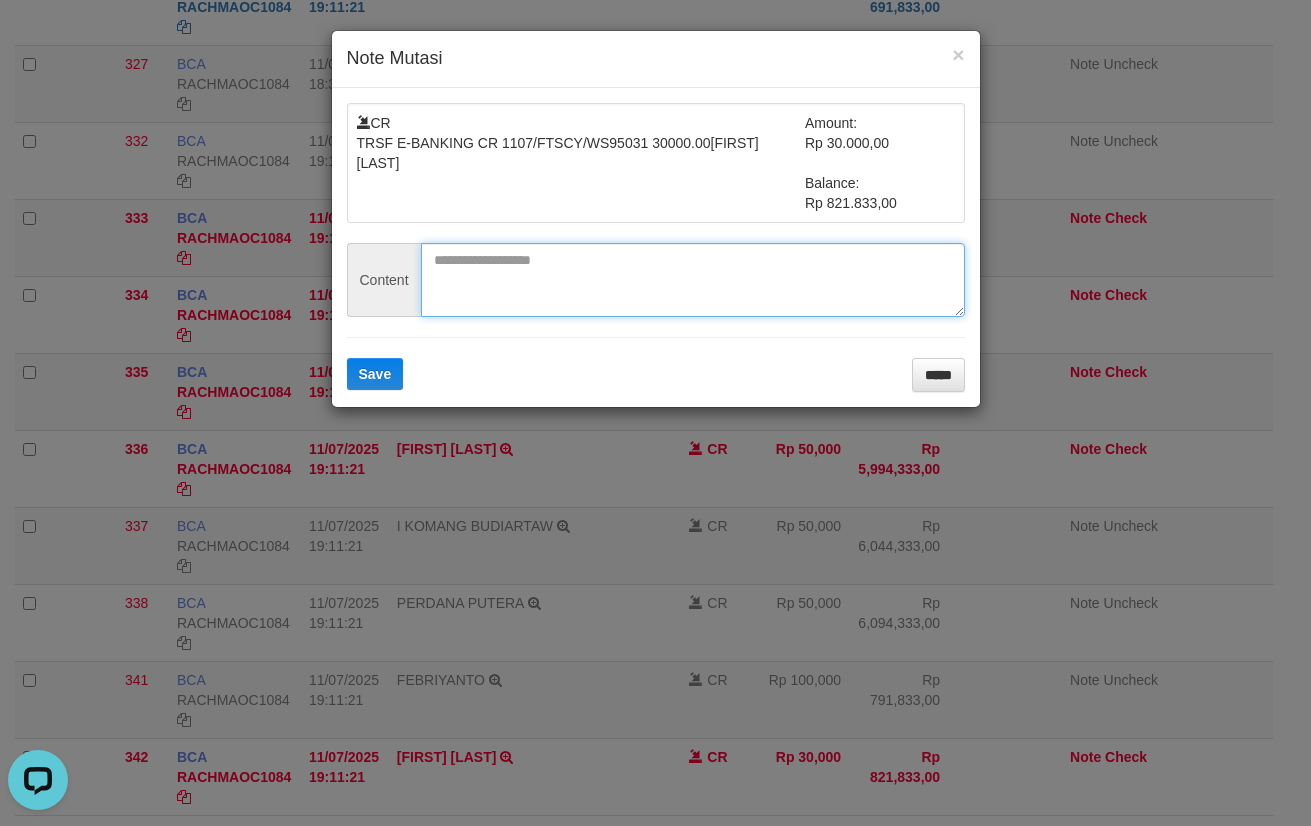 click at bounding box center [693, 280] 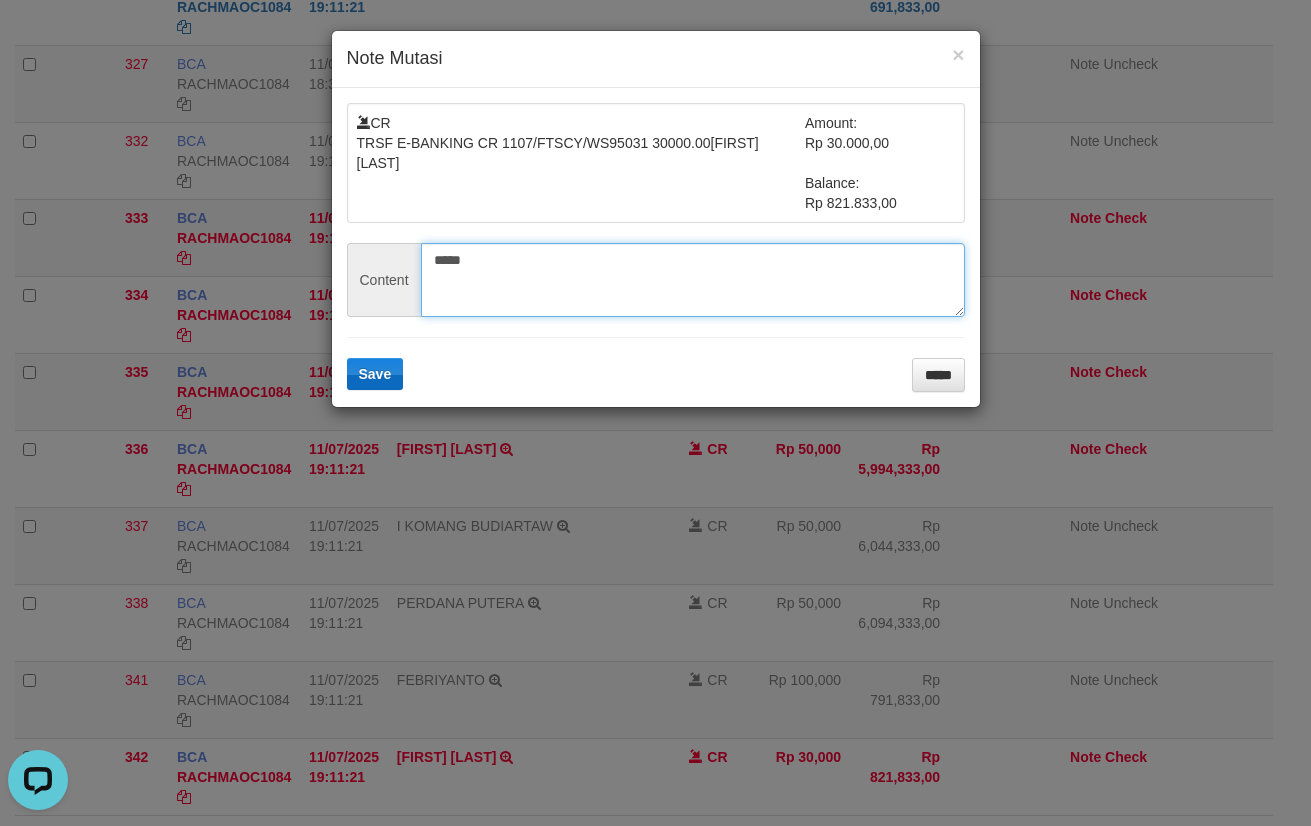 type on "*****" 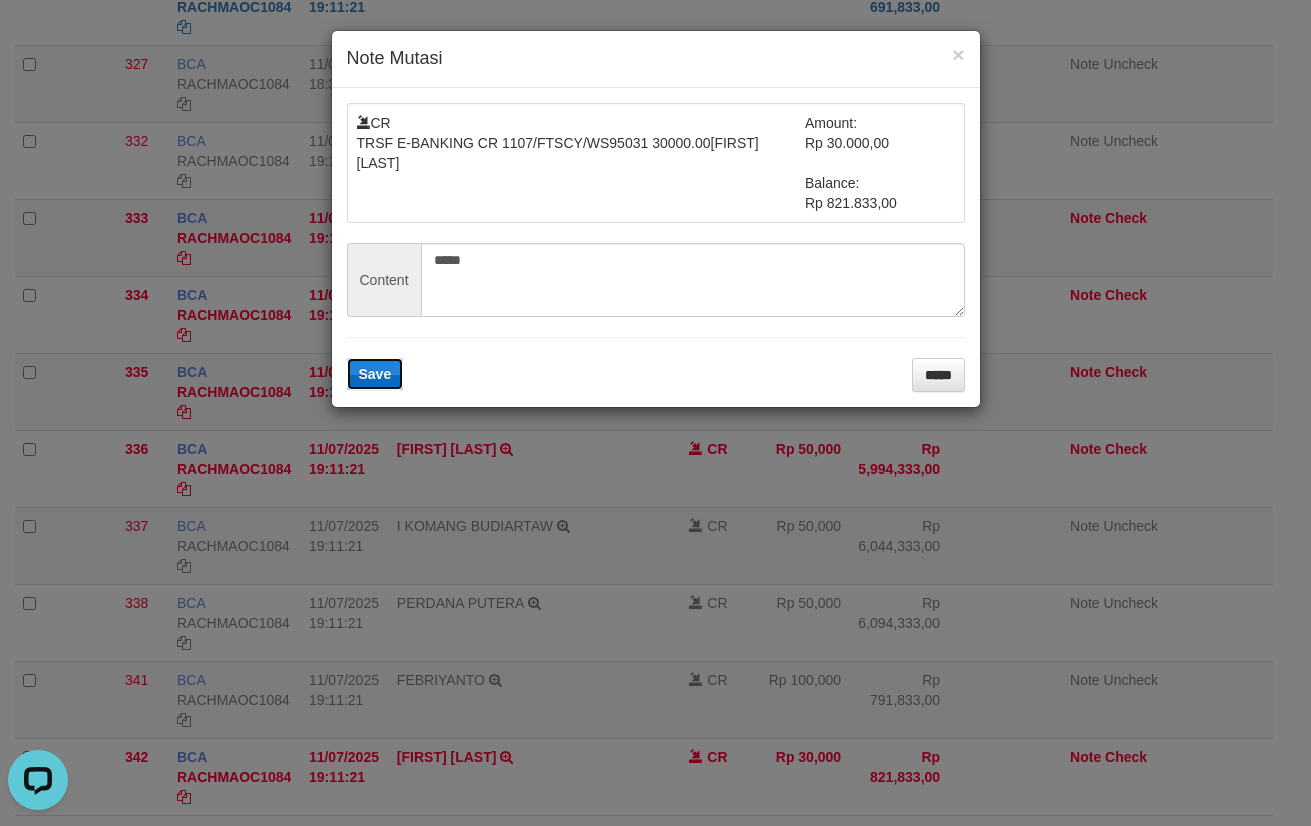 click on "Save" at bounding box center (375, 374) 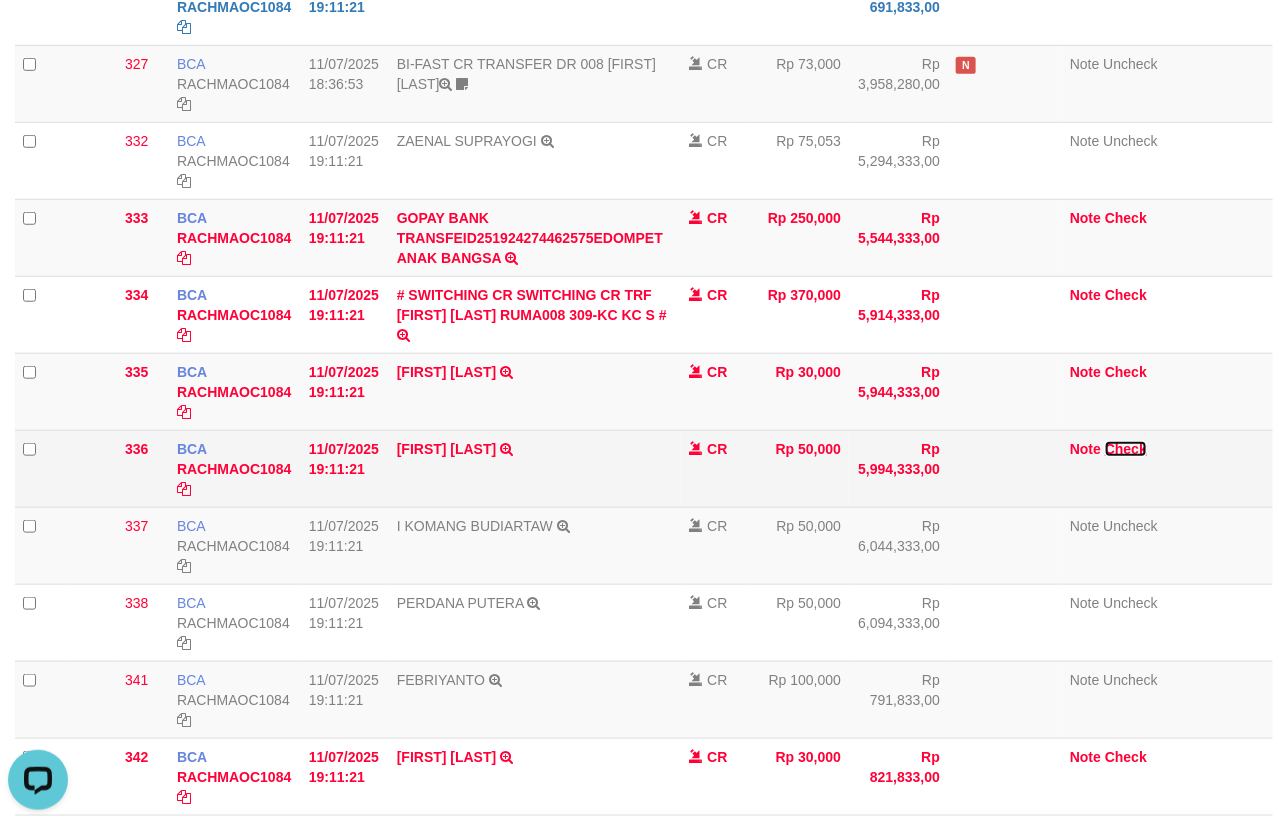 click on "Check" at bounding box center (1126, 449) 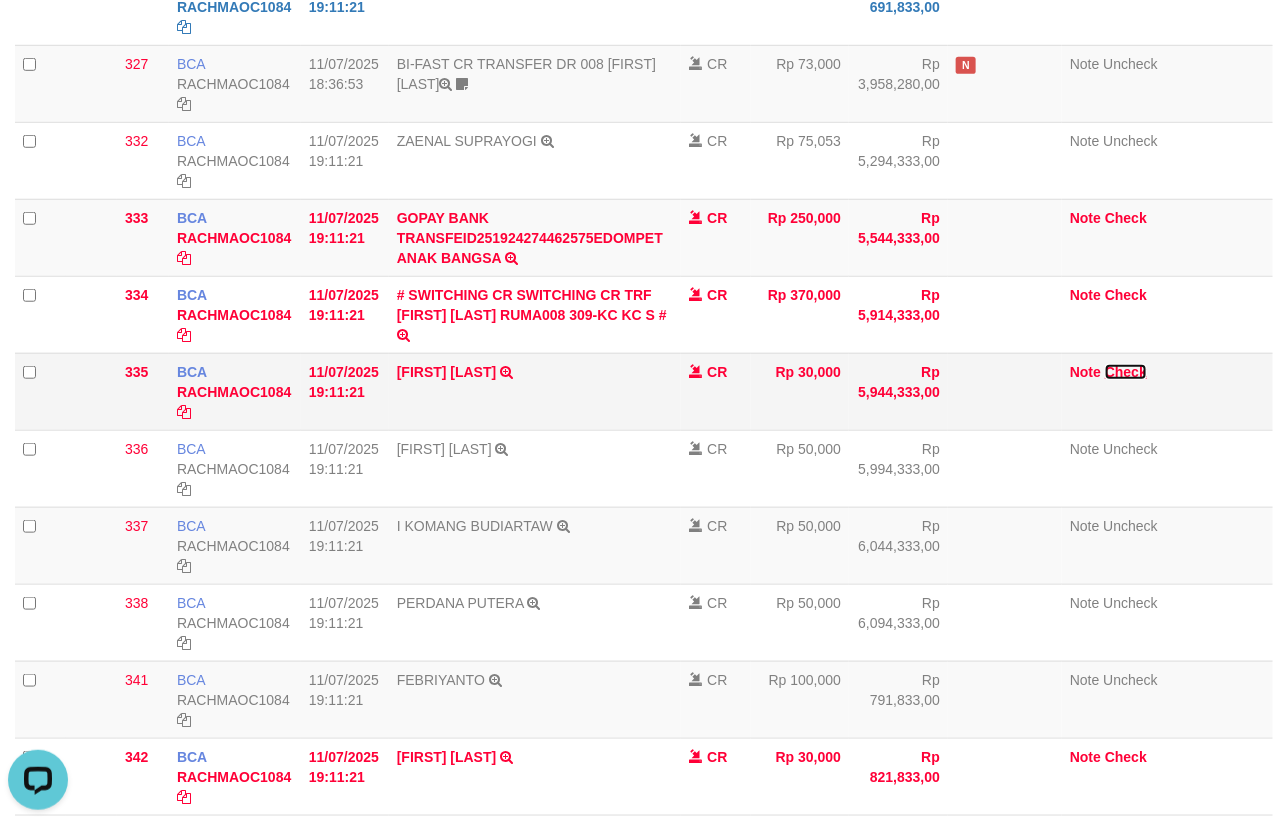click on "Check" at bounding box center [1126, 372] 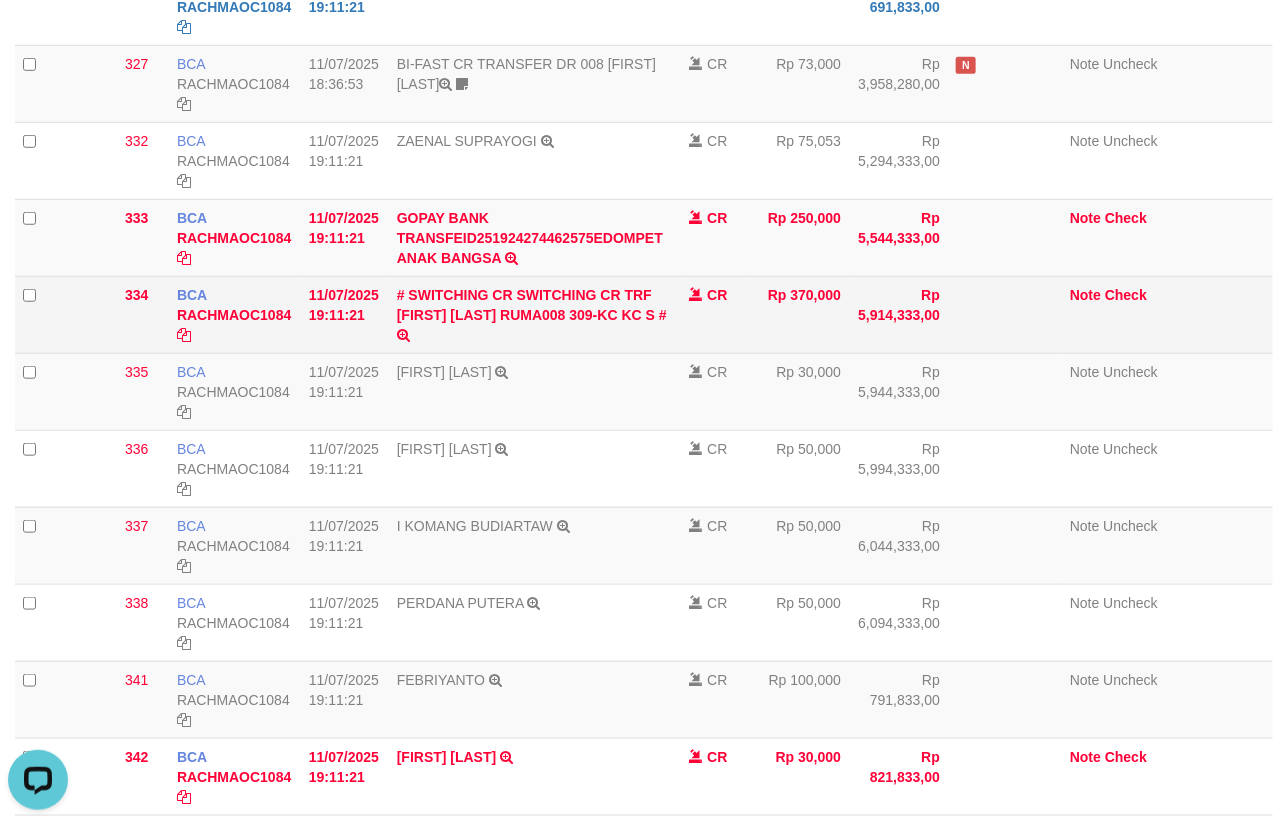 drag, startPoint x: 1125, startPoint y: 309, endPoint x: 1108, endPoint y: 286, distance: 28.600698 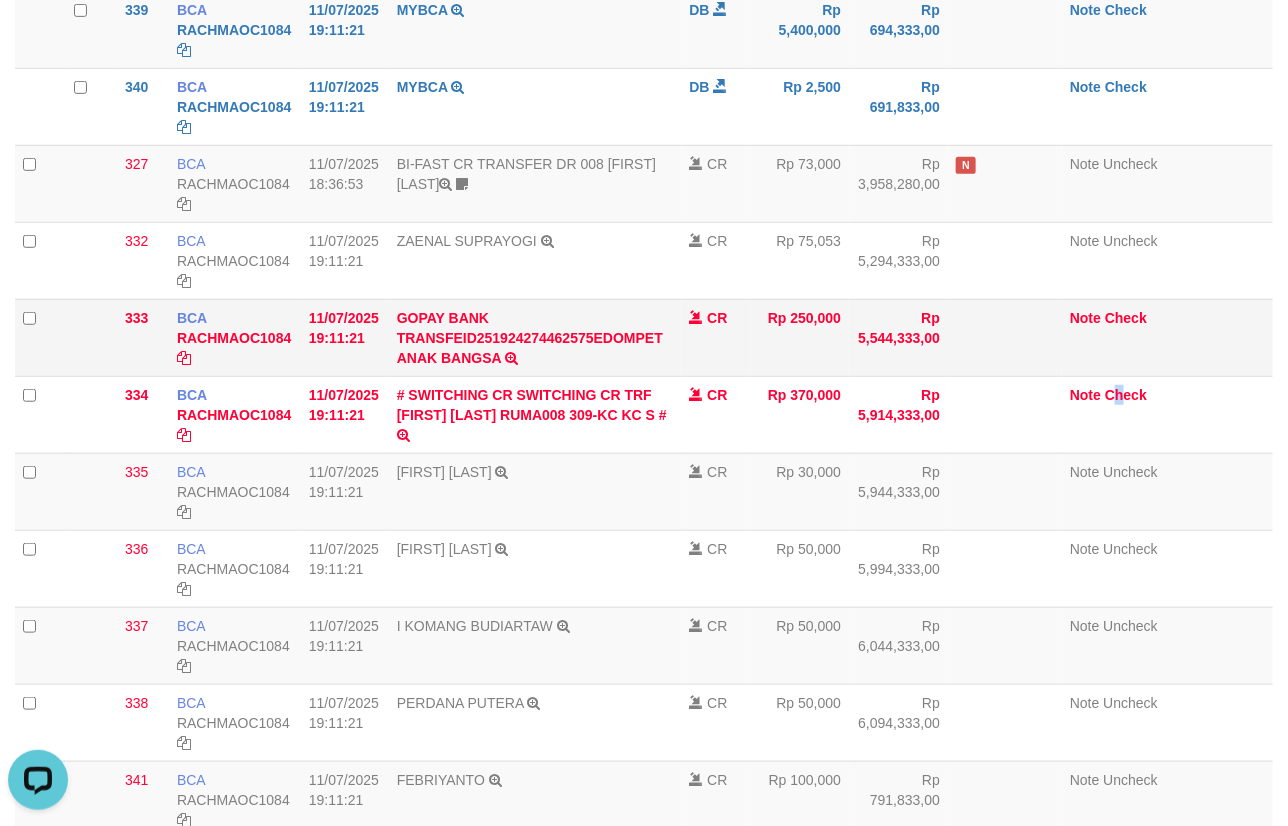 scroll, scrollTop: 160, scrollLeft: 0, axis: vertical 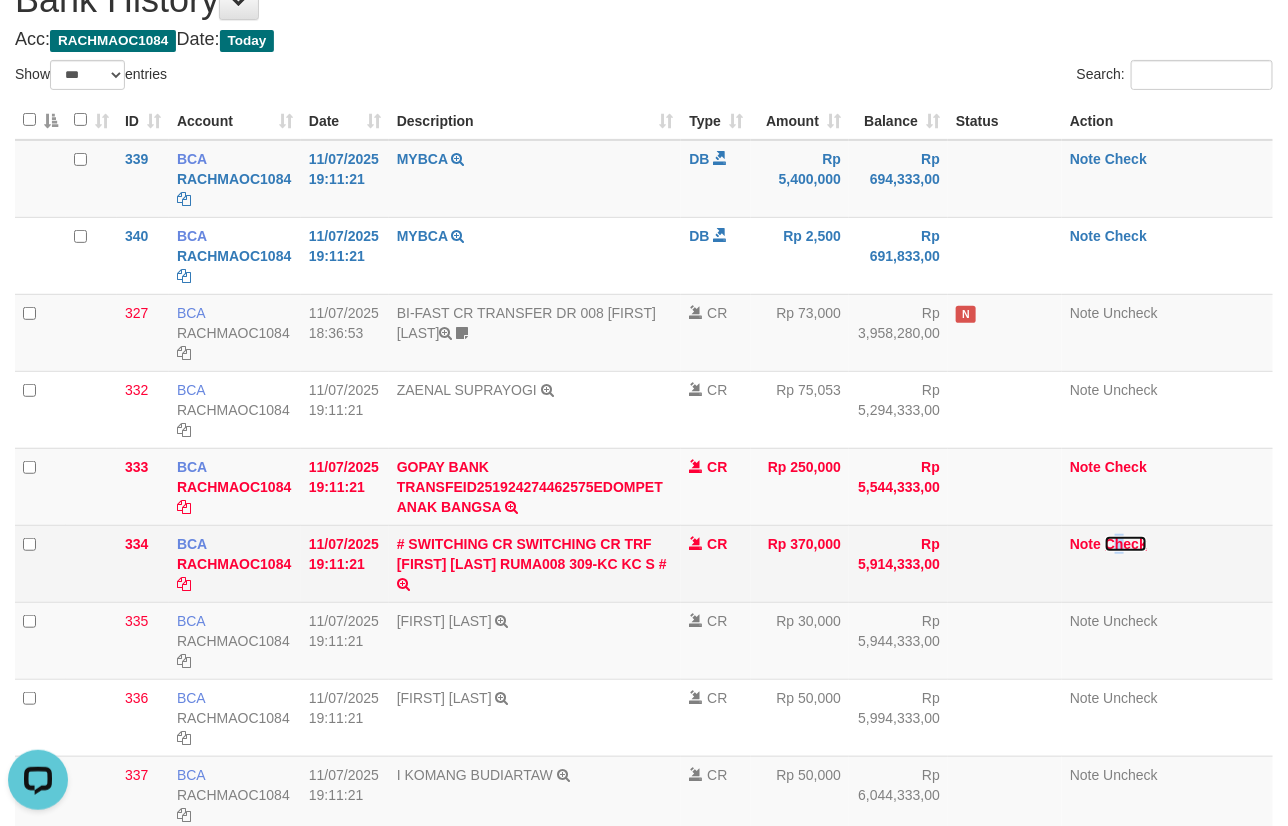 click on "Check" at bounding box center [1126, 544] 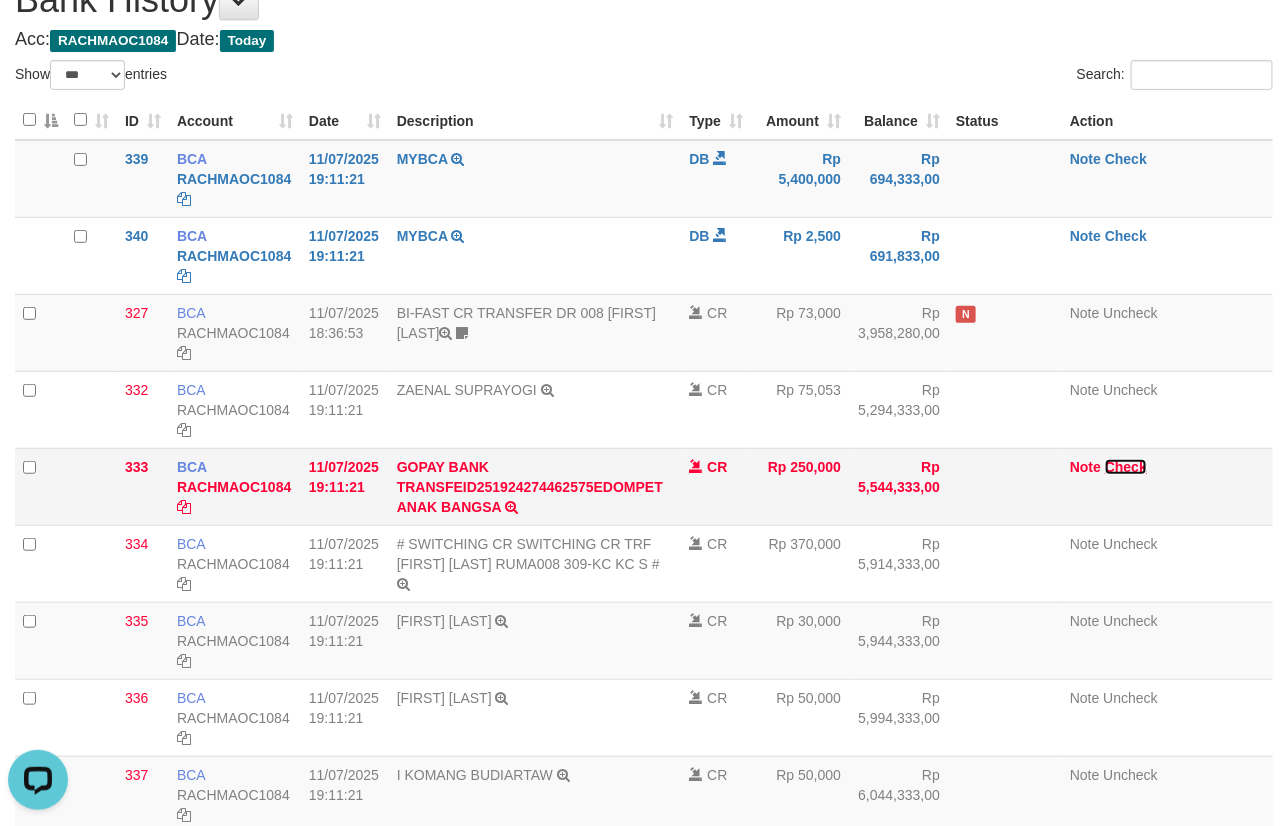 click on "Check" at bounding box center [1126, 467] 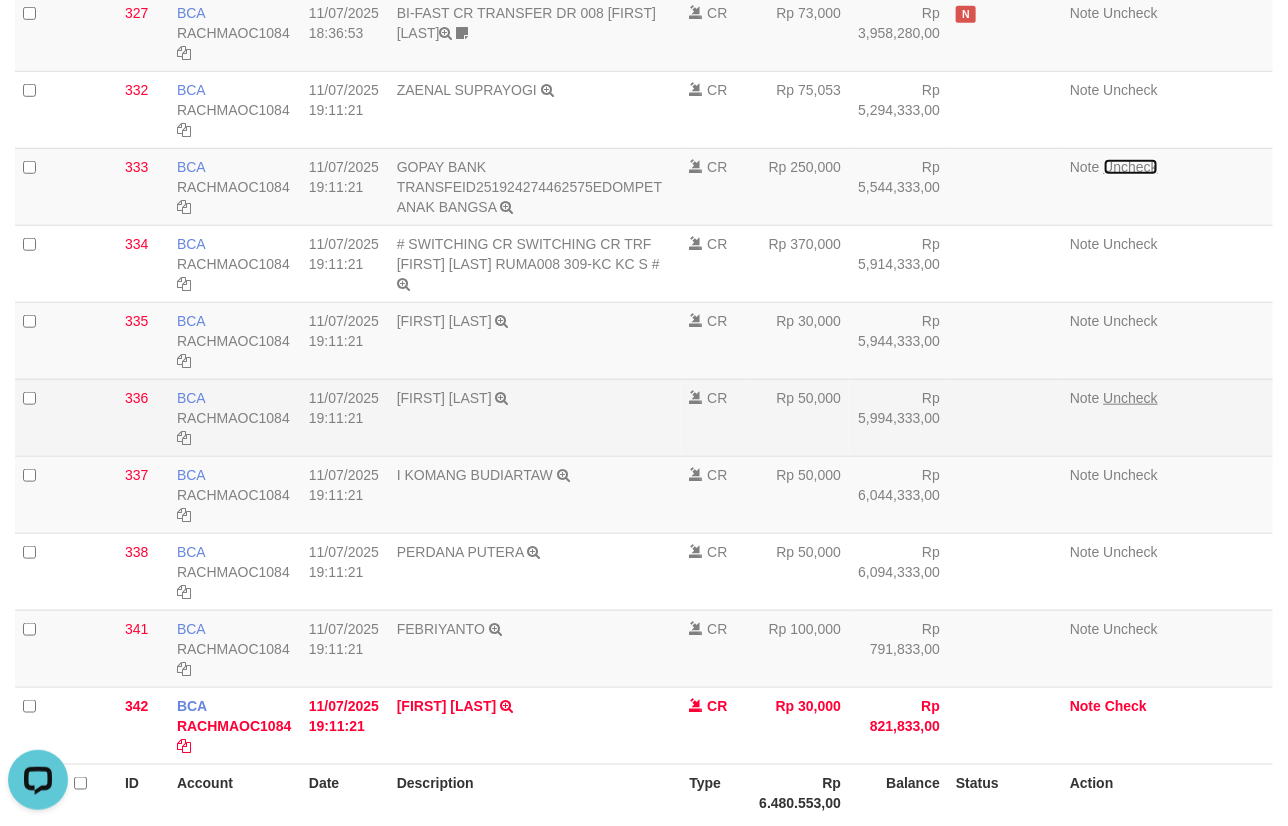 scroll, scrollTop: 660, scrollLeft: 0, axis: vertical 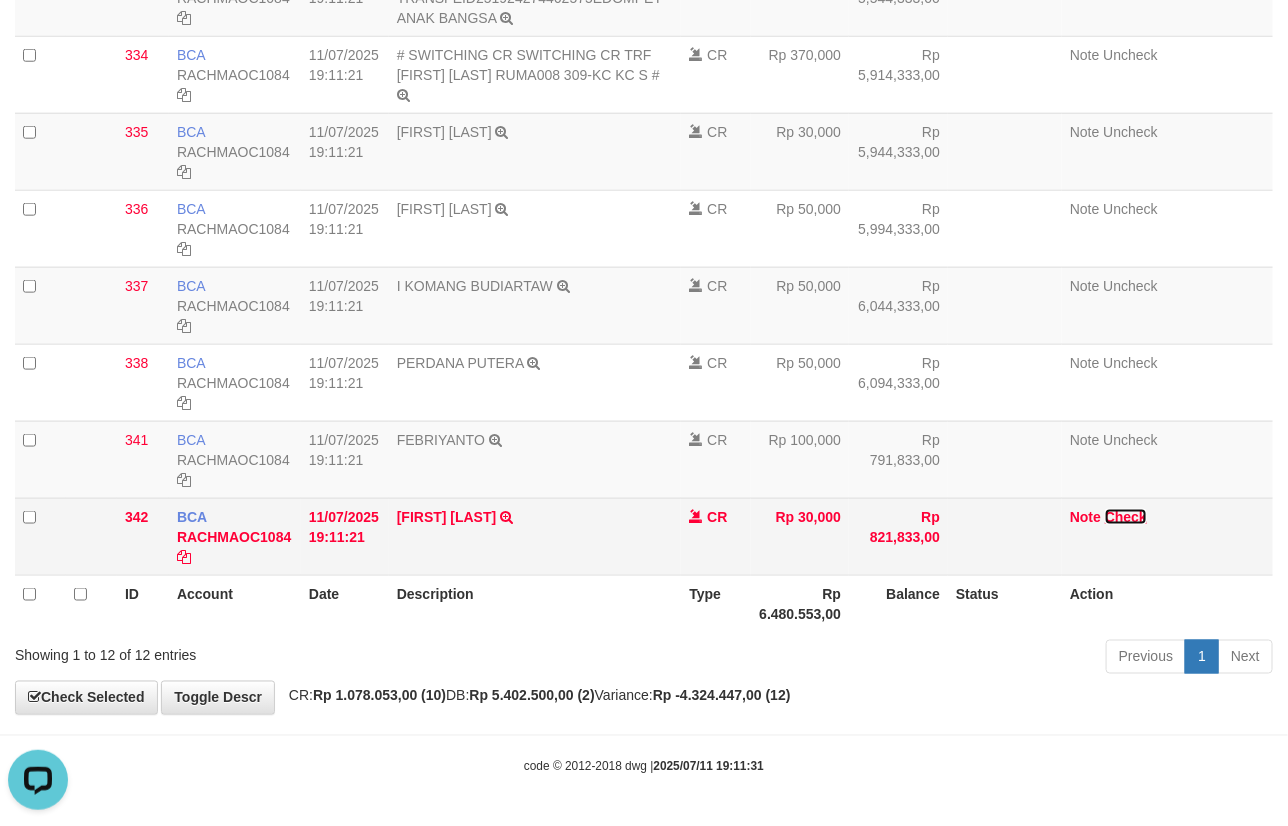 click on "Check" at bounding box center [1126, 517] 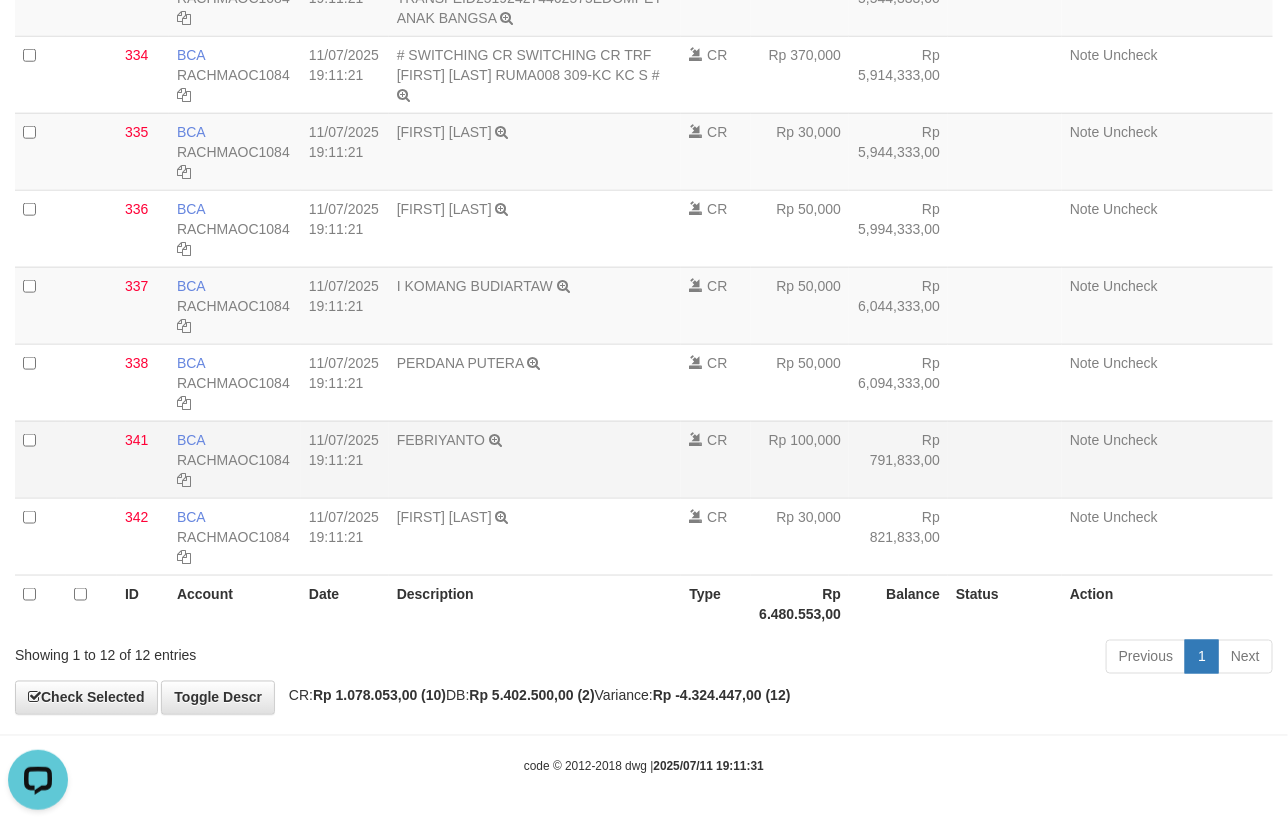 click at bounding box center [1005, 459] 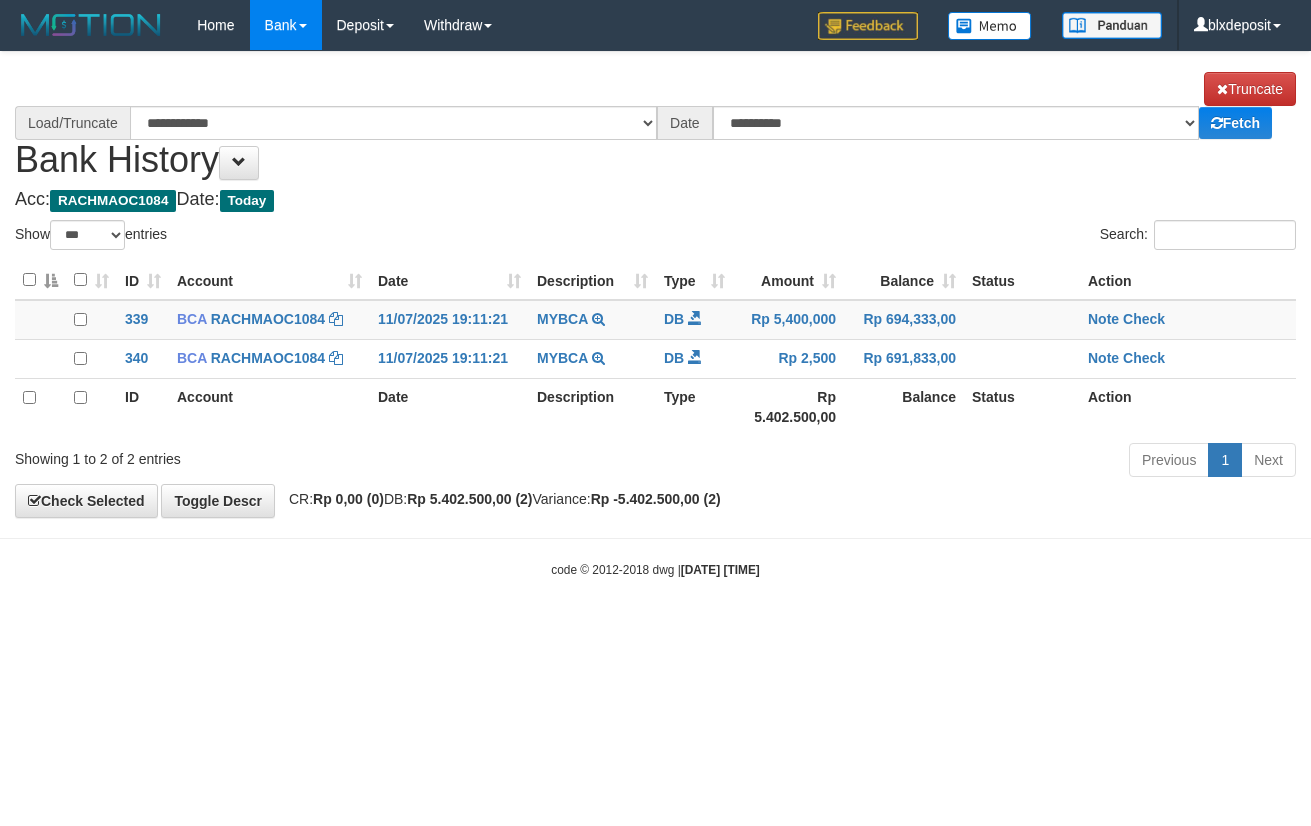 select on "***" 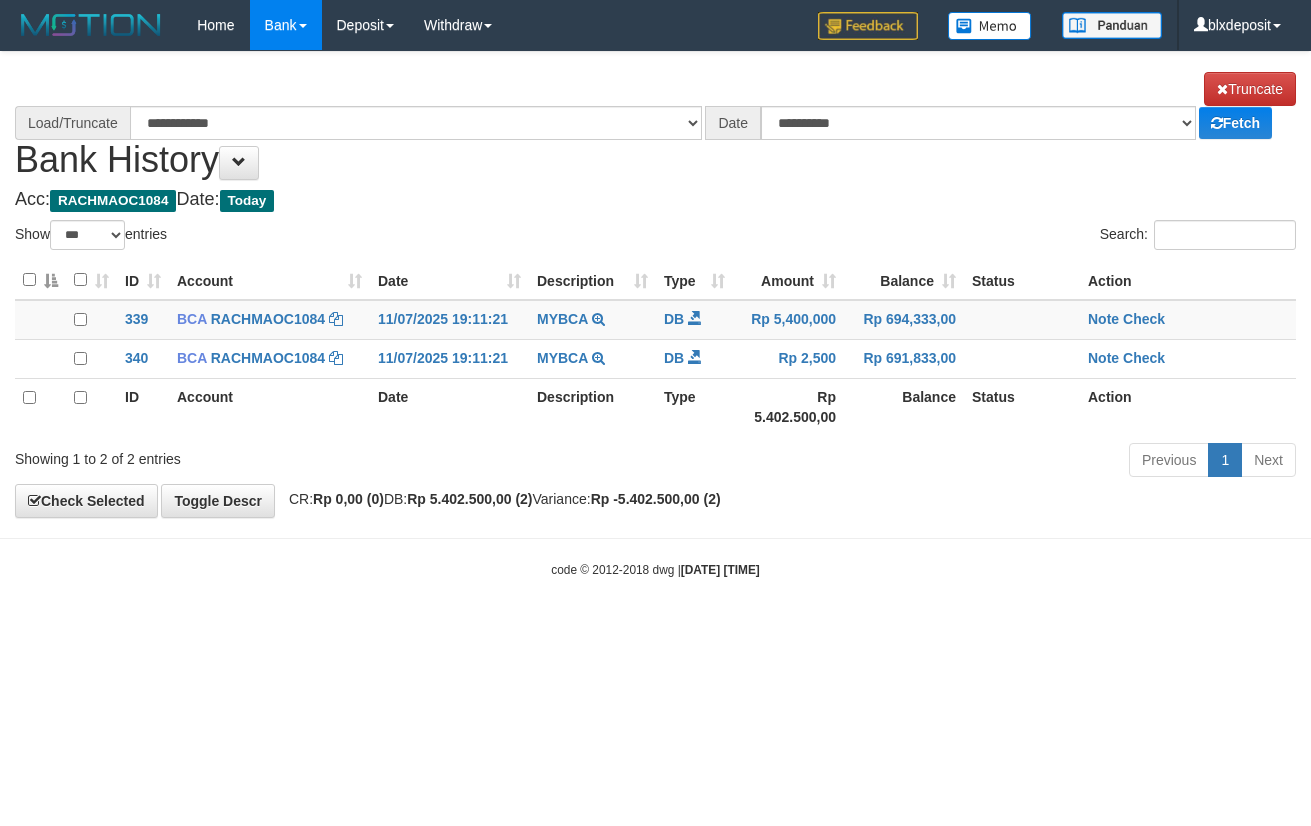 scroll, scrollTop: 0, scrollLeft: 0, axis: both 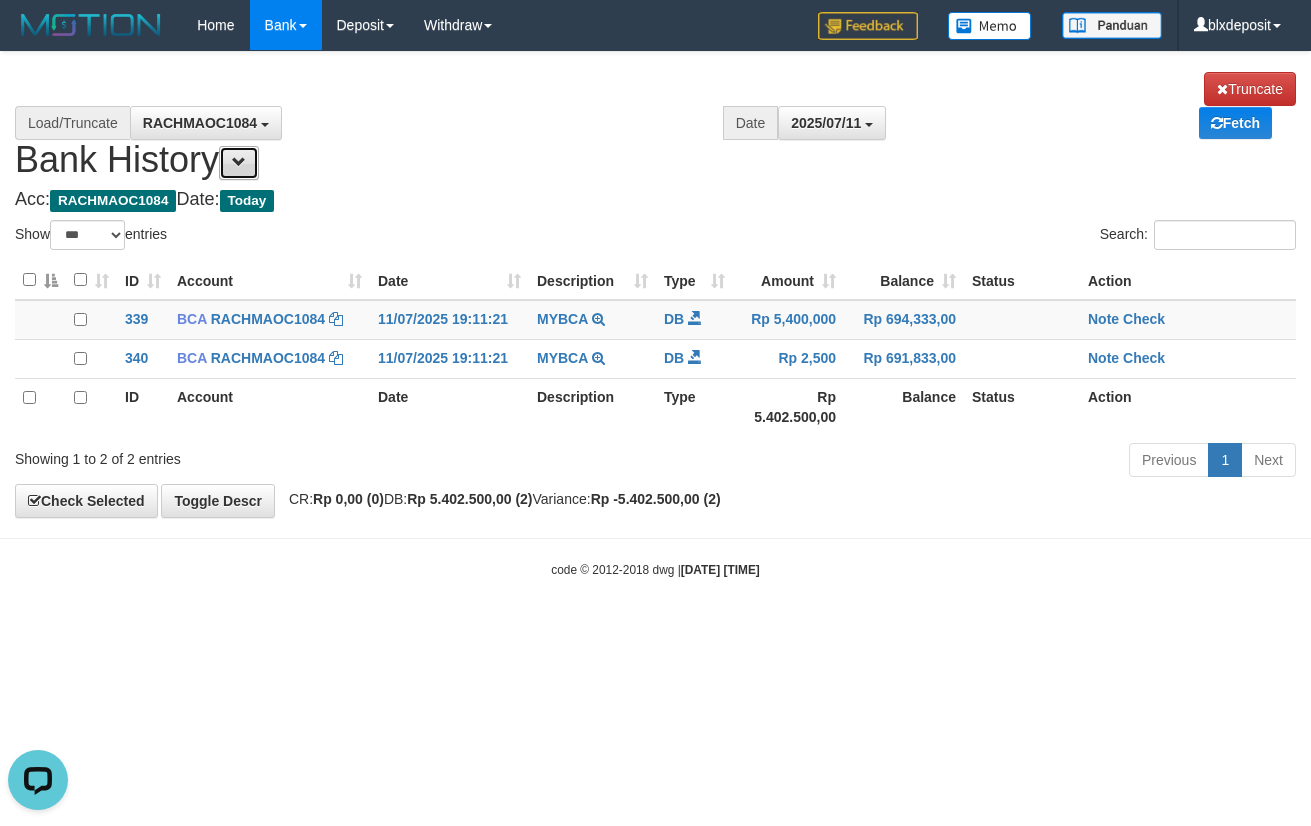 click at bounding box center [239, 163] 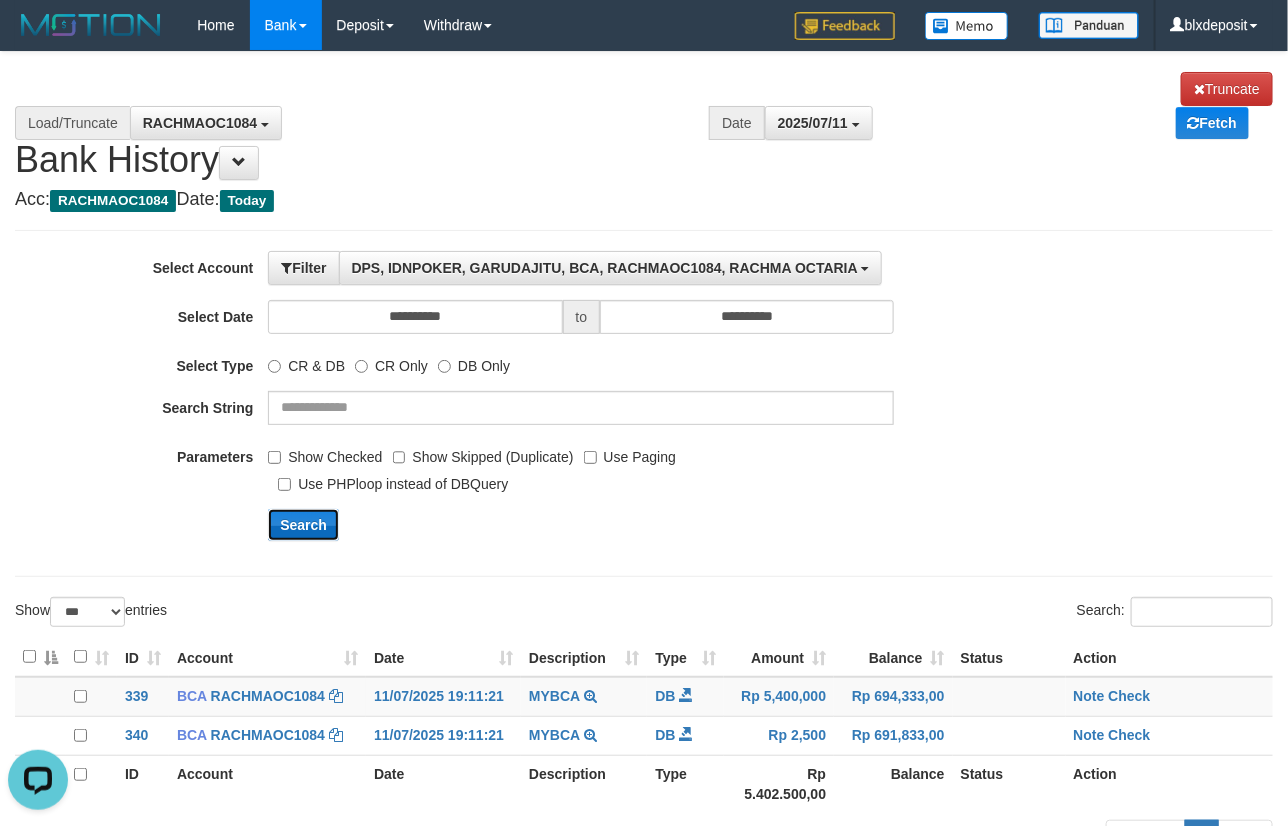 click on "Search" at bounding box center [303, 525] 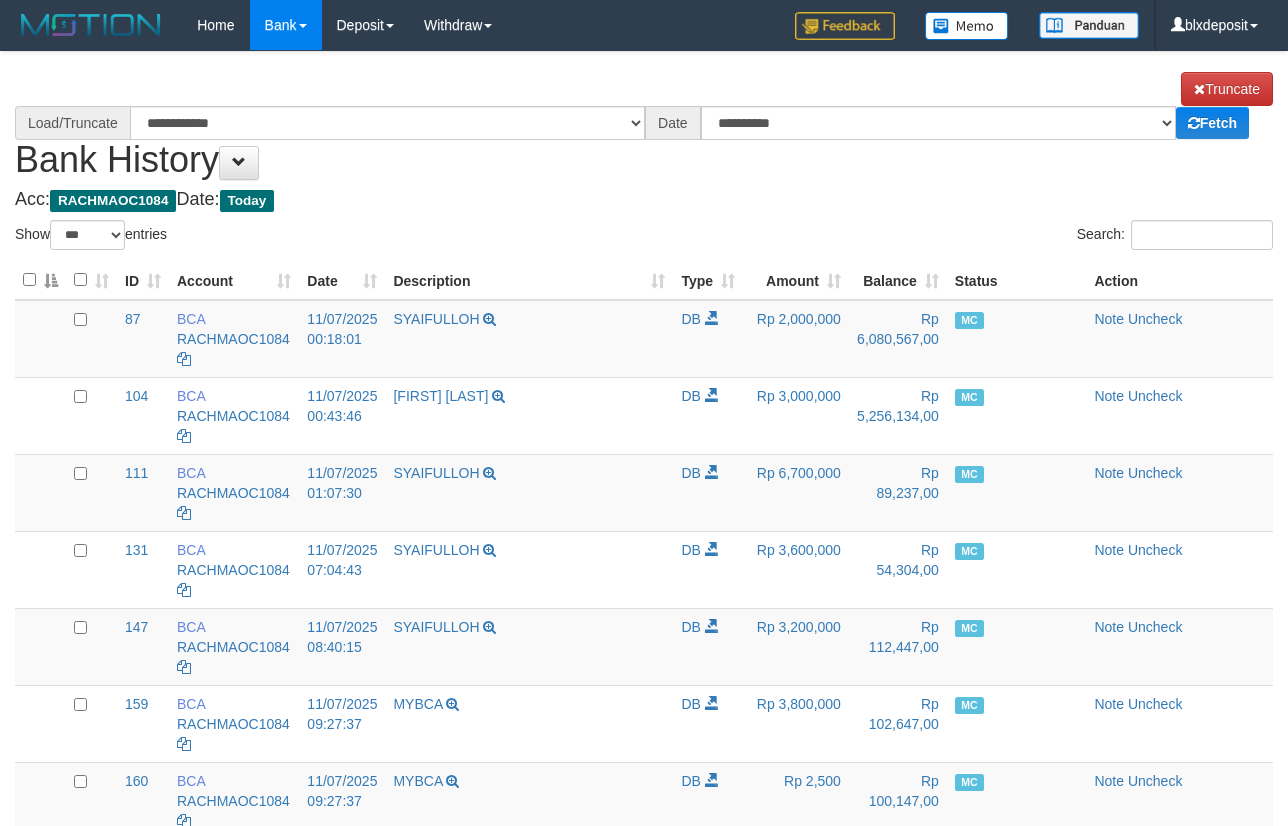 select on "***" 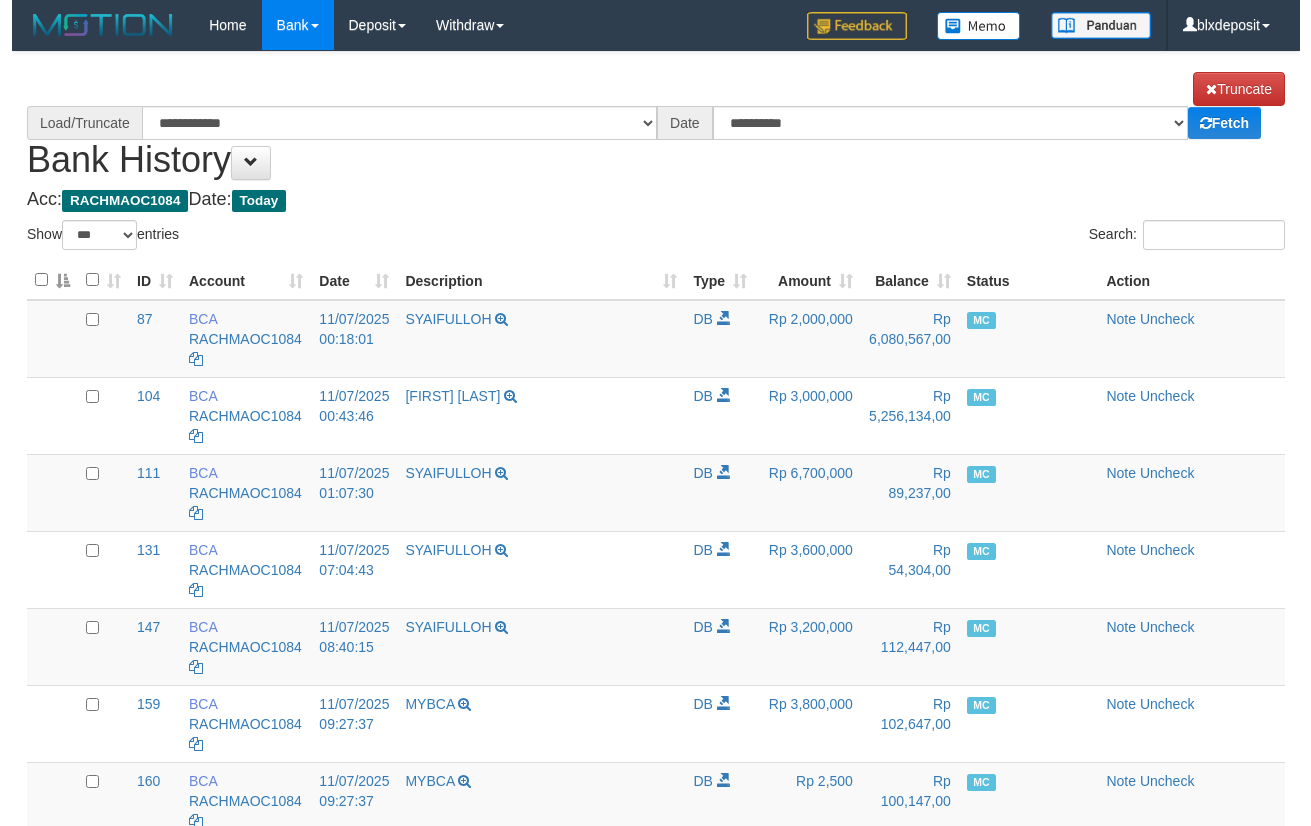 scroll, scrollTop: 0, scrollLeft: 0, axis: both 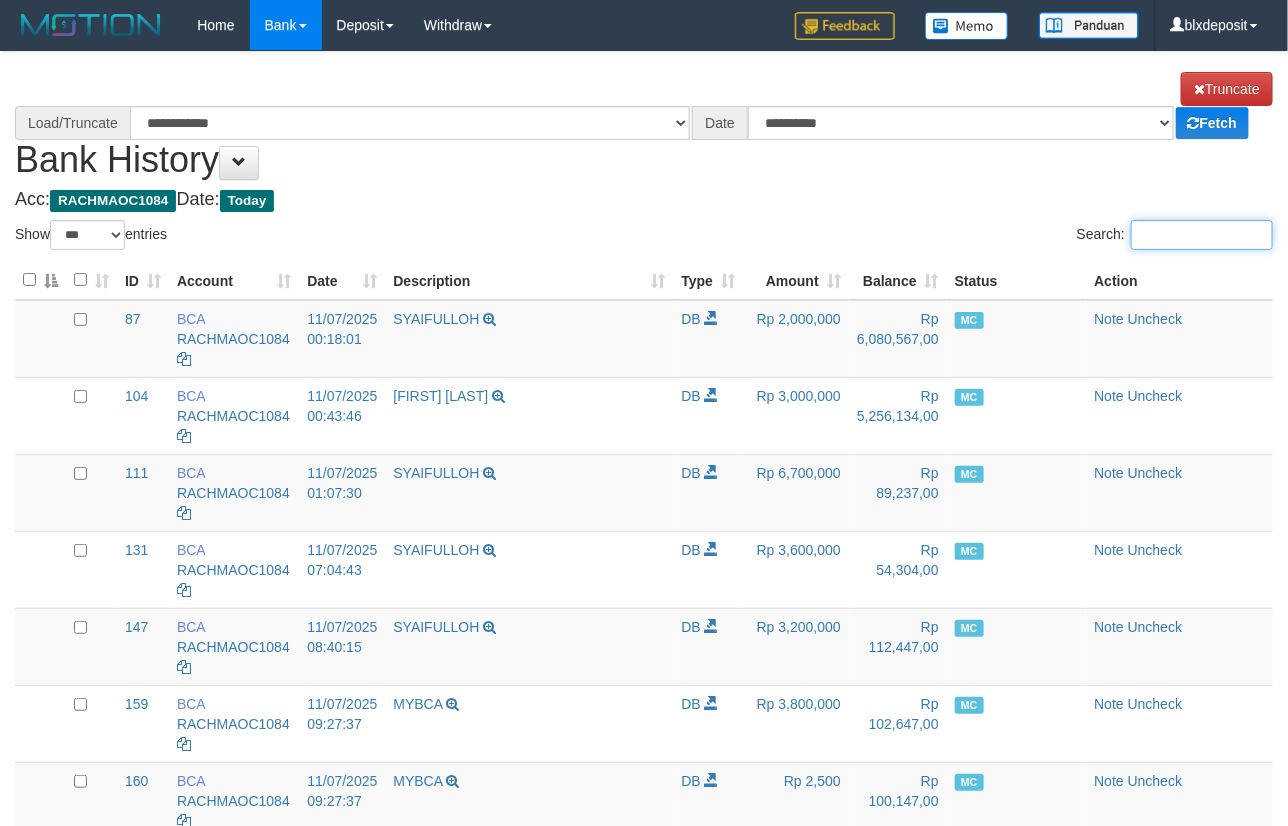paste on "**********" 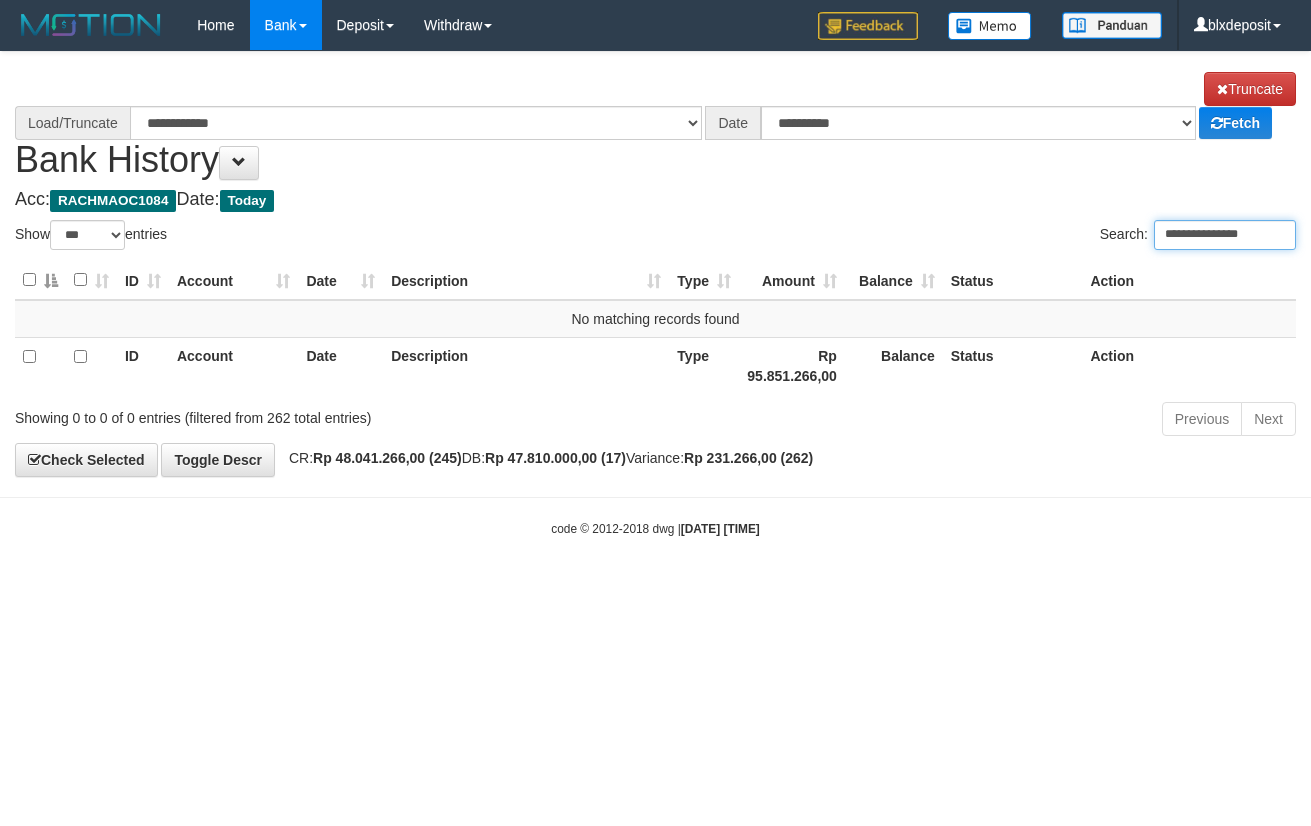 select on "****" 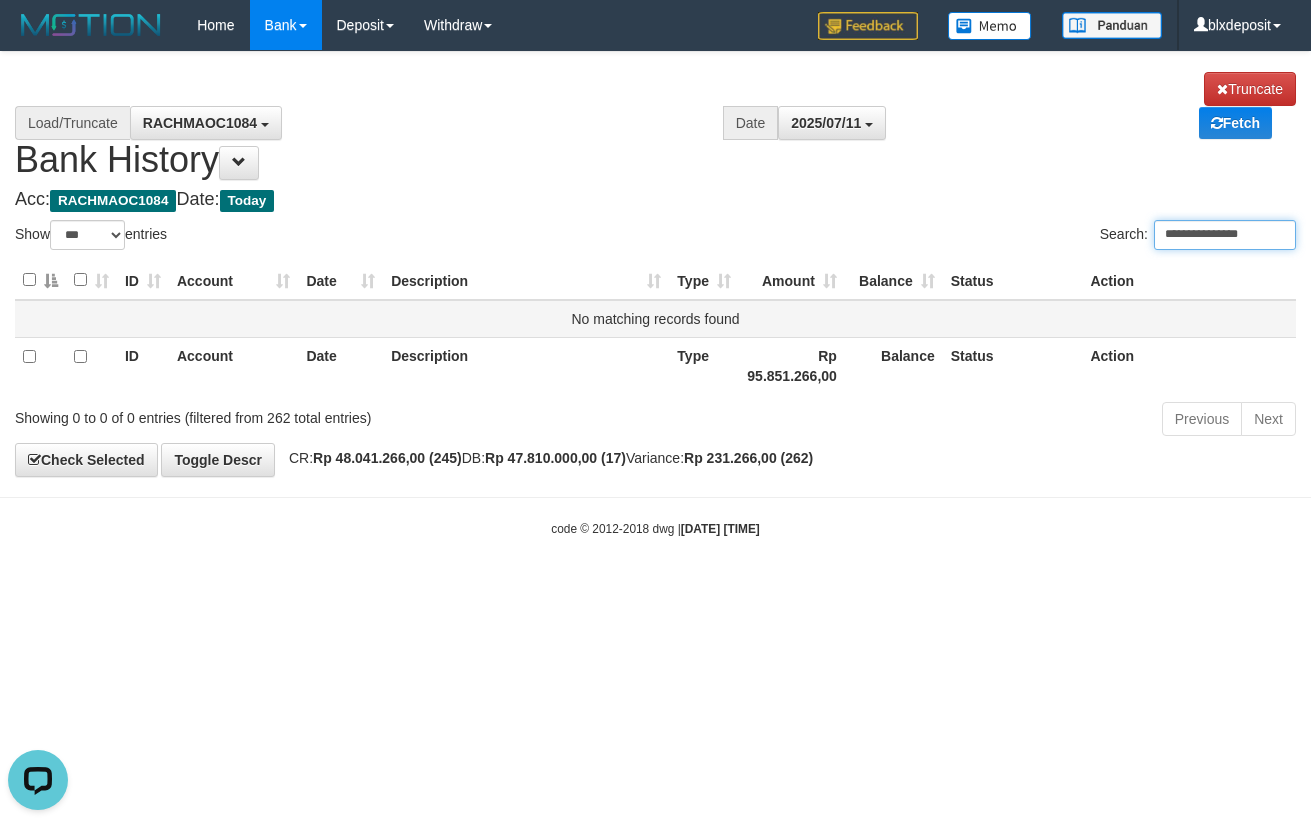 scroll, scrollTop: 0, scrollLeft: 0, axis: both 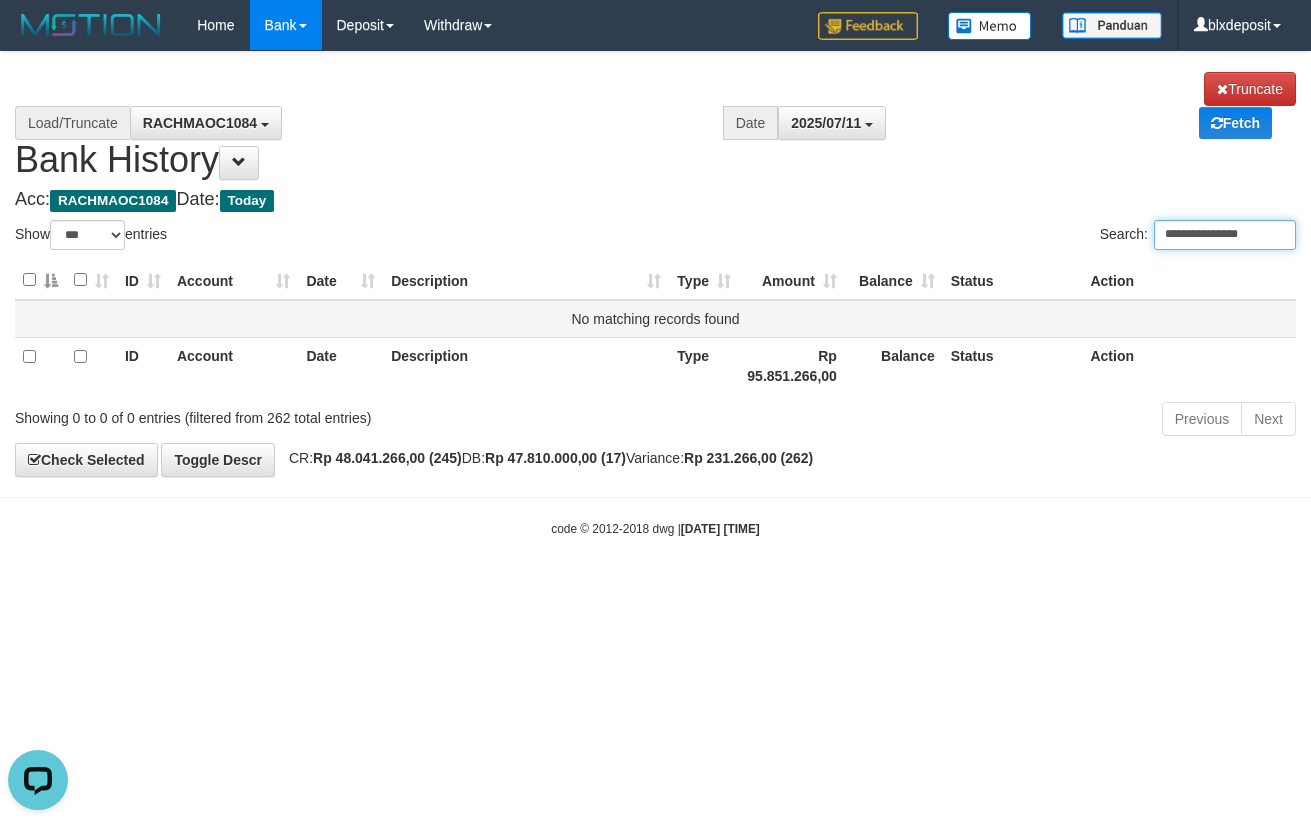type on "**********" 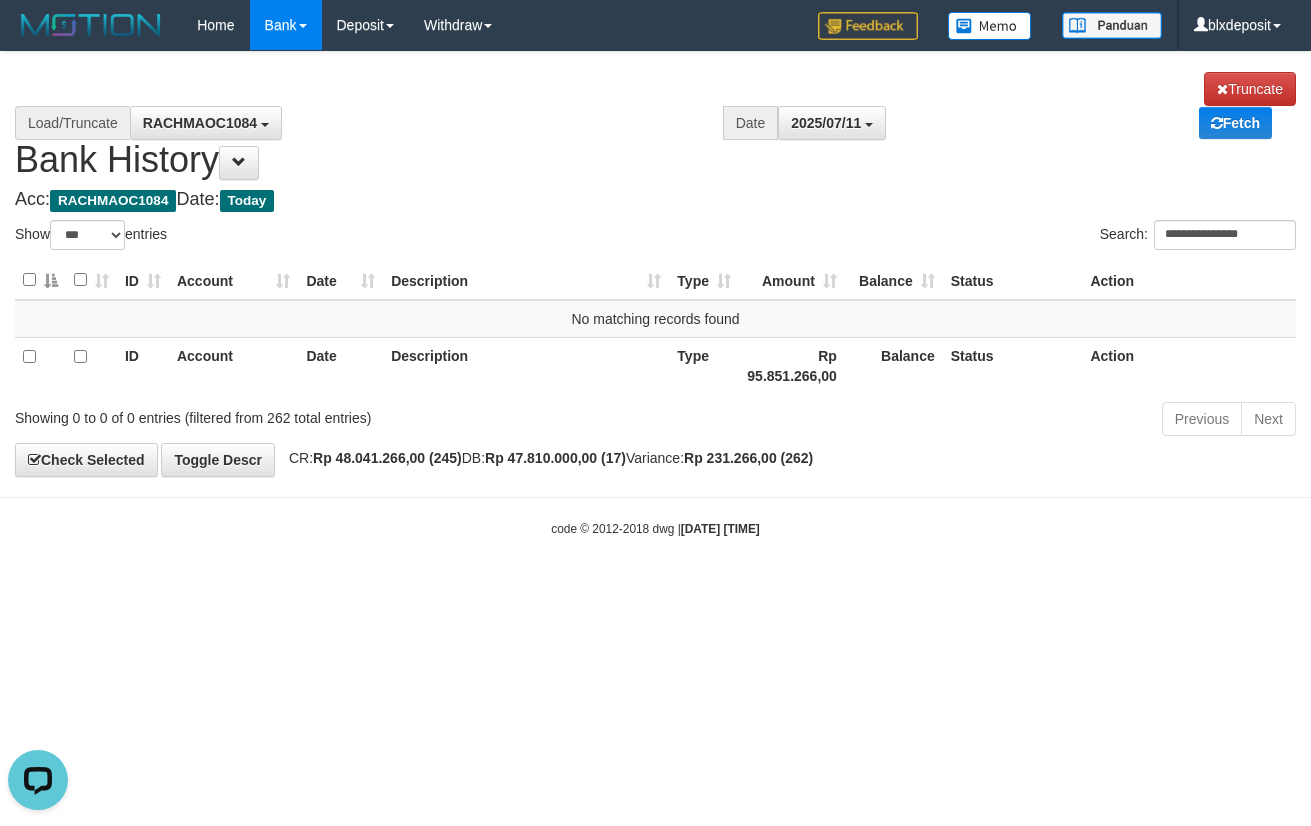 click on "**********" at bounding box center (655, 264) 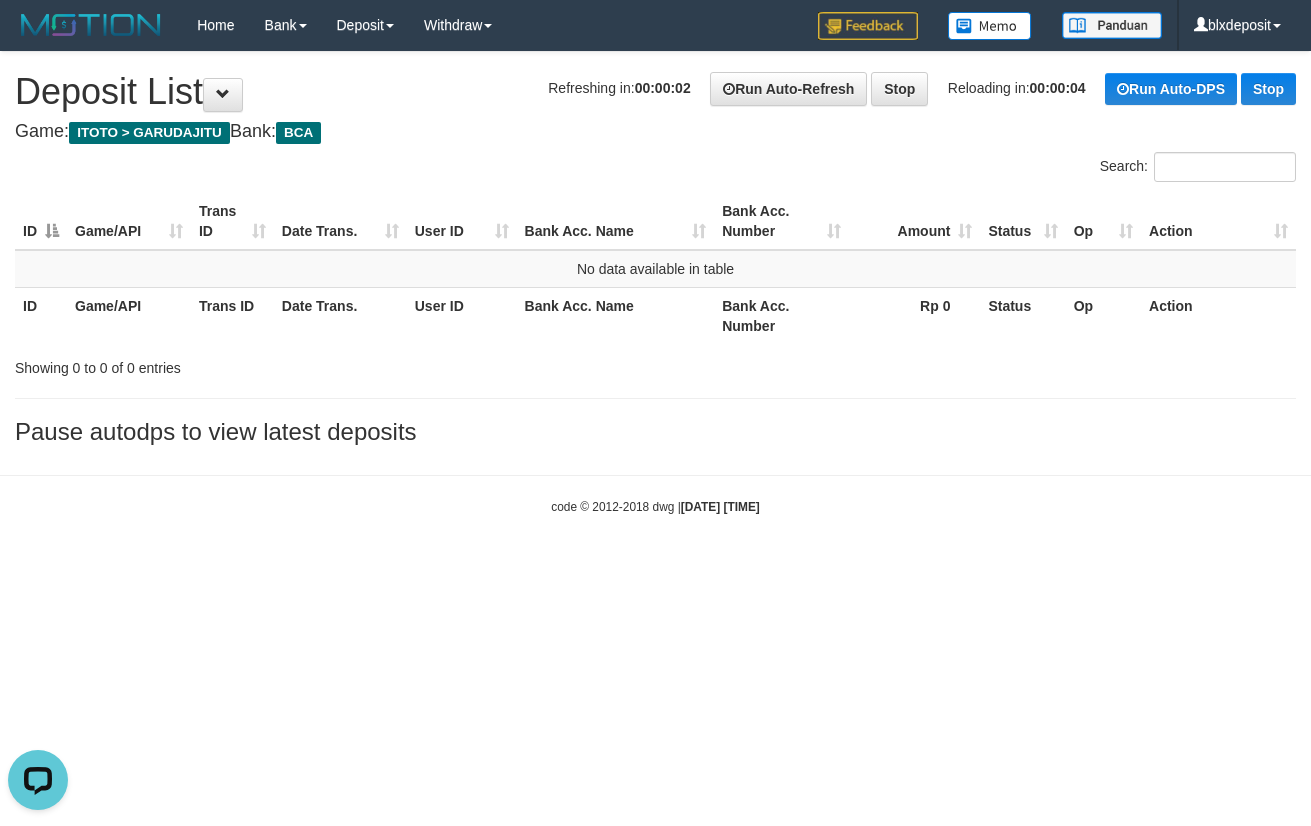 scroll, scrollTop: 0, scrollLeft: 0, axis: both 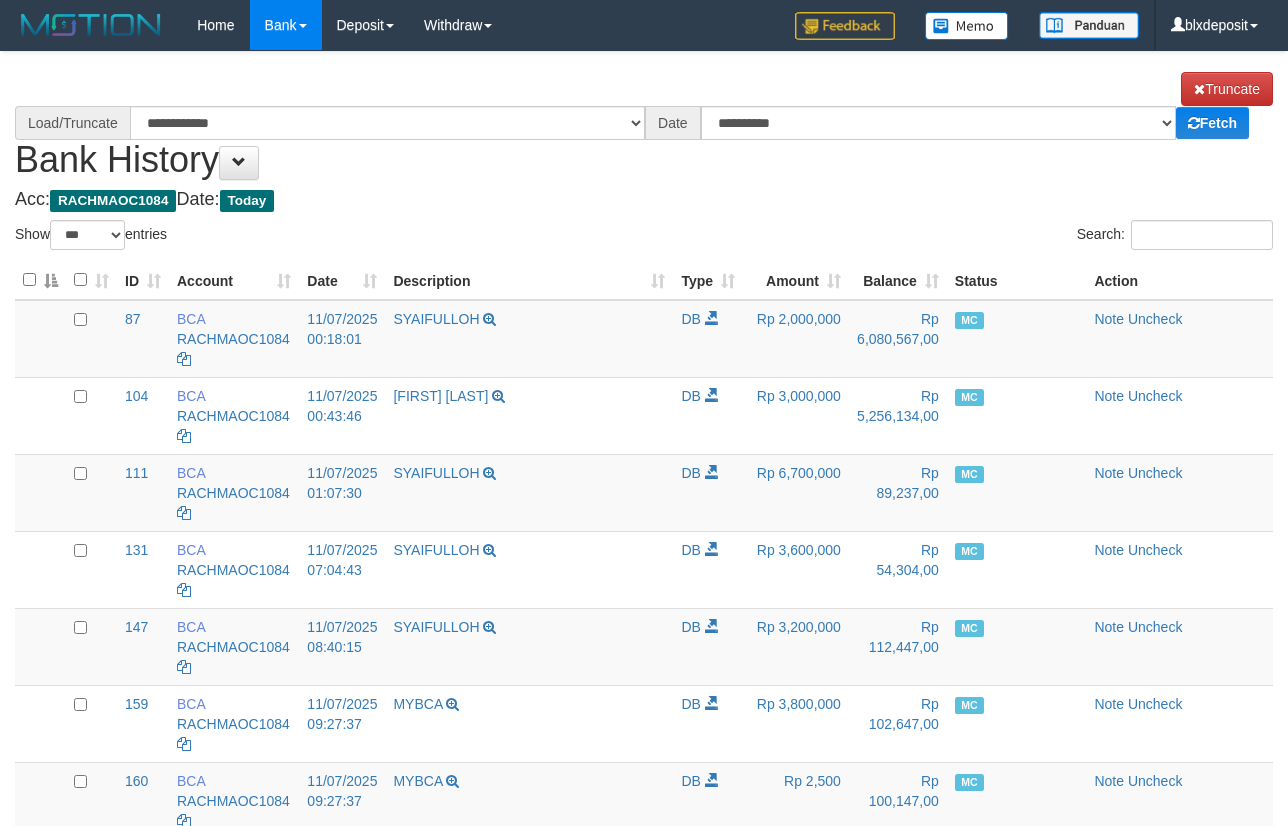 select on "***" 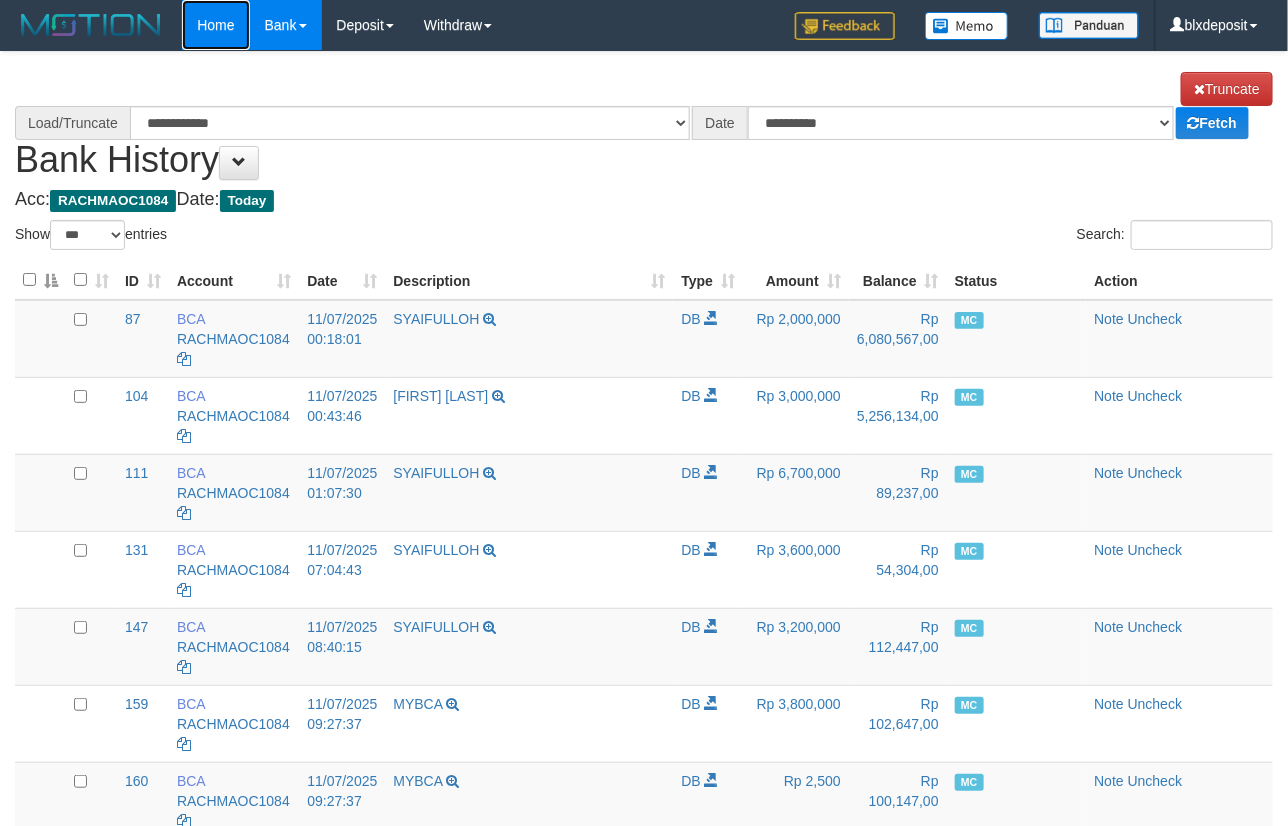 click on "Home" at bounding box center [215, 25] 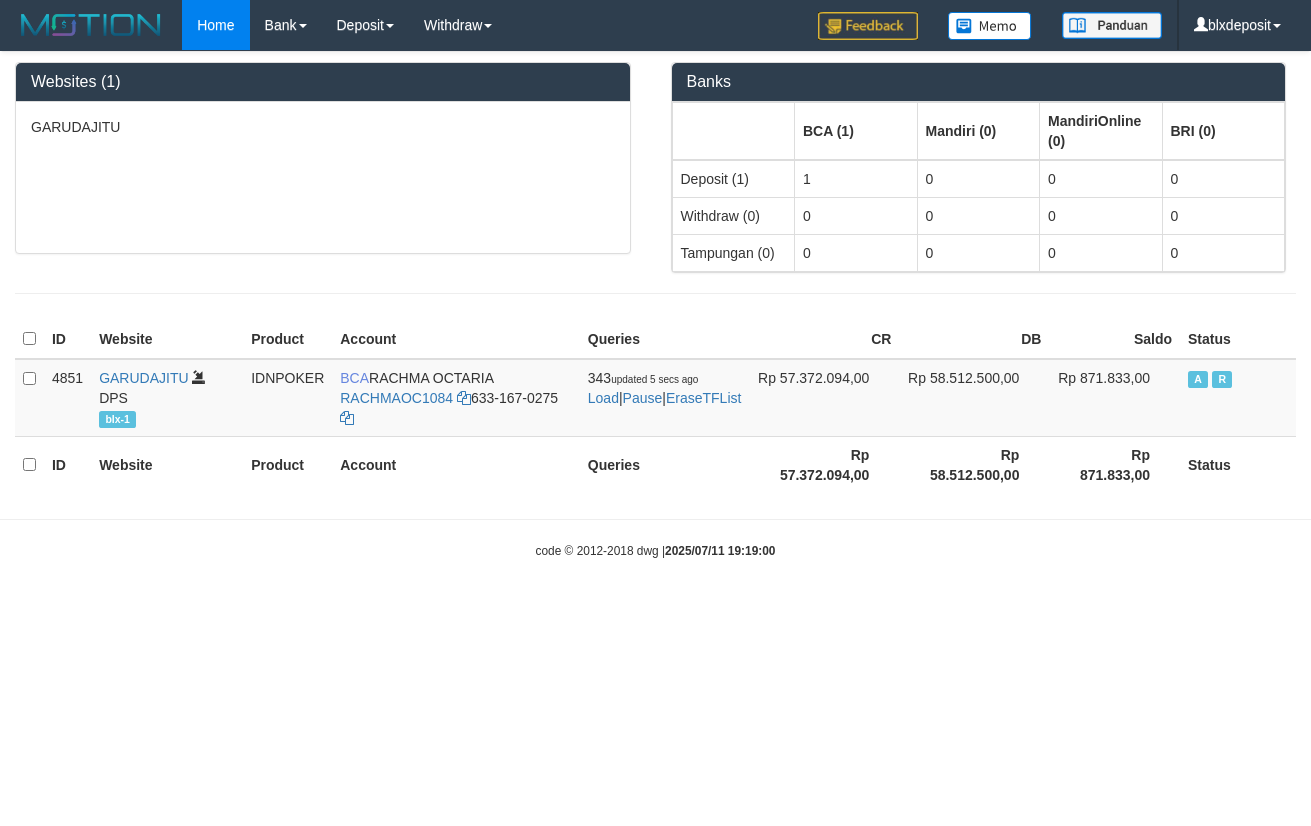 scroll, scrollTop: 0, scrollLeft: 0, axis: both 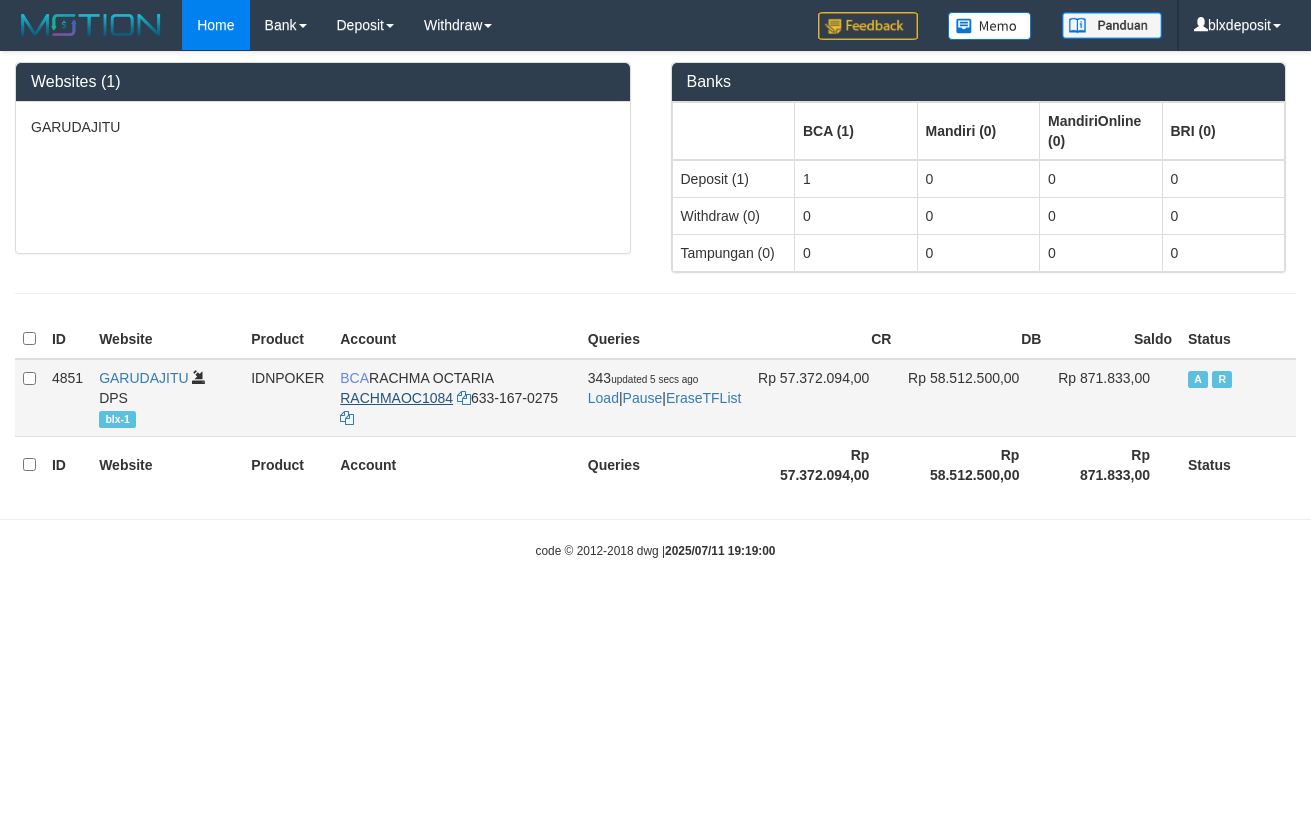 click on "BCA
RACHMA OCTARIA
RACHMAOC1084
633-167-0275" at bounding box center [456, 398] 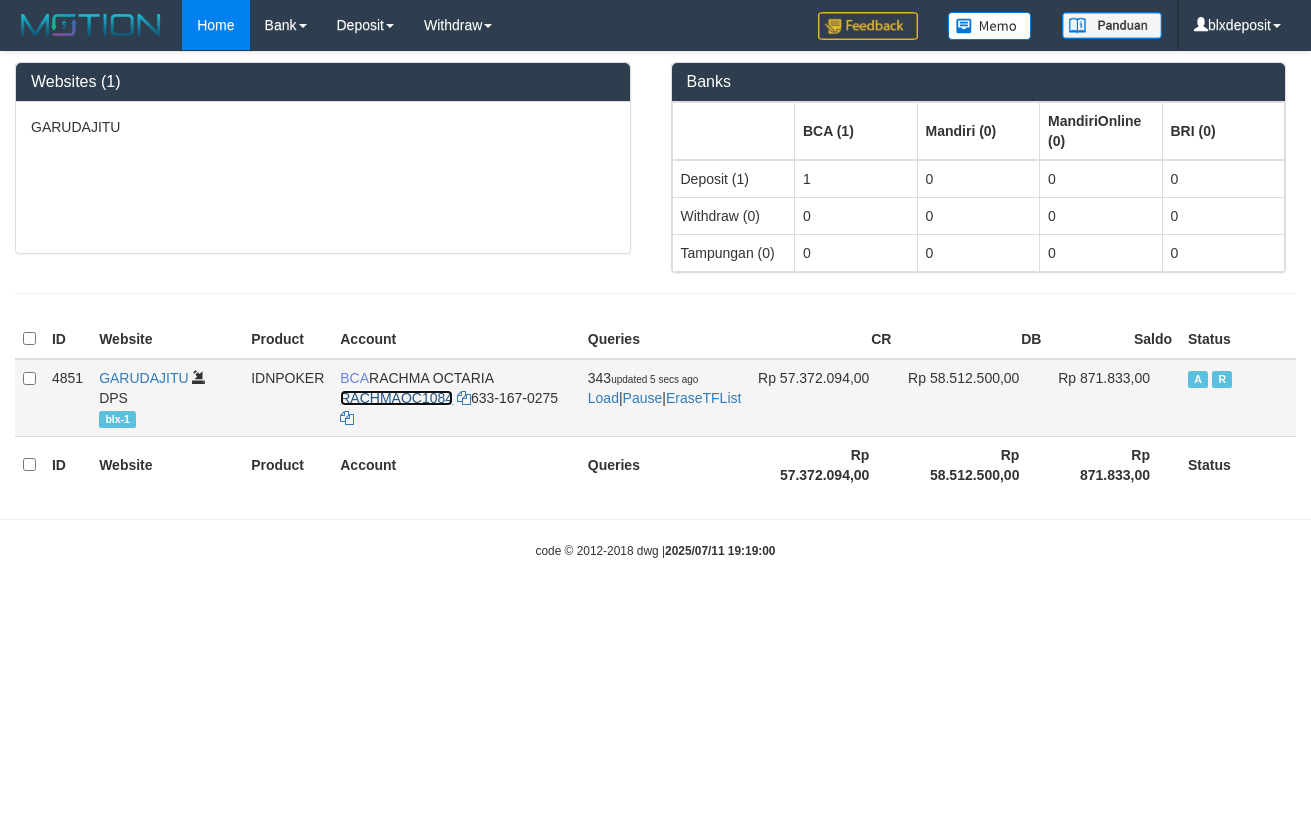 click on "RACHMAOC1084" at bounding box center (396, 398) 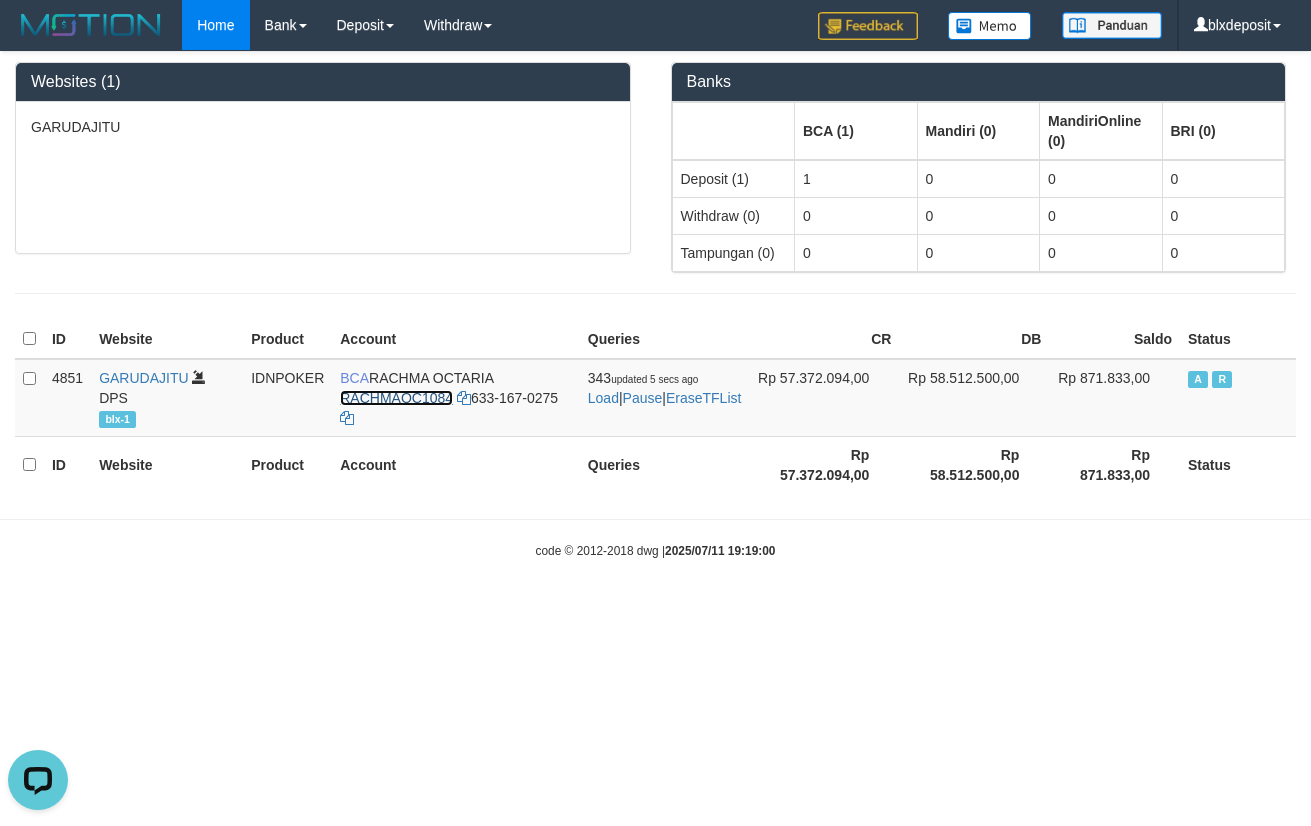 scroll, scrollTop: 0, scrollLeft: 0, axis: both 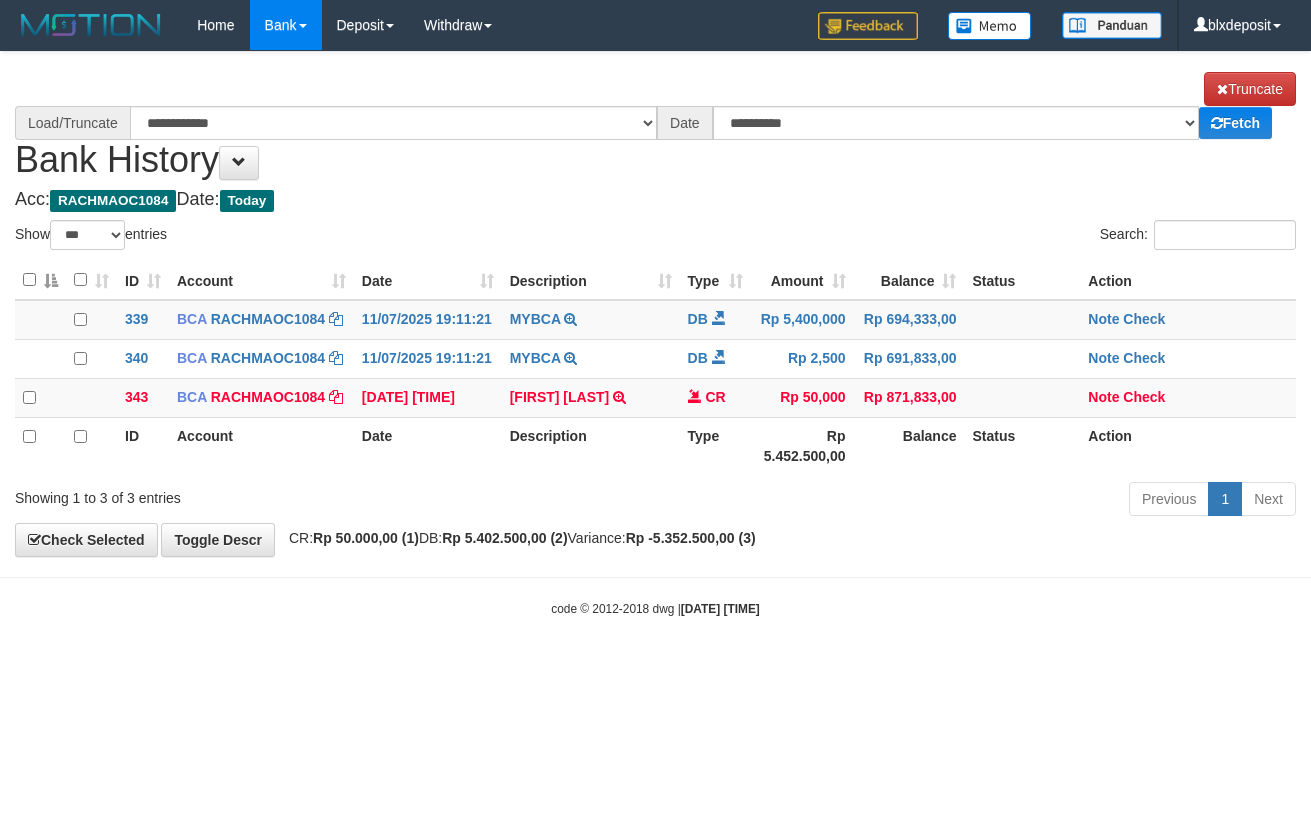select on "***" 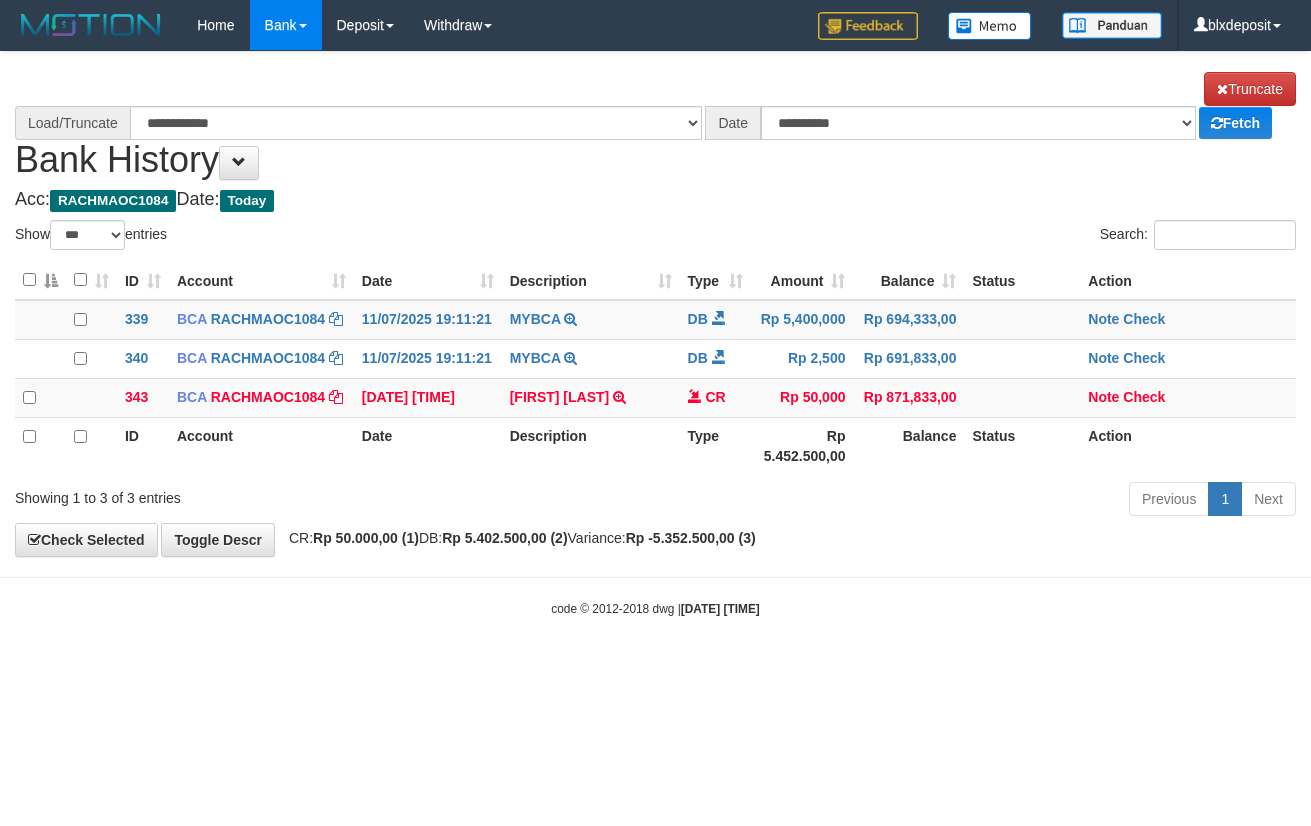 scroll, scrollTop: 0, scrollLeft: 0, axis: both 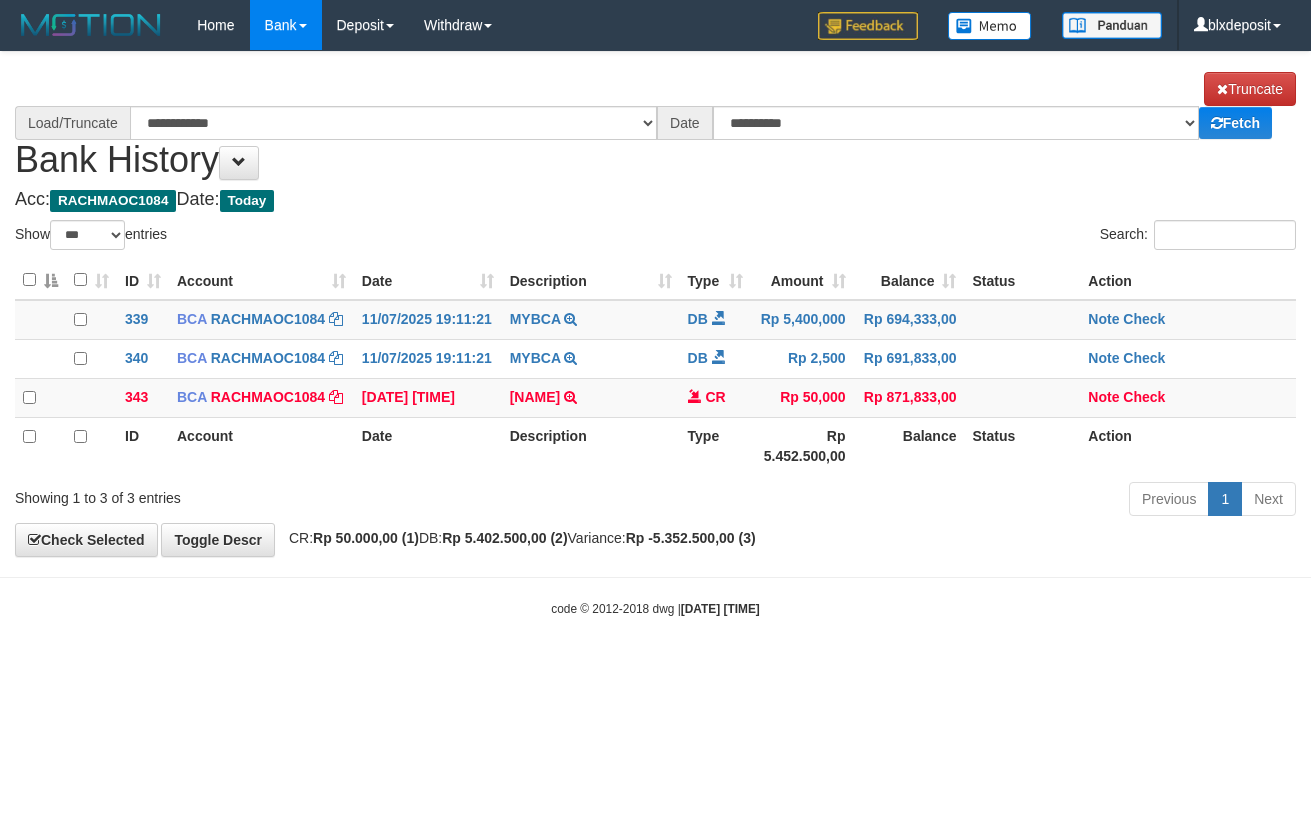 select on "***" 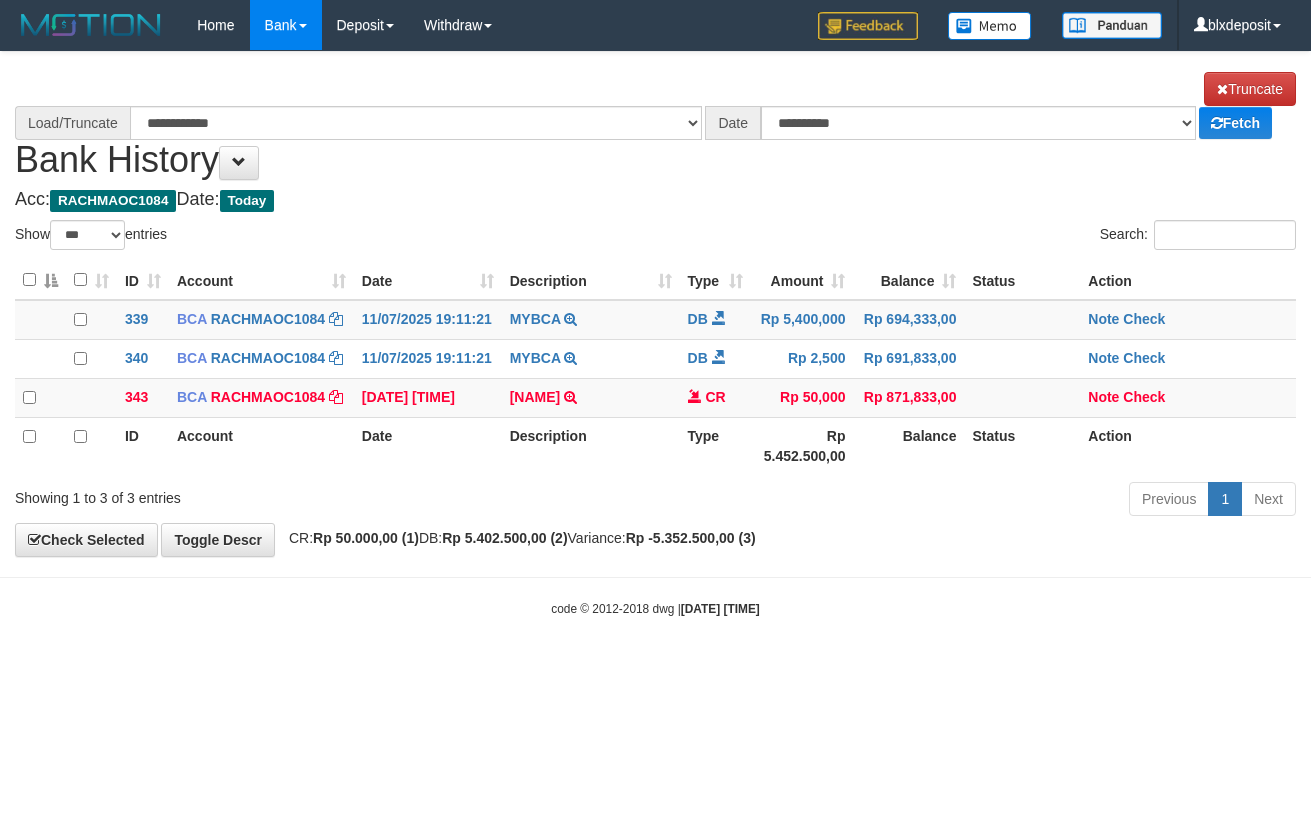 scroll, scrollTop: 0, scrollLeft: 0, axis: both 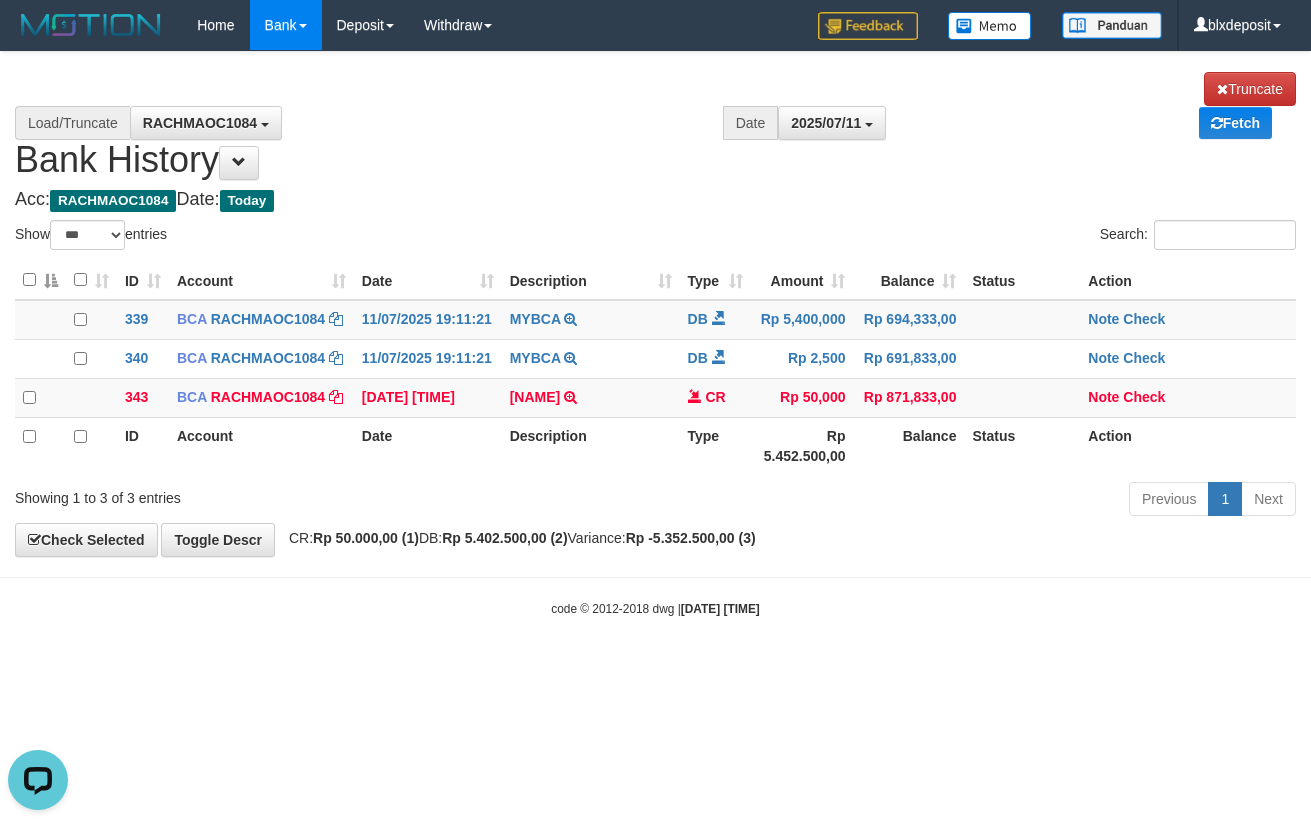 click on "**********" at bounding box center (655, 126) 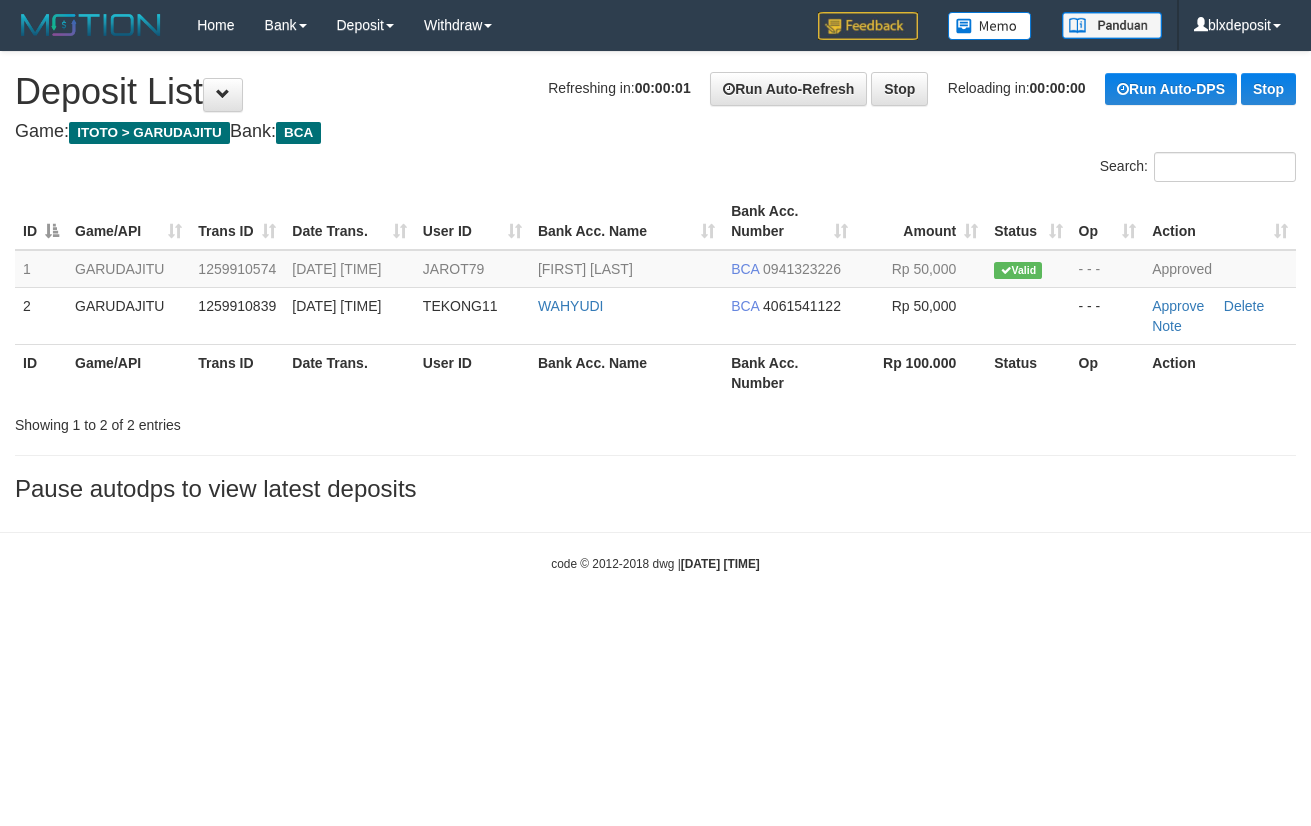 scroll, scrollTop: 0, scrollLeft: 0, axis: both 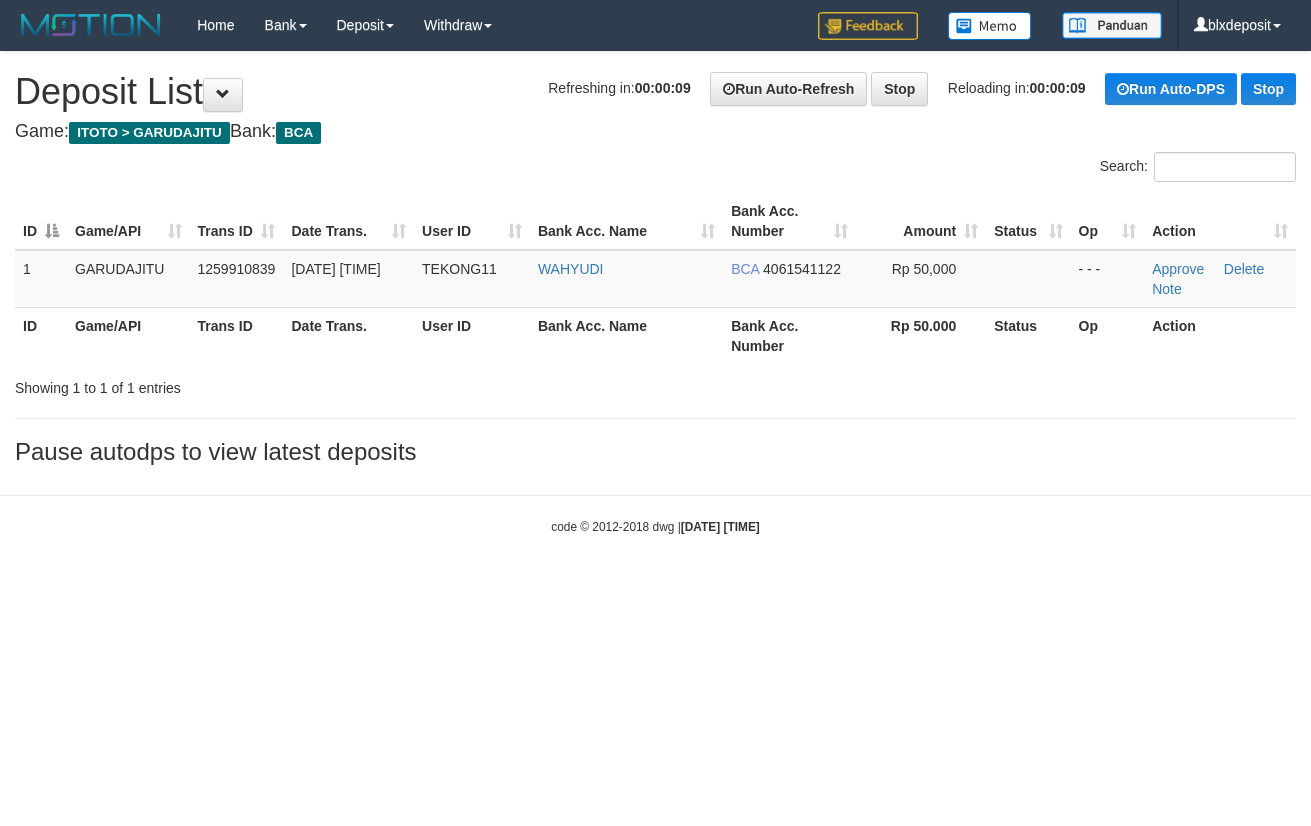 click on "Search:" at bounding box center (655, 169) 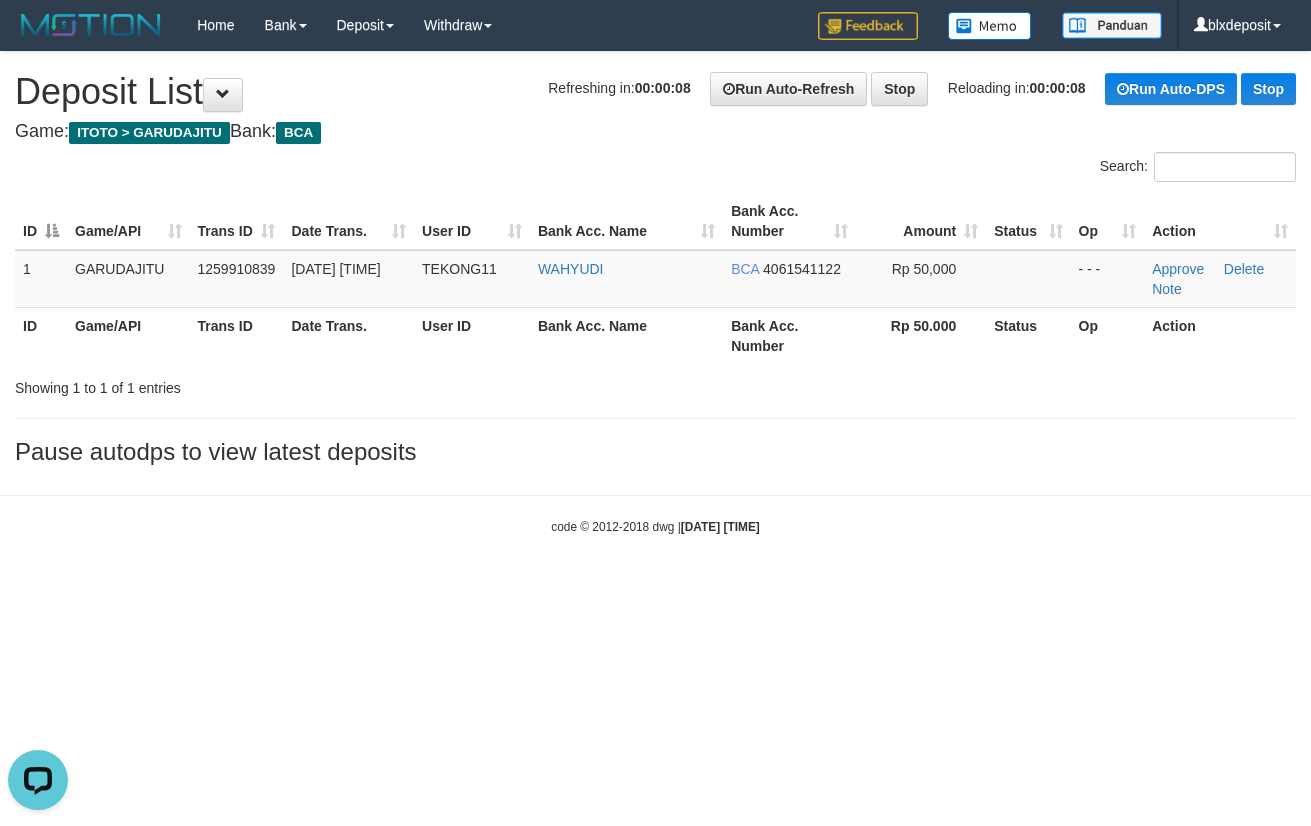 scroll, scrollTop: 0, scrollLeft: 0, axis: both 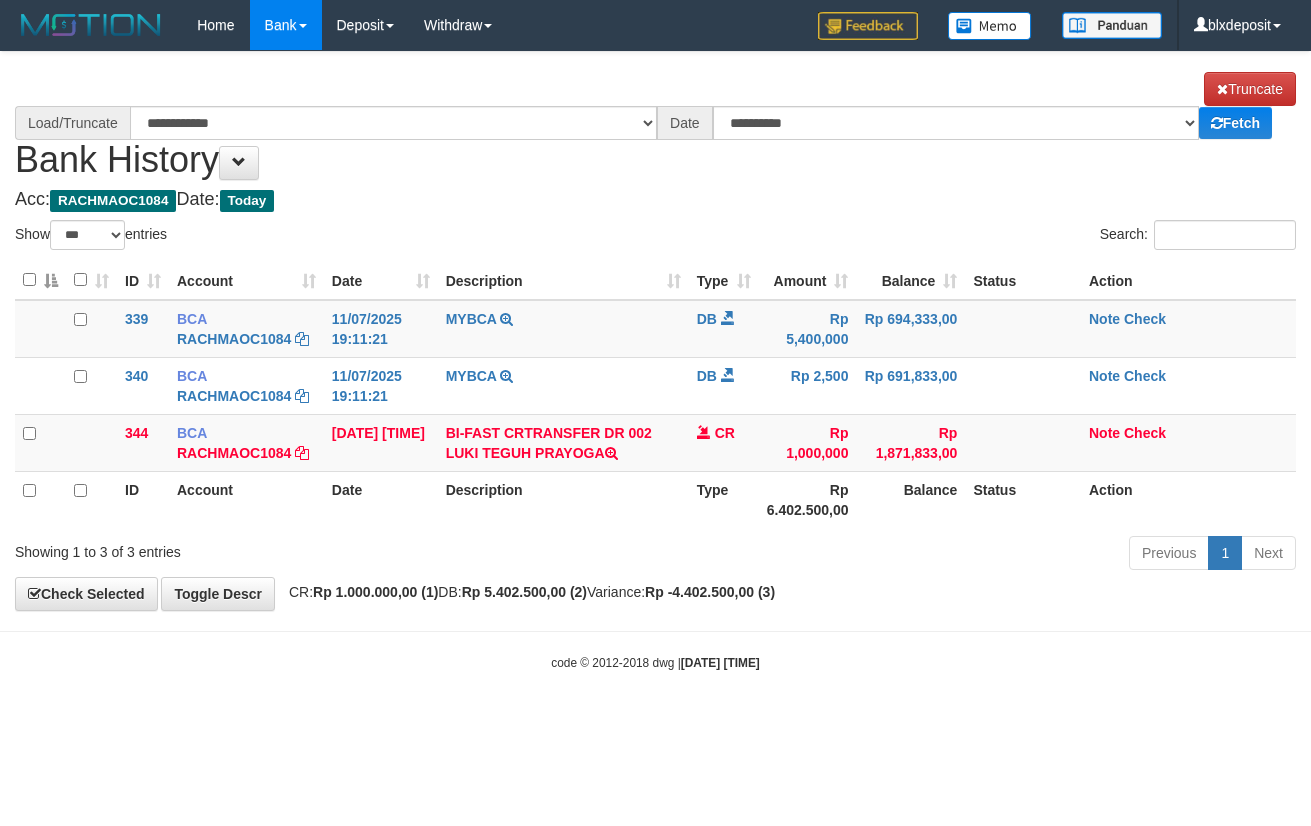 select on "***" 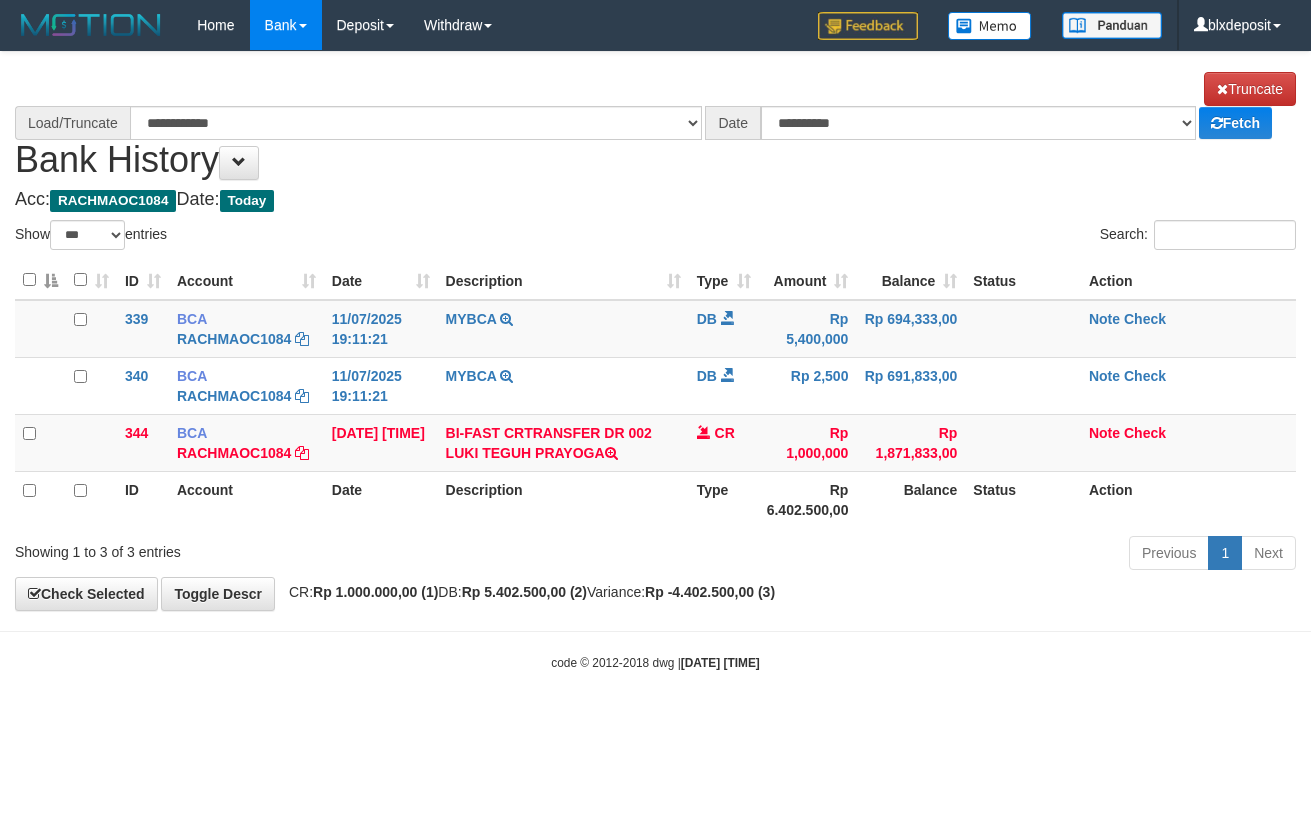 scroll, scrollTop: 0, scrollLeft: 0, axis: both 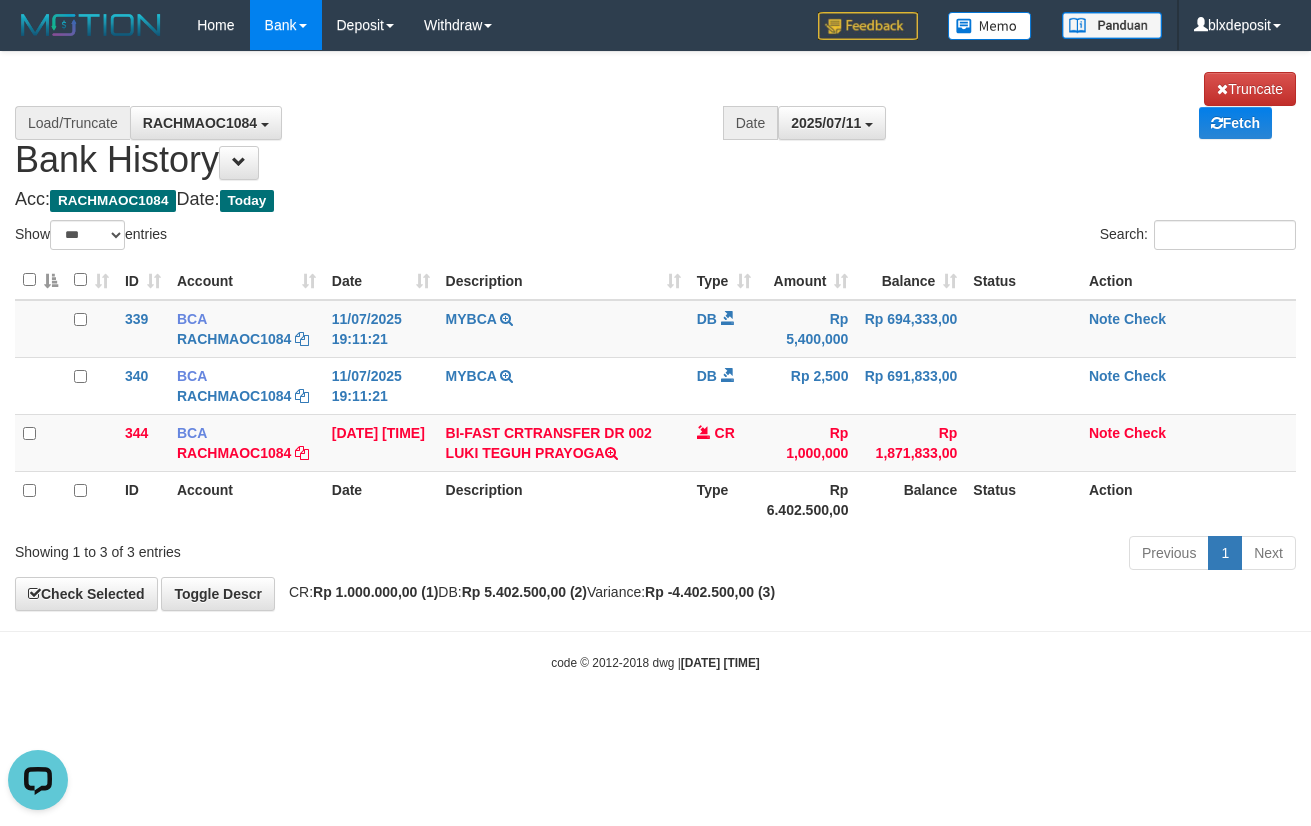 click on "**********" at bounding box center [655, 126] 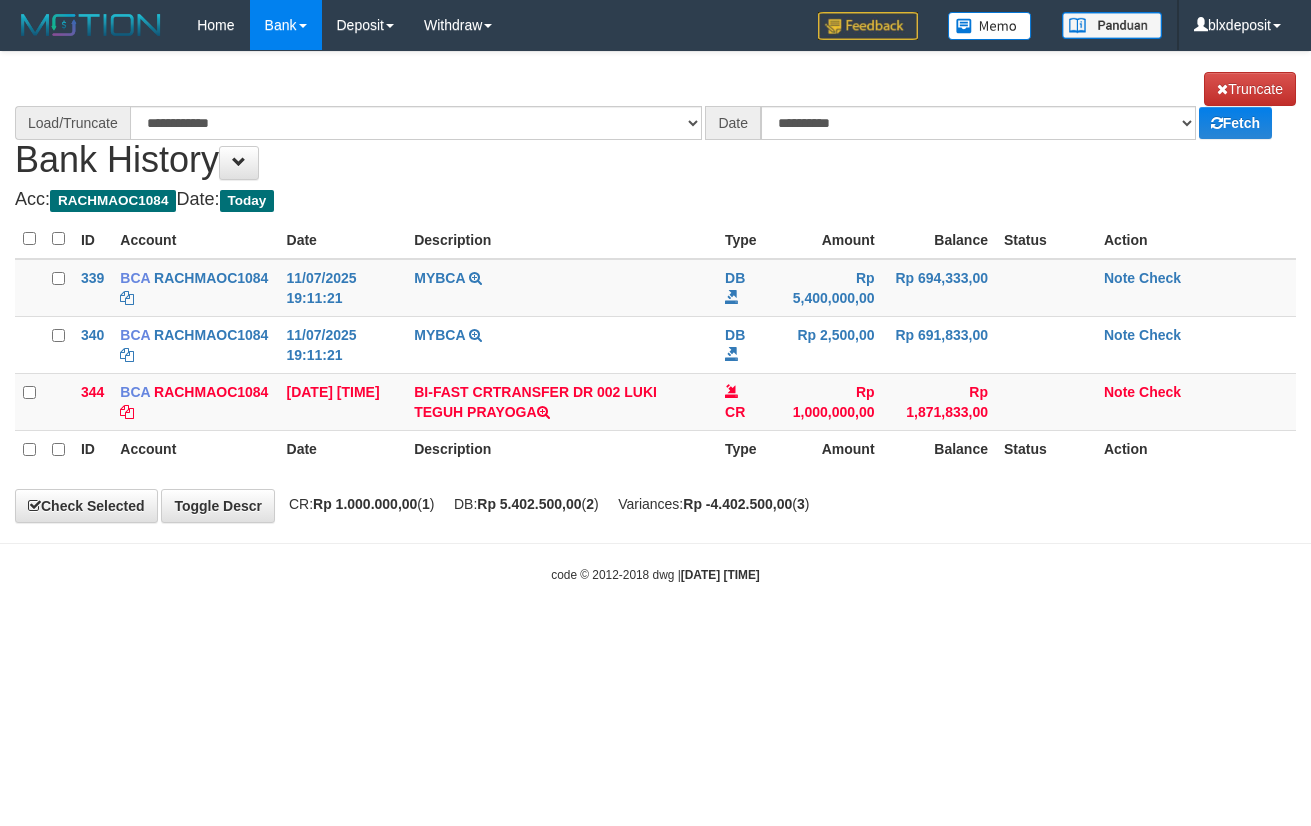 scroll, scrollTop: 0, scrollLeft: 0, axis: both 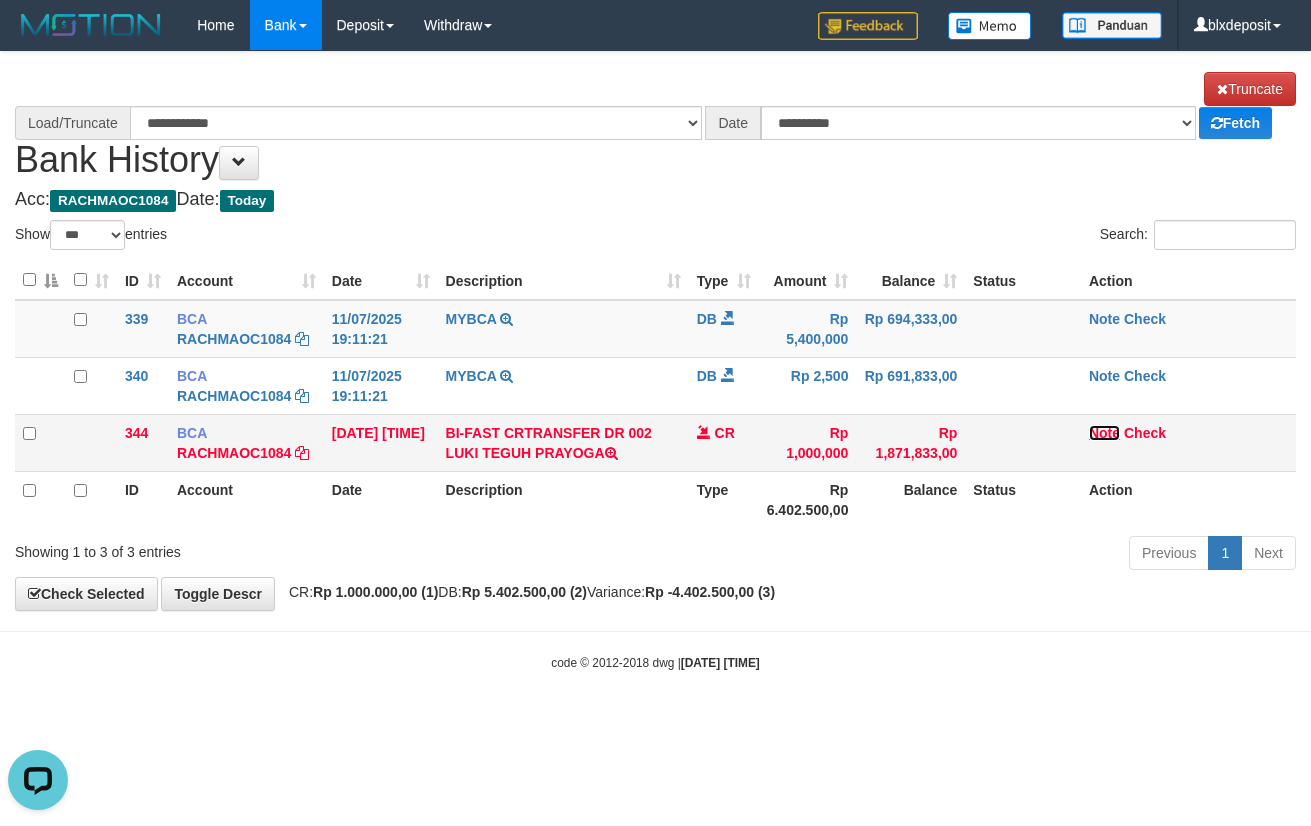 click on "Note" at bounding box center (1104, 433) 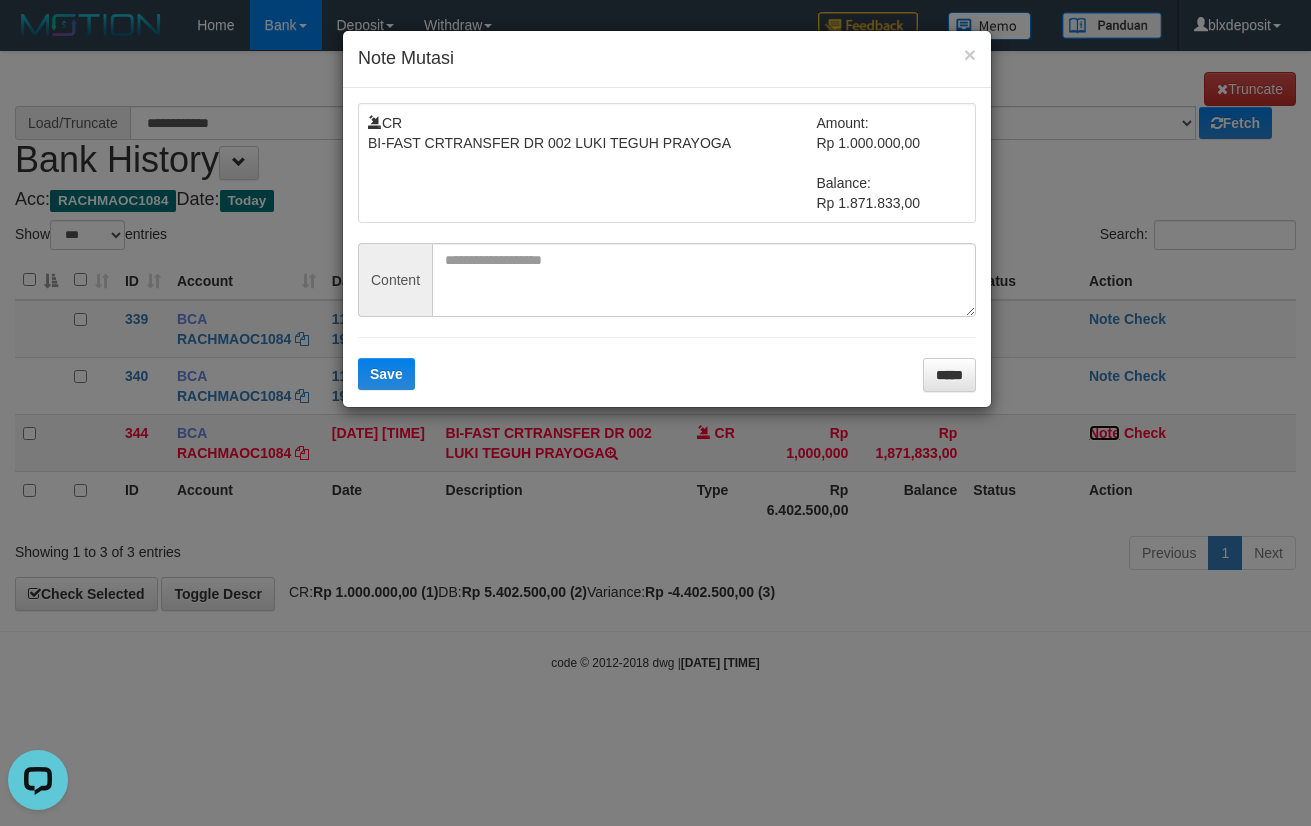 select on "****" 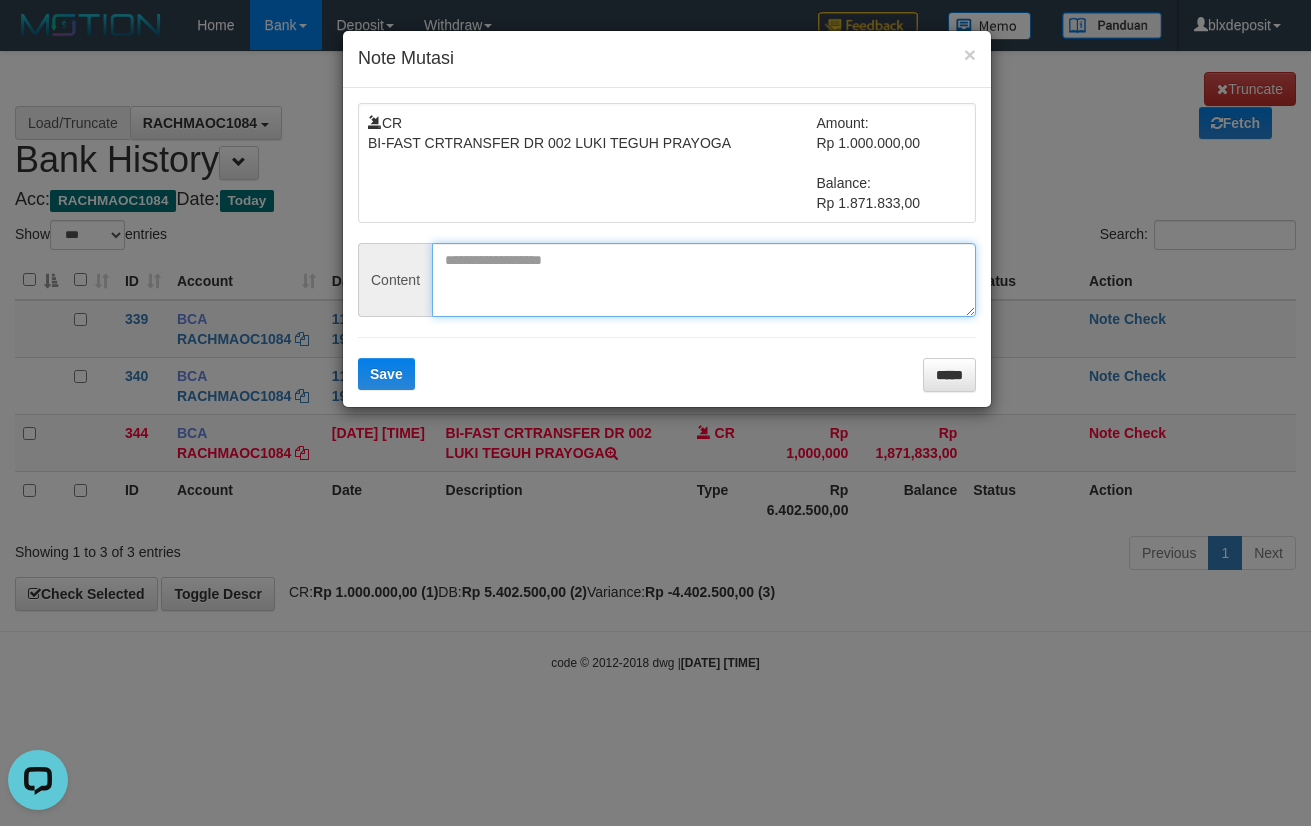 click at bounding box center (704, 280) 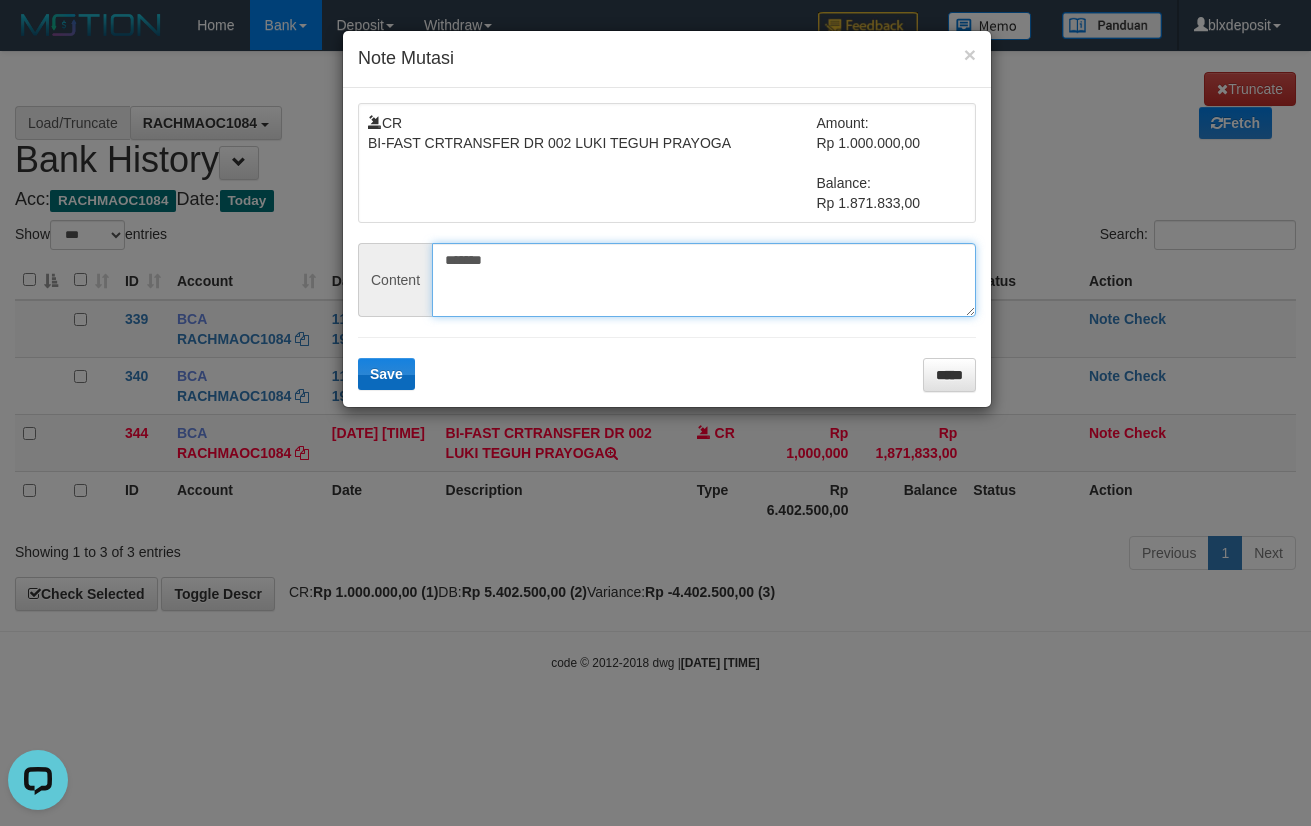 type on "*******" 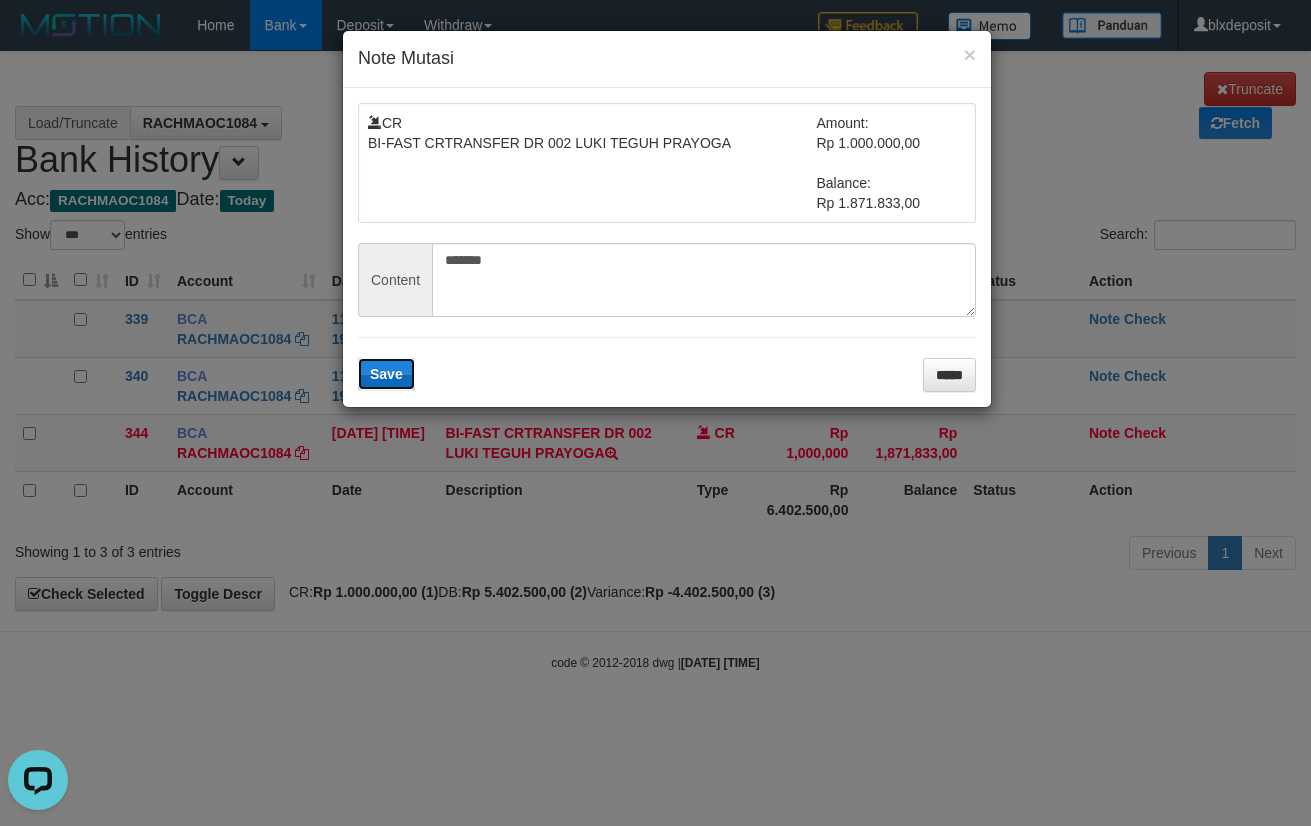 click on "Save" at bounding box center [386, 374] 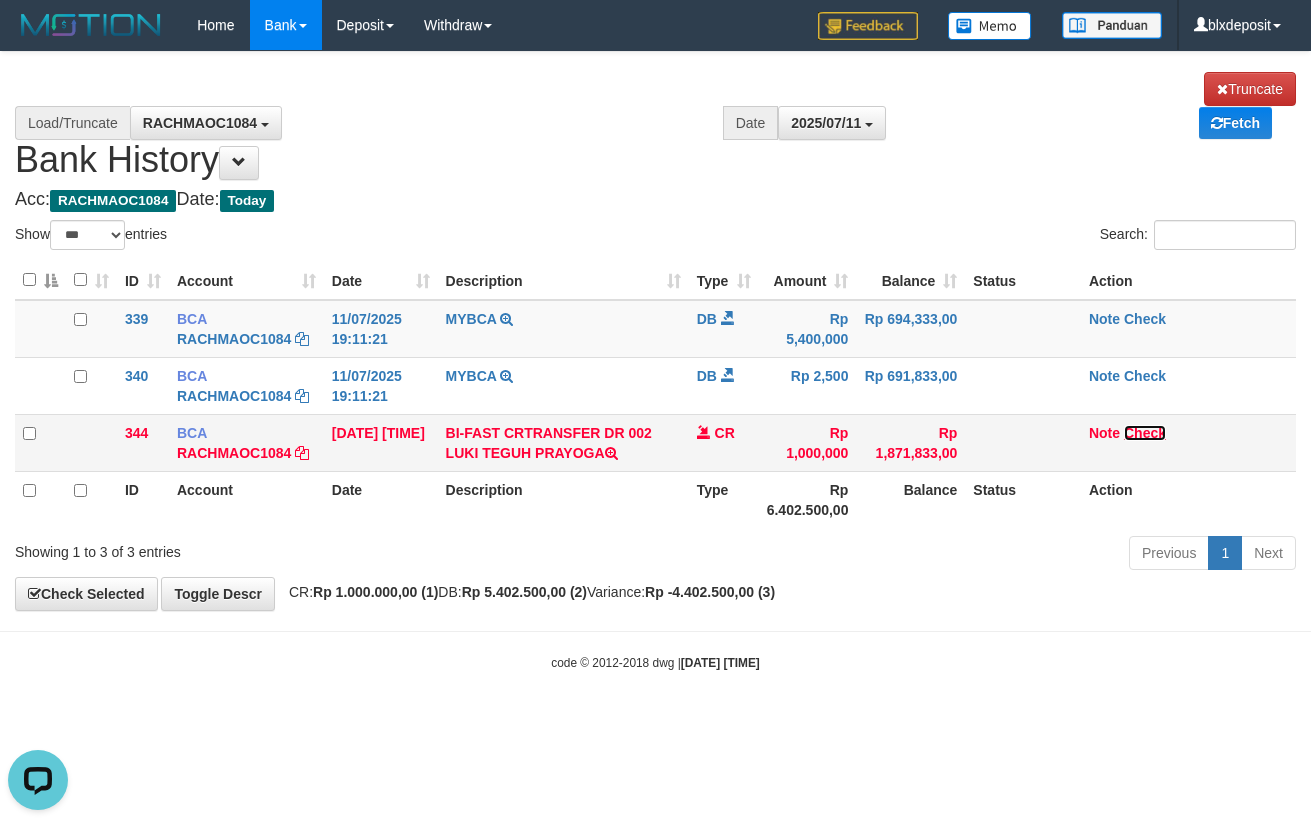 click on "Check" at bounding box center [1145, 433] 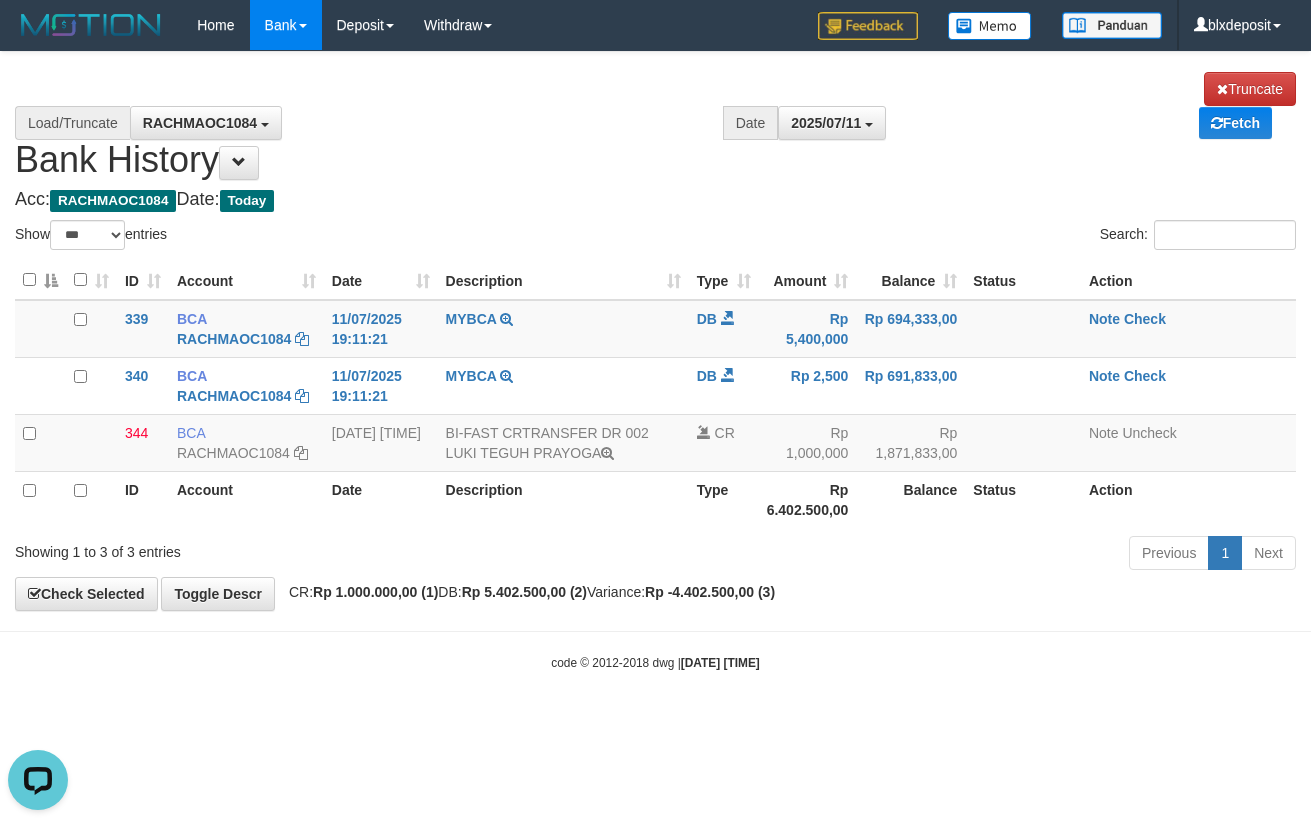 click on "Acc: 											 RACHMAOC1084
Date:  Today" at bounding box center (655, 200) 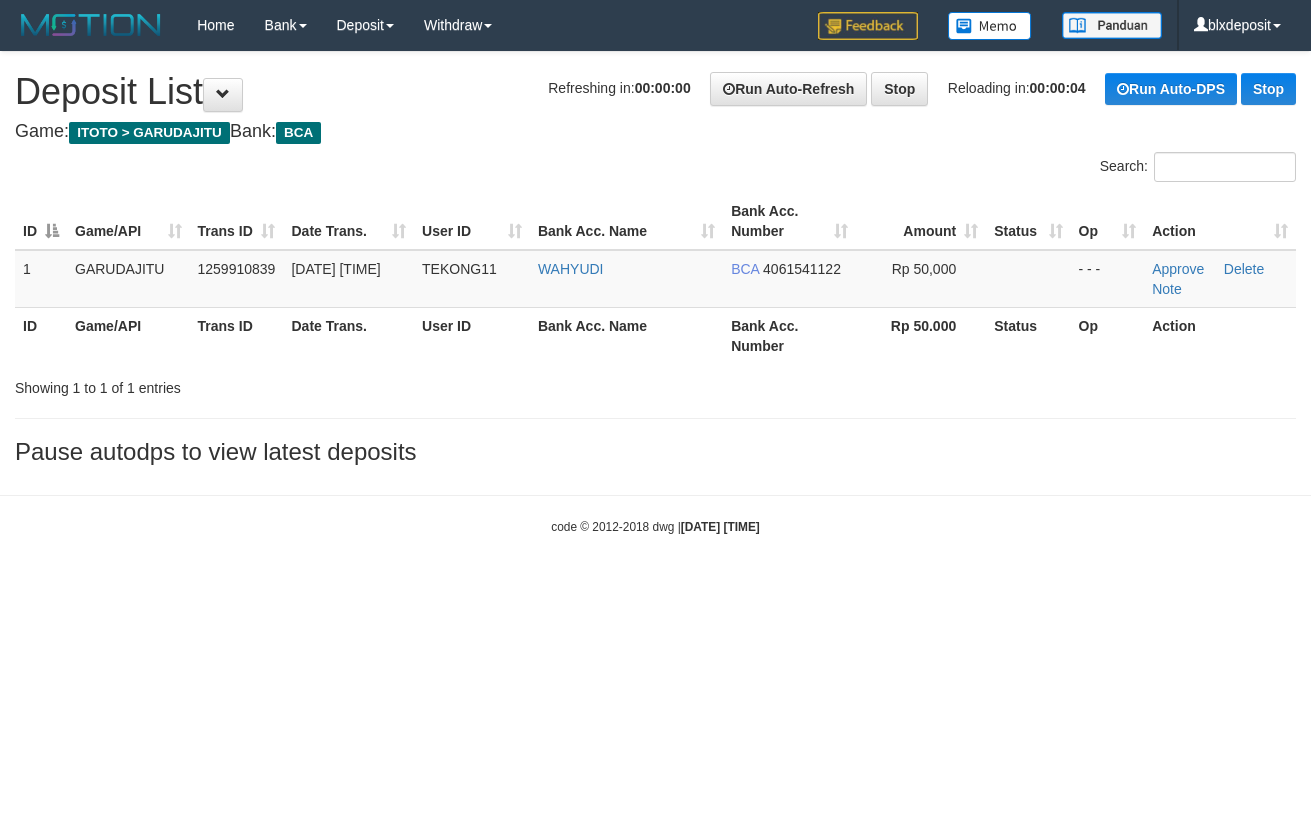 scroll, scrollTop: 0, scrollLeft: 0, axis: both 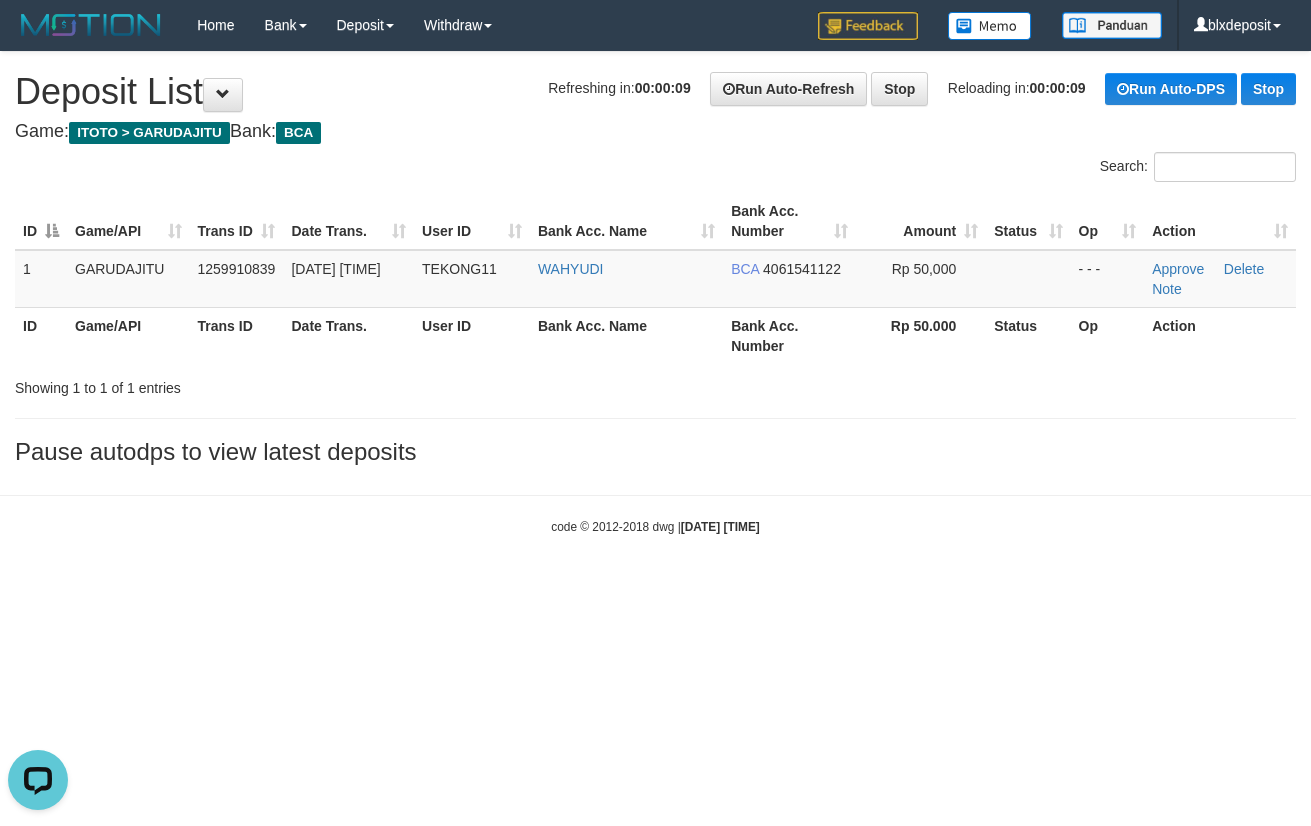click on "**********" at bounding box center [655, 263] 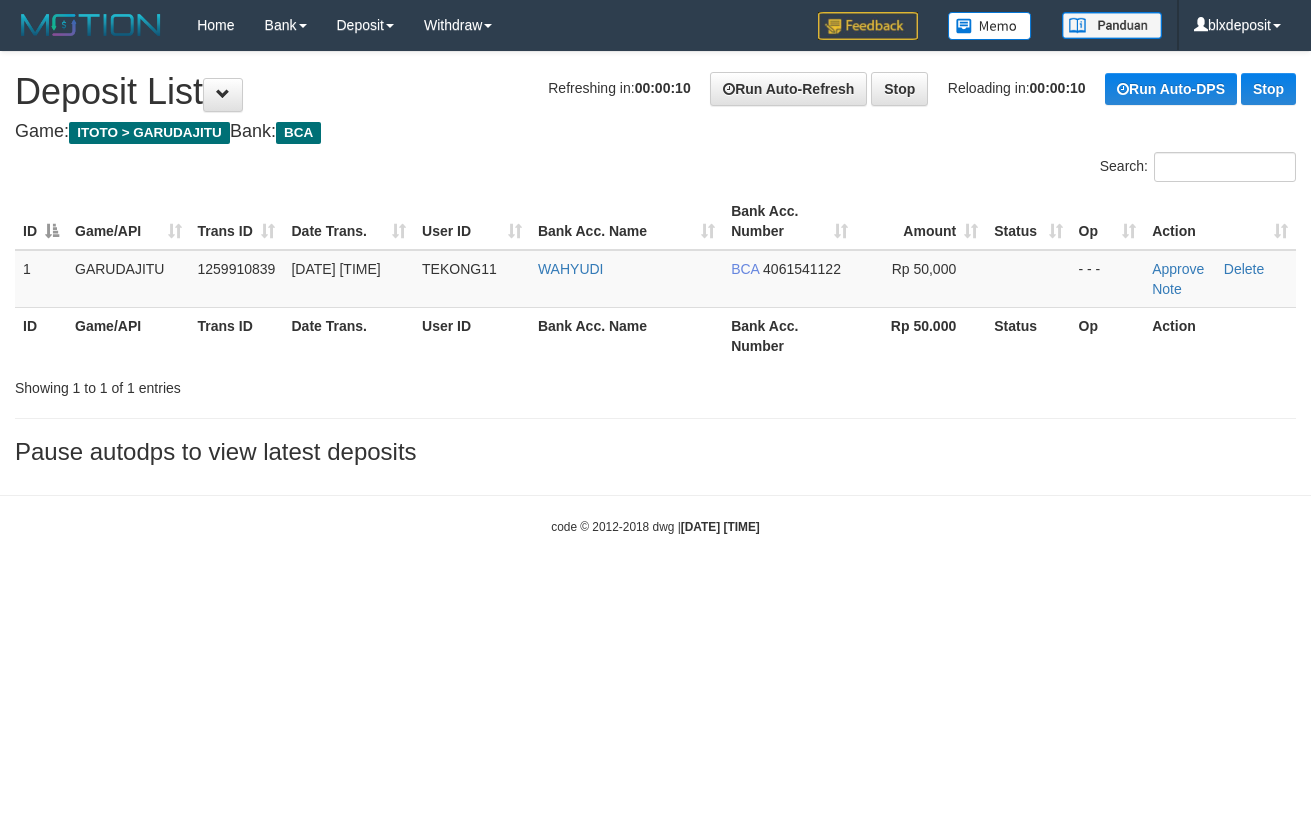 scroll, scrollTop: 0, scrollLeft: 0, axis: both 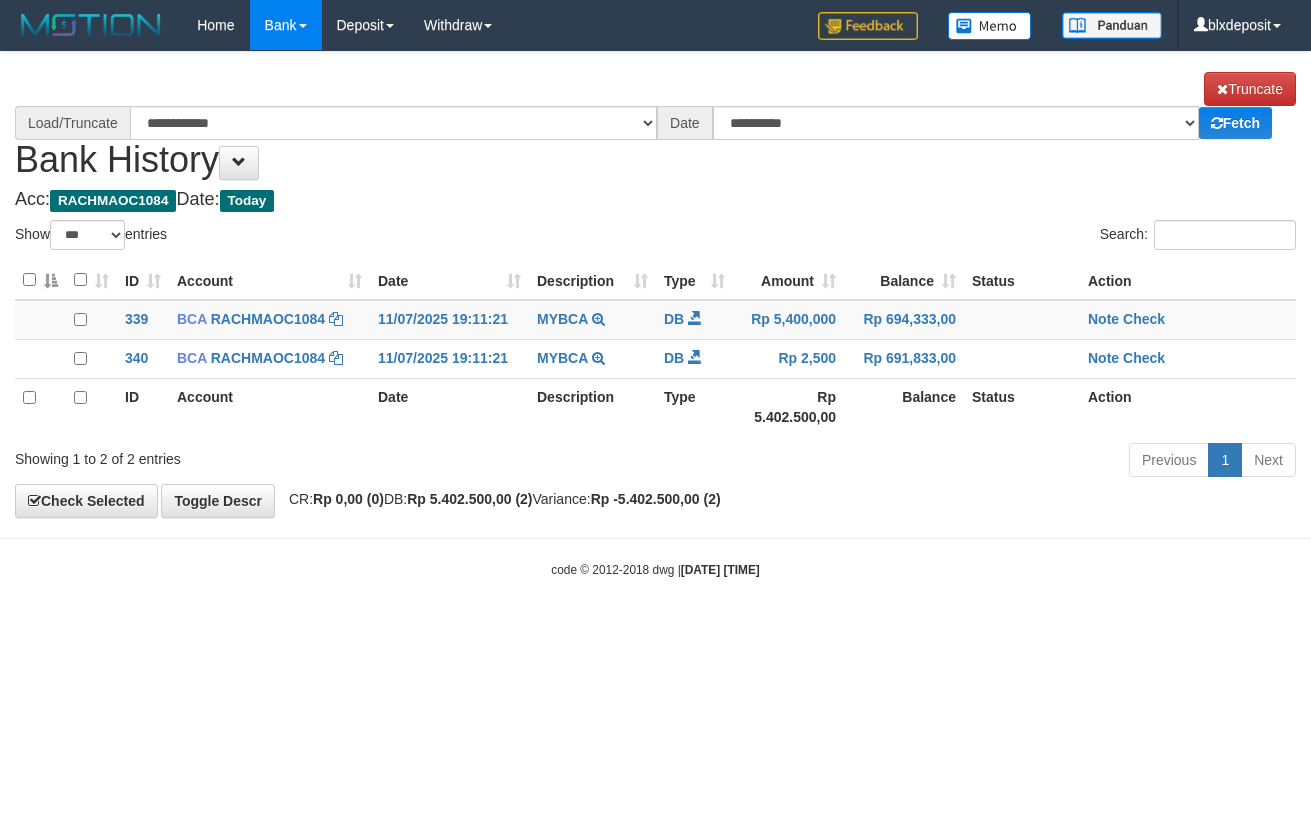 select on "***" 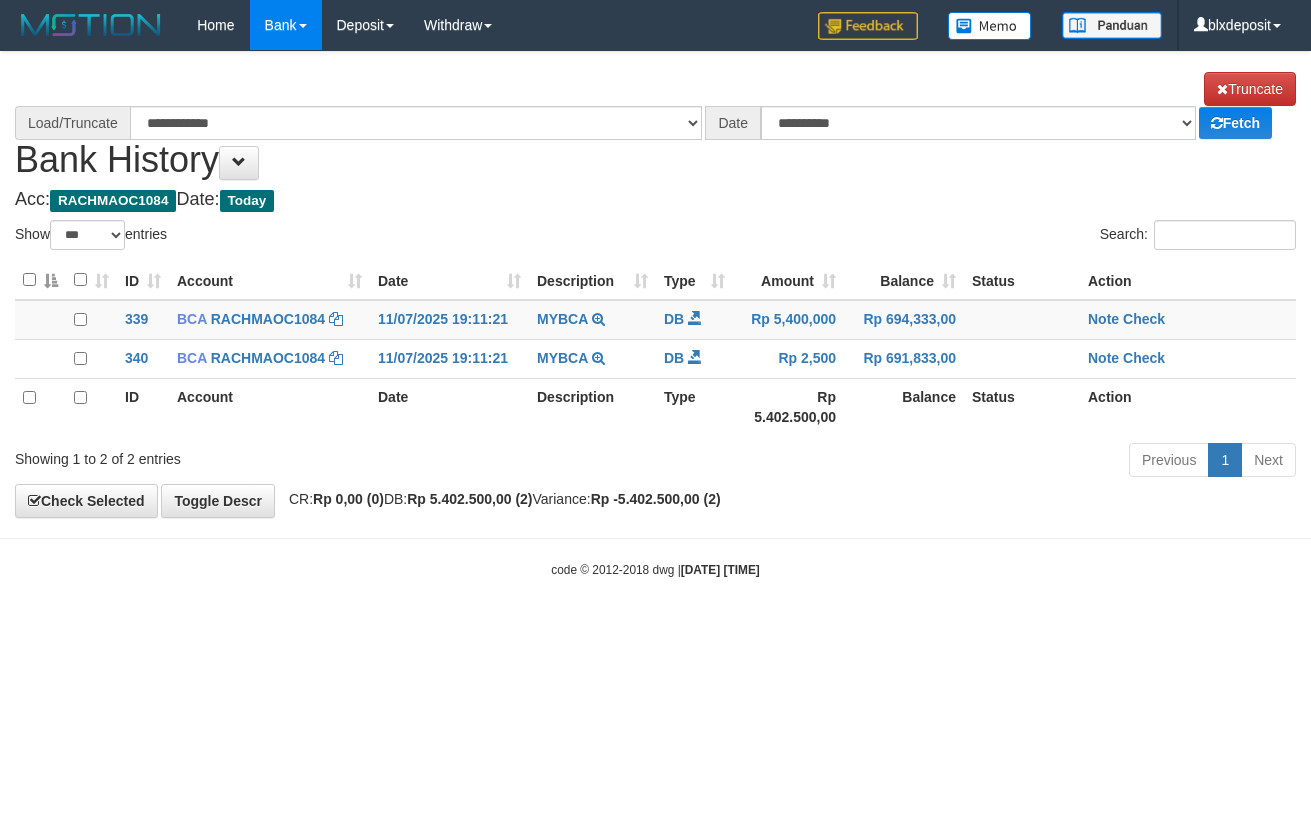 scroll, scrollTop: 0, scrollLeft: 0, axis: both 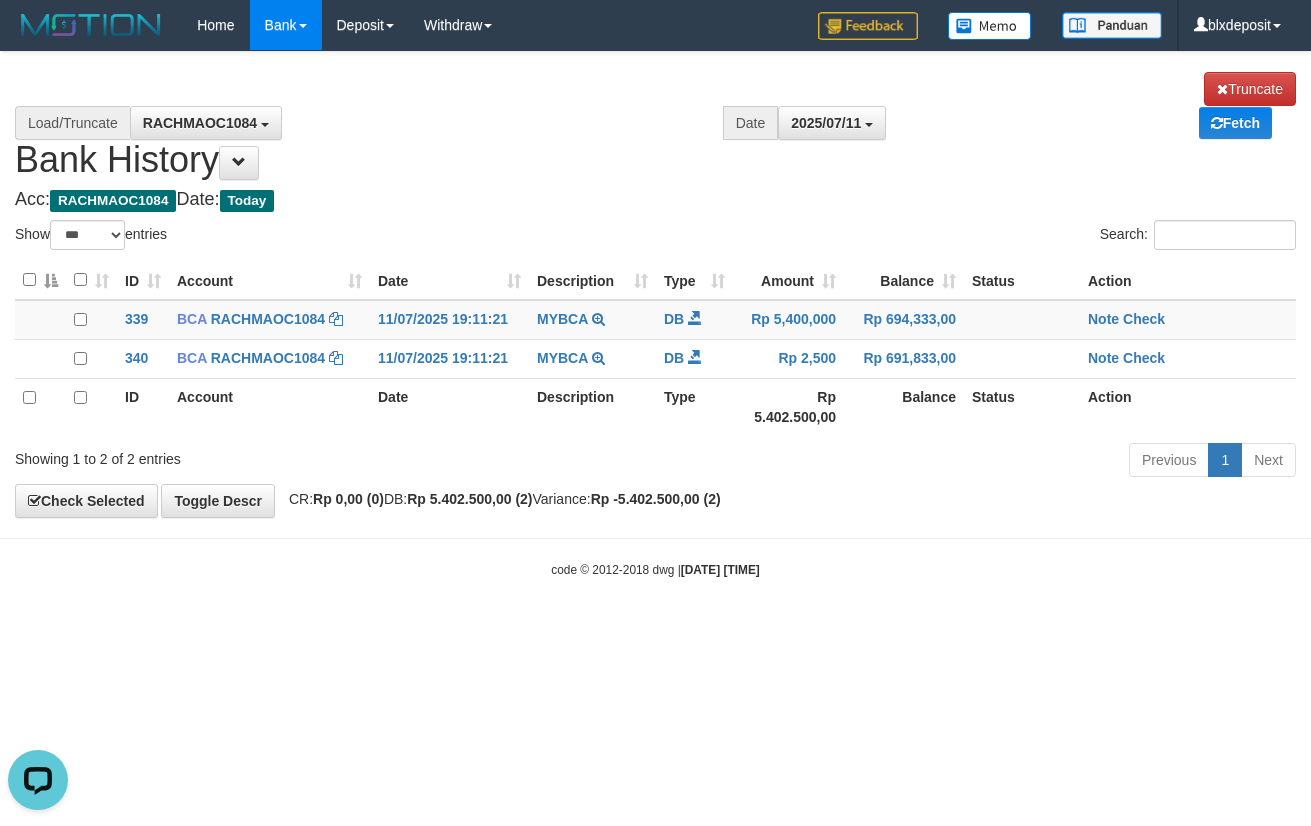 click on "**********" at bounding box center [655, 126] 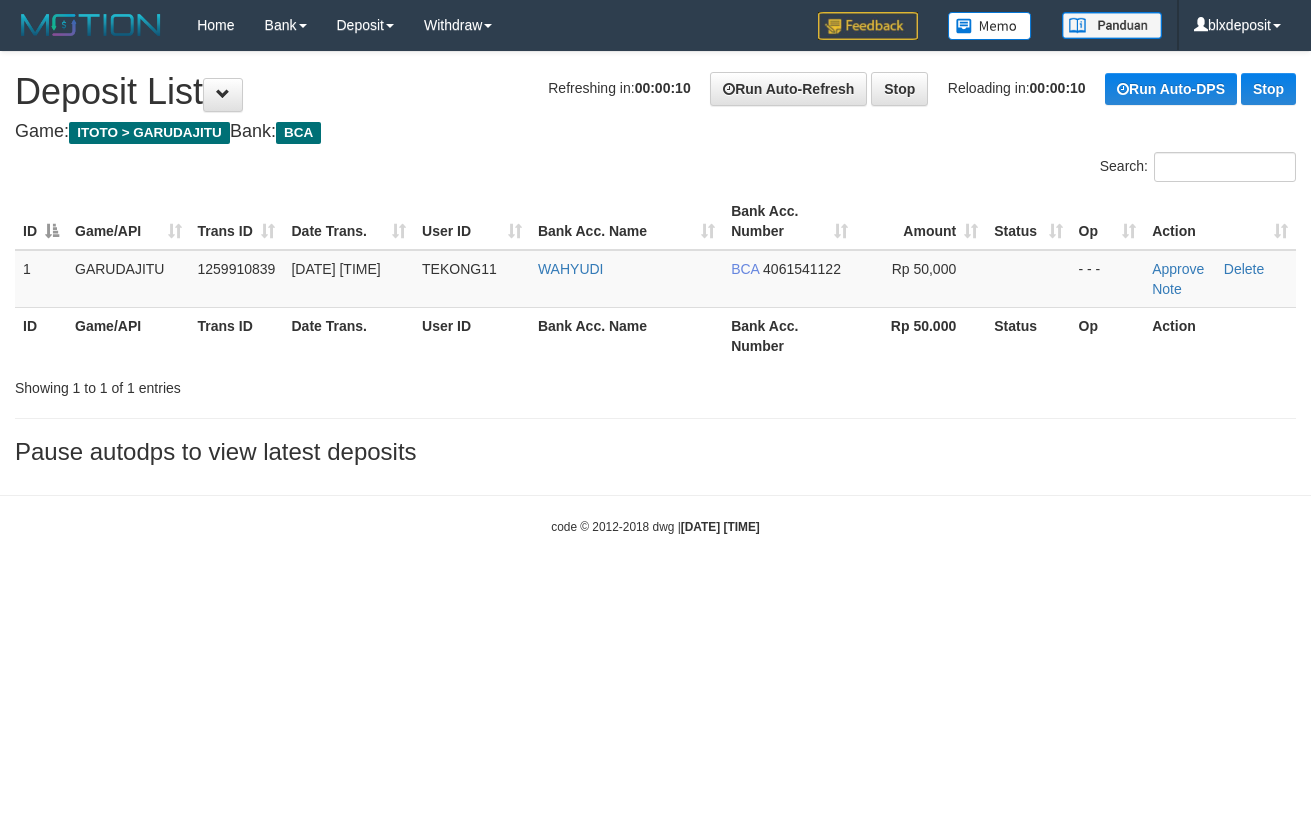 scroll, scrollTop: 0, scrollLeft: 0, axis: both 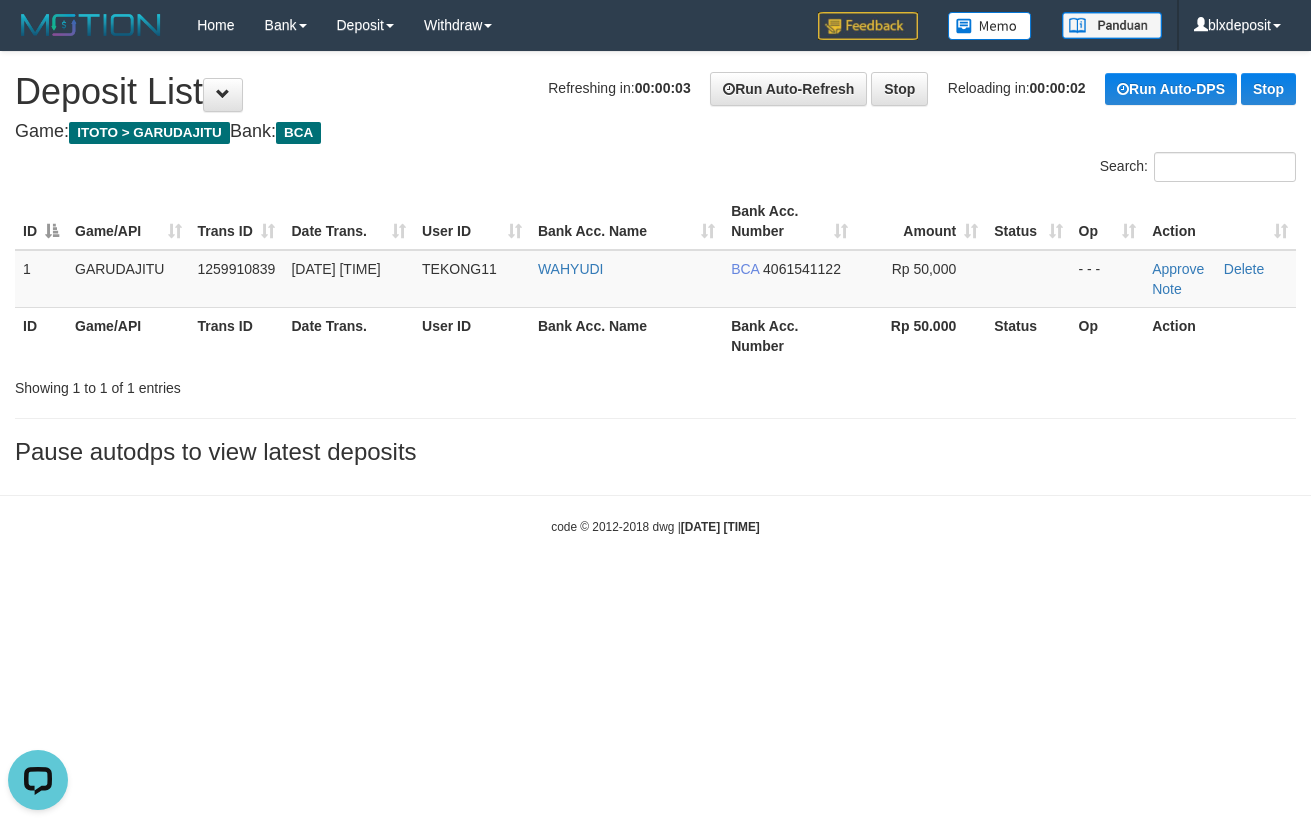click on "Game:   ITOTO > GARUDAJITU    		Bank:   BCA" at bounding box center [655, 132] 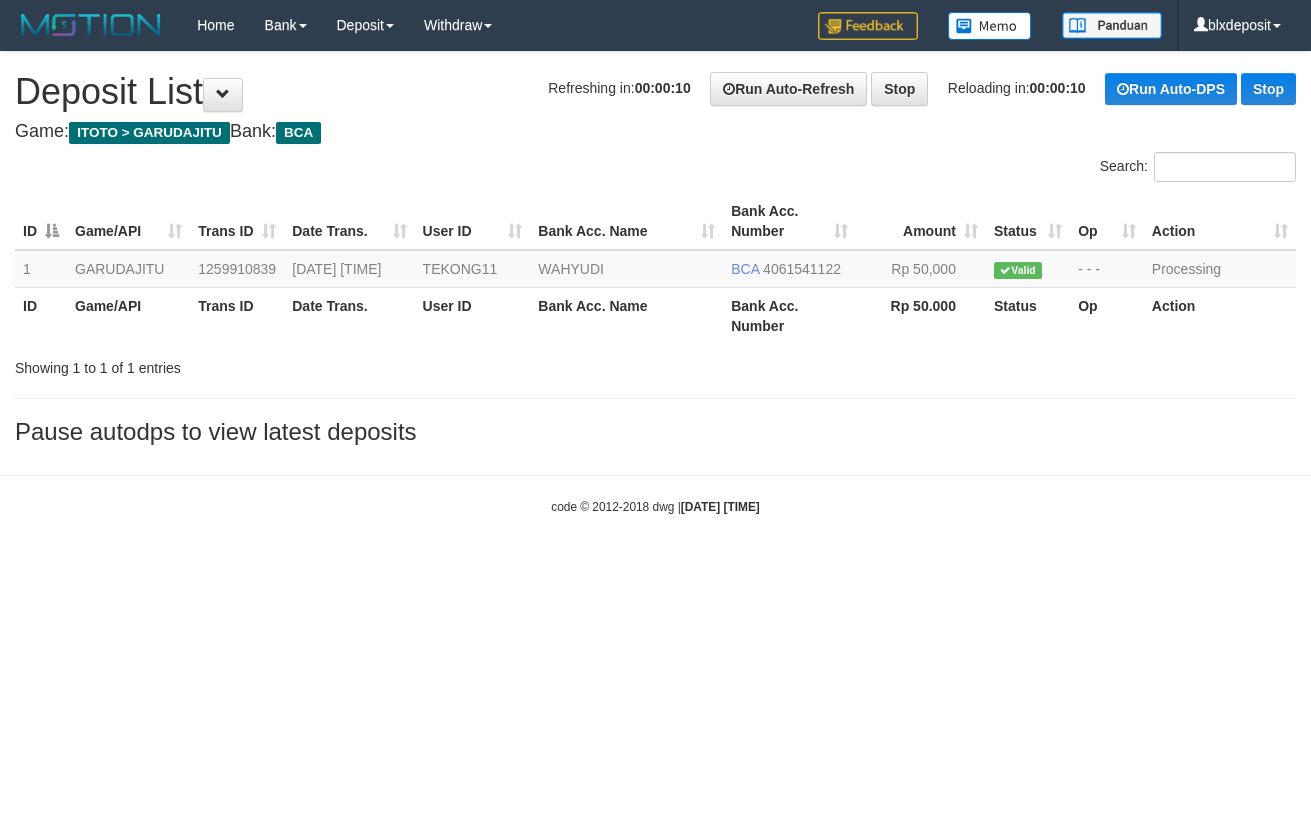 scroll, scrollTop: 0, scrollLeft: 0, axis: both 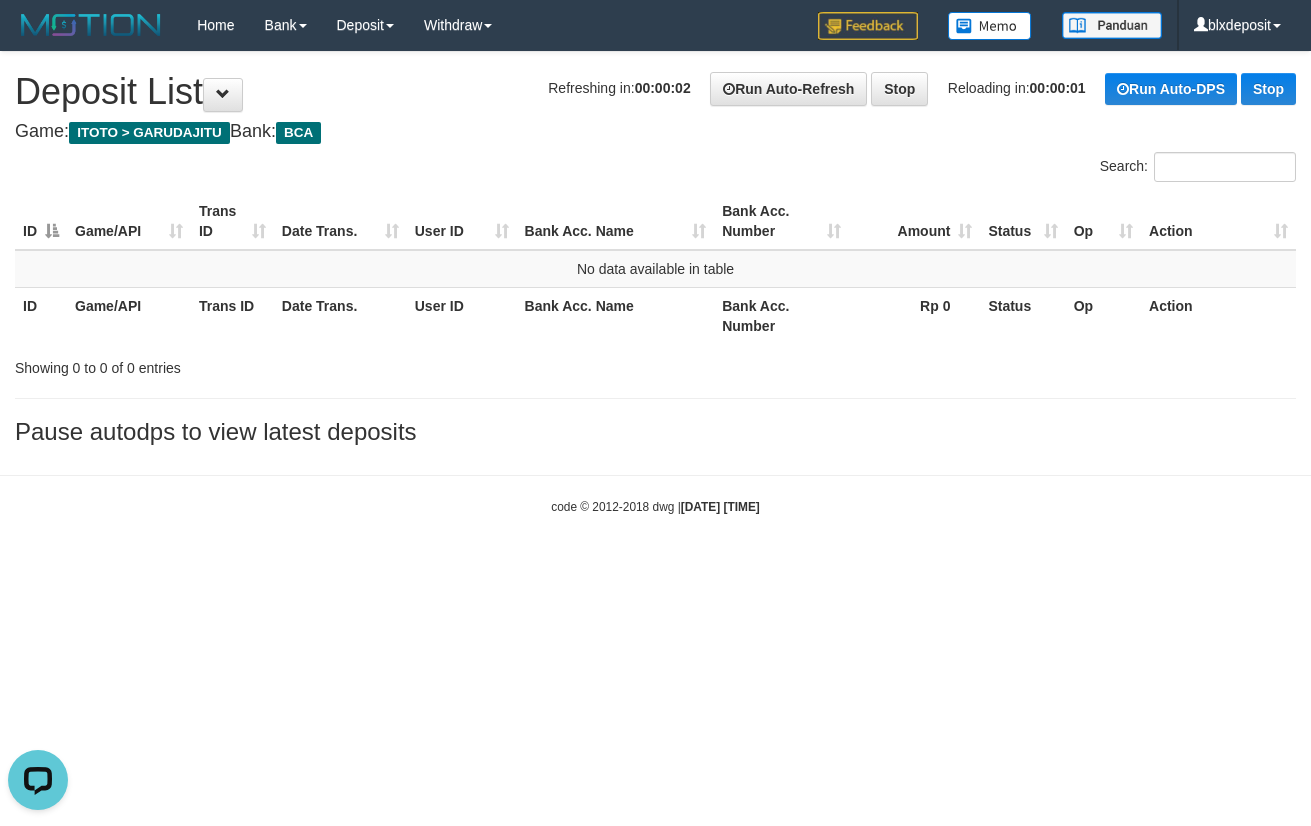 click on "Search:" at bounding box center [655, 169] 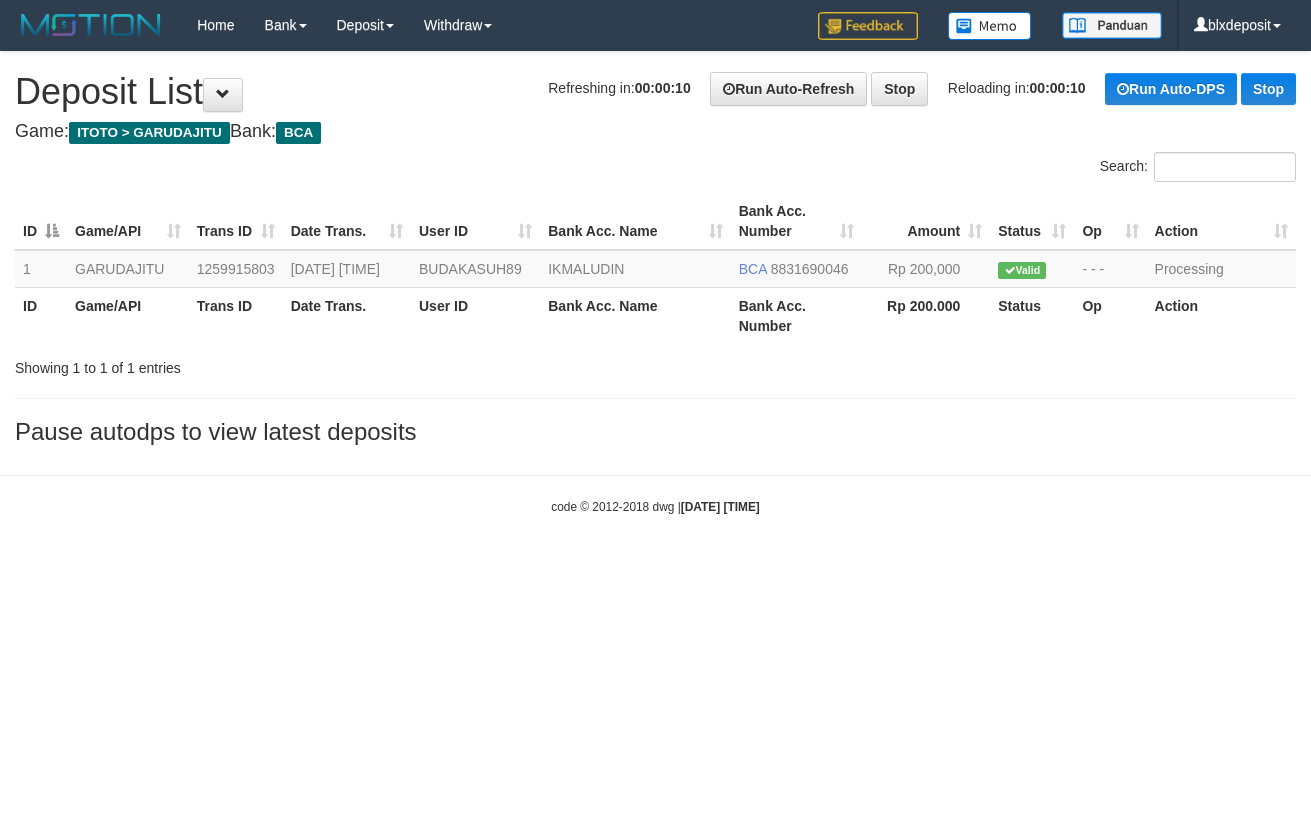 scroll, scrollTop: 0, scrollLeft: 0, axis: both 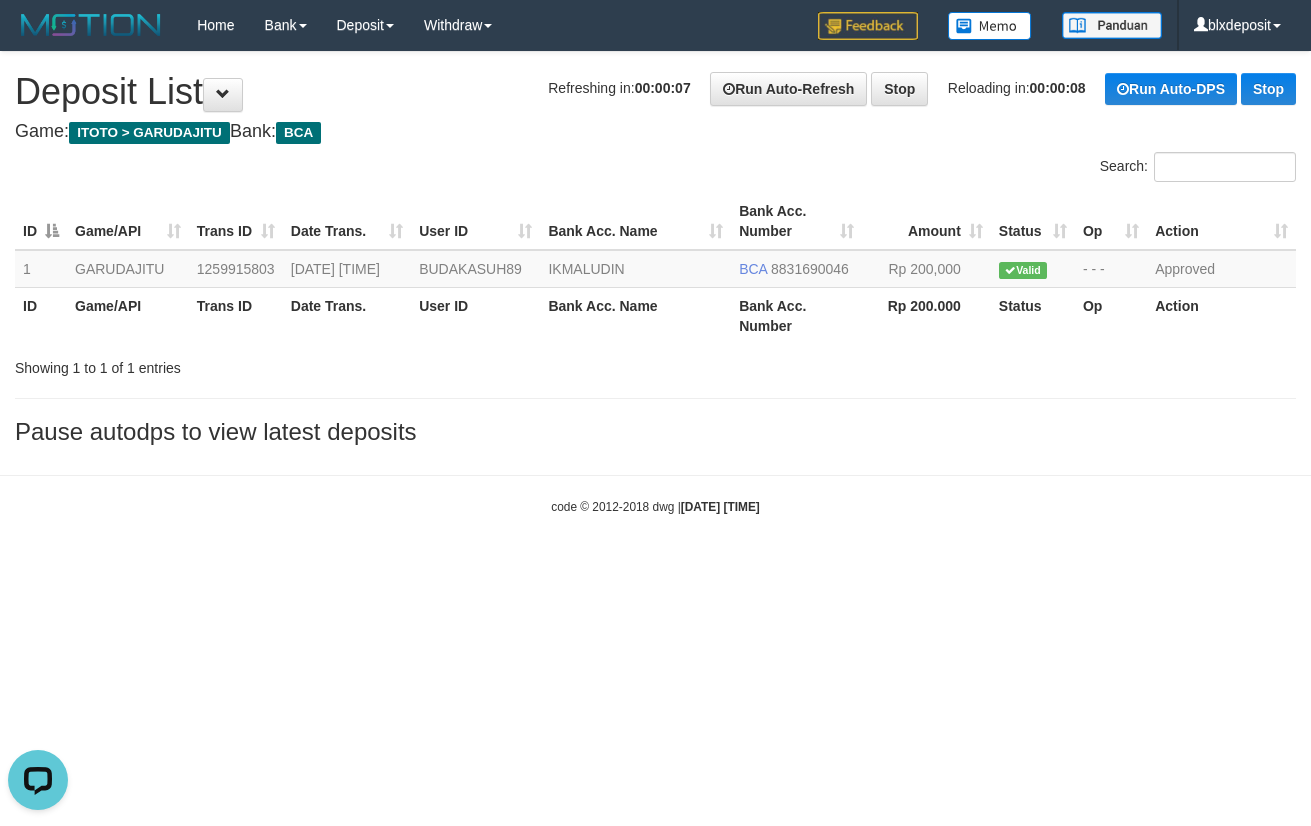 click on "Search:" at bounding box center [655, 169] 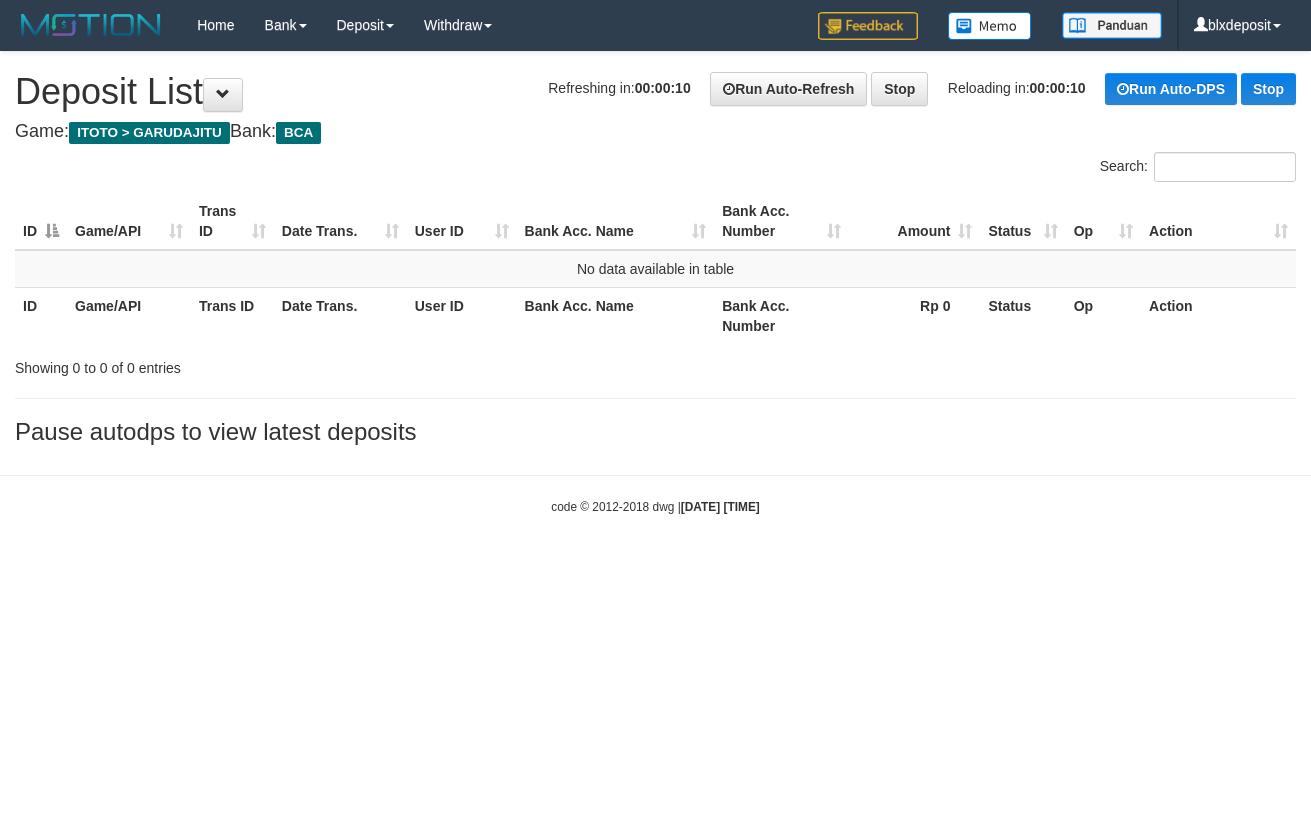 scroll, scrollTop: 0, scrollLeft: 0, axis: both 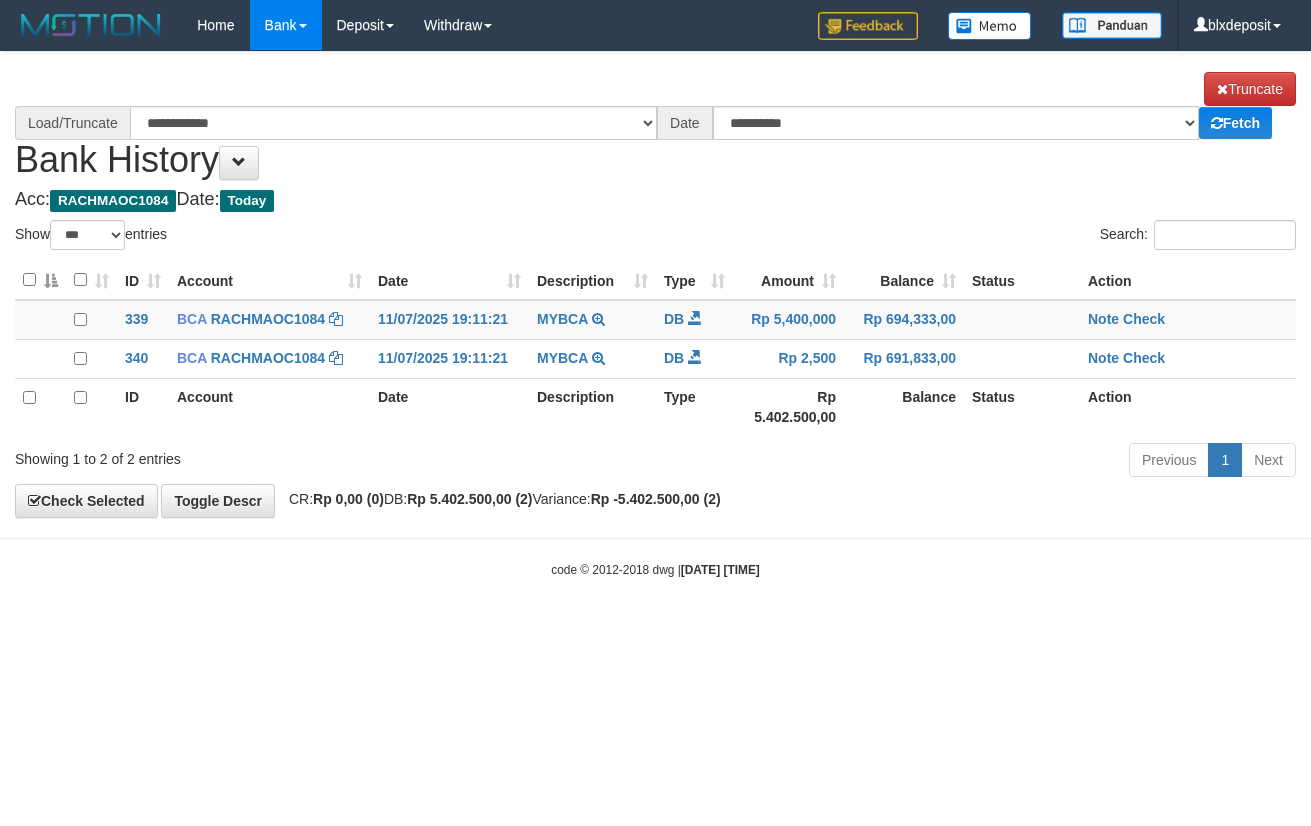 select on "***" 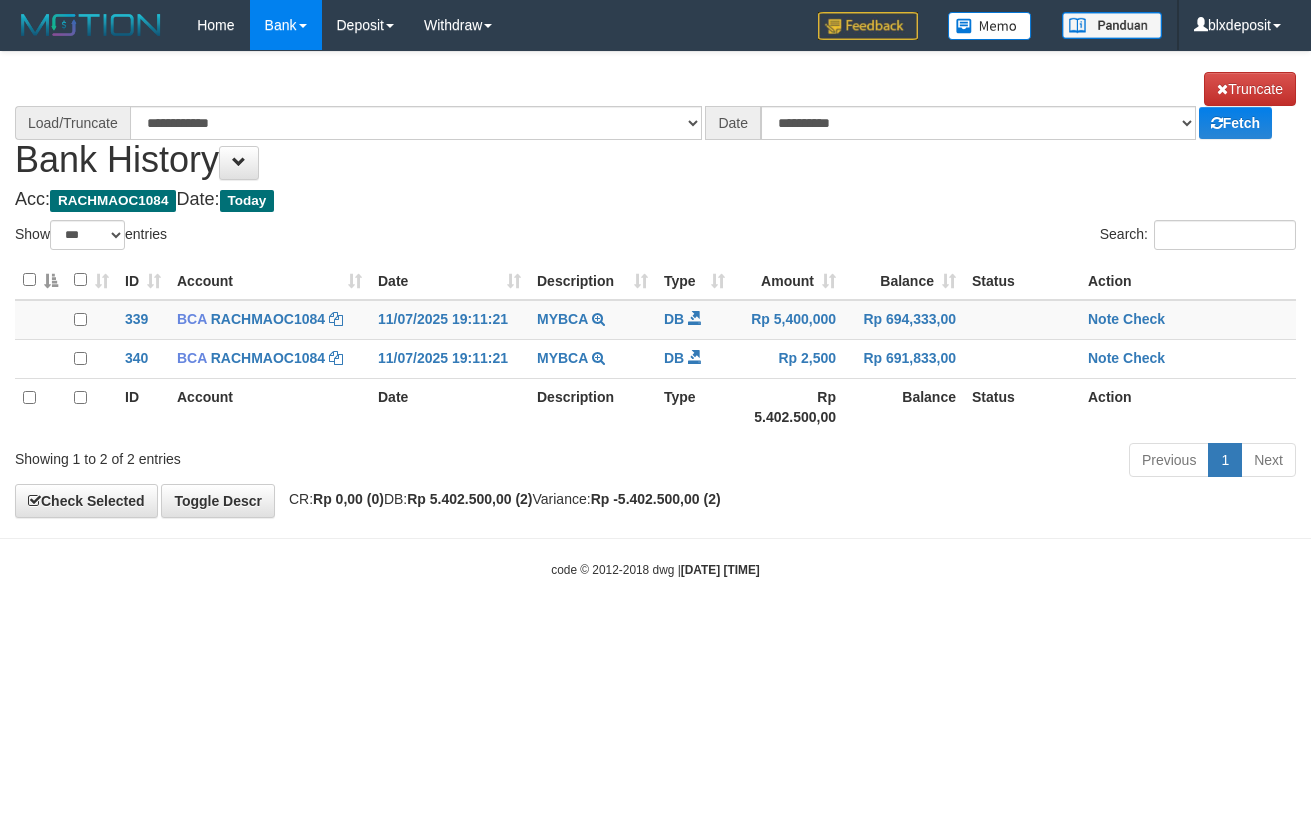 scroll, scrollTop: 0, scrollLeft: 0, axis: both 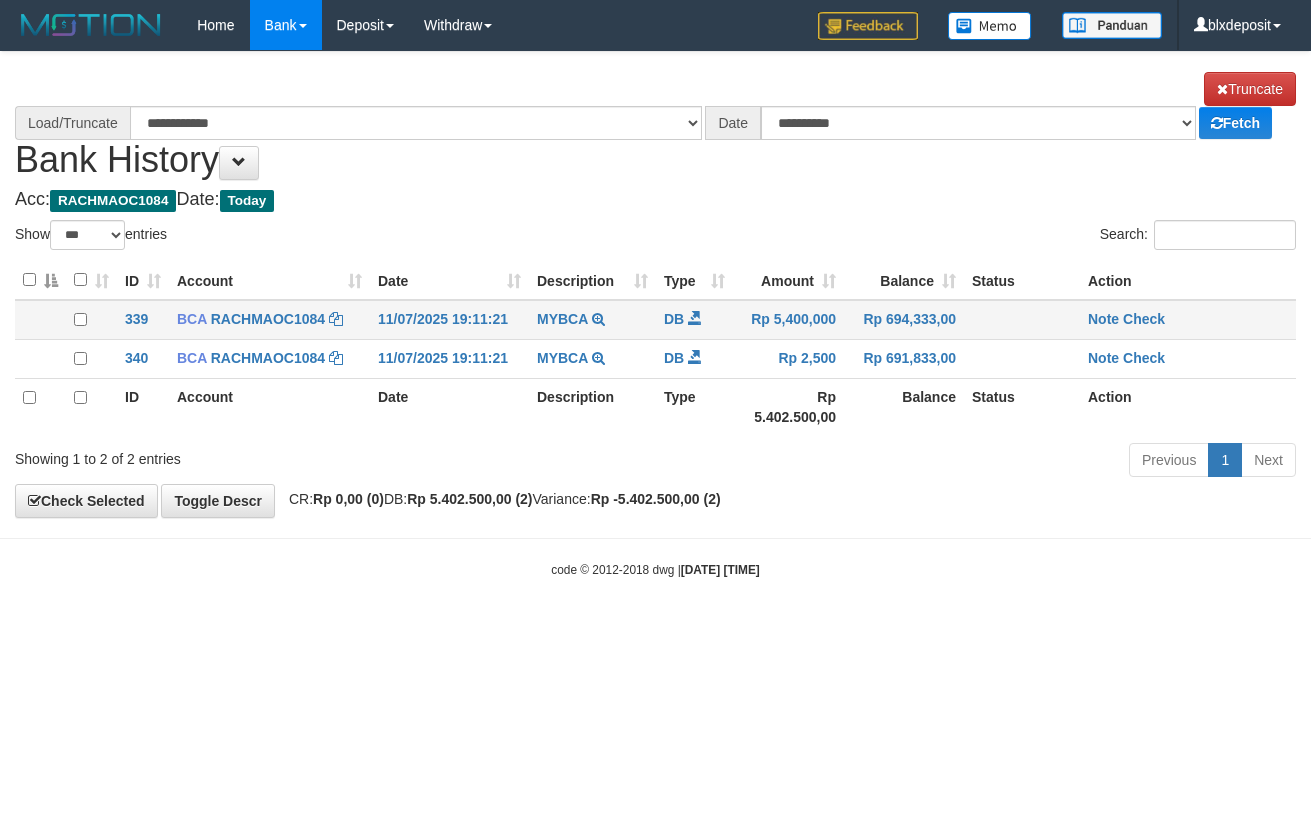 select on "****" 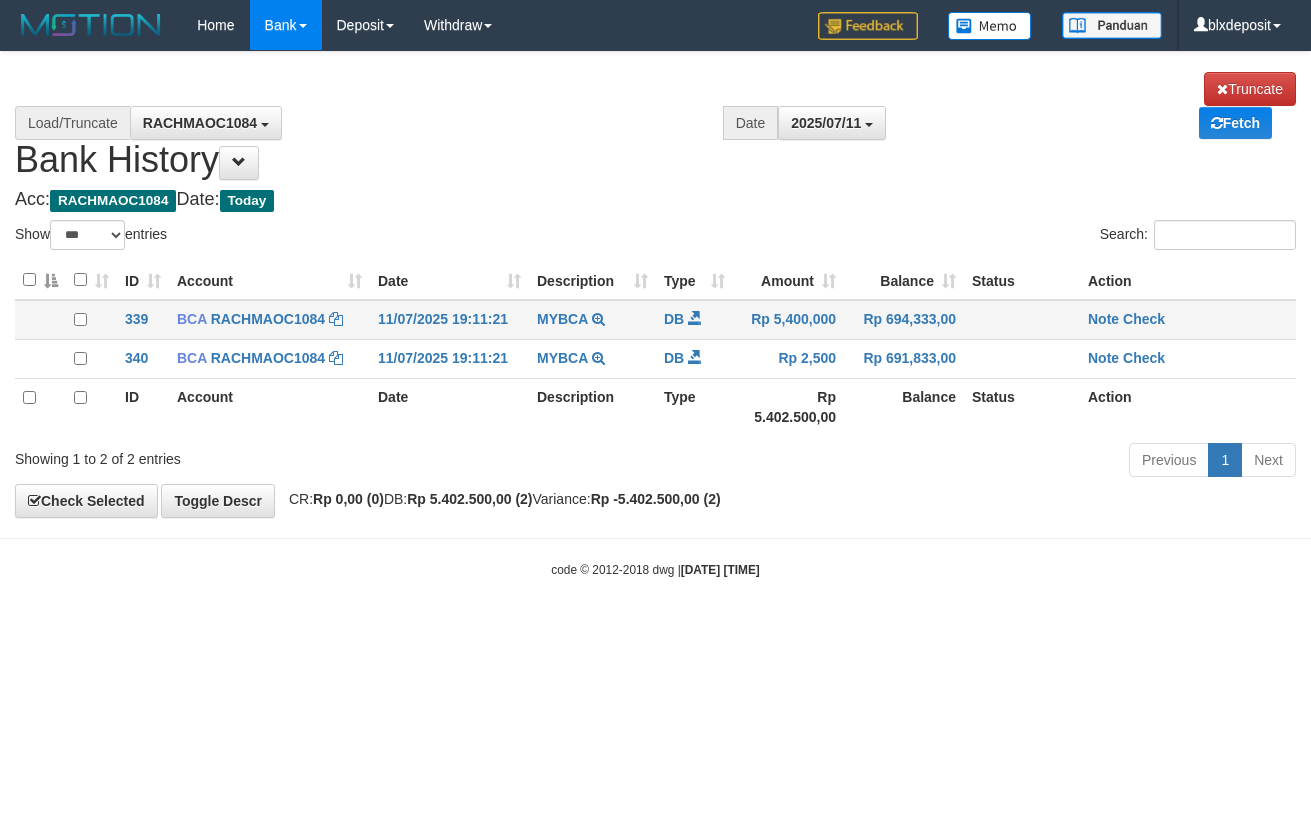 click on "Note
Check" at bounding box center [1188, 319] 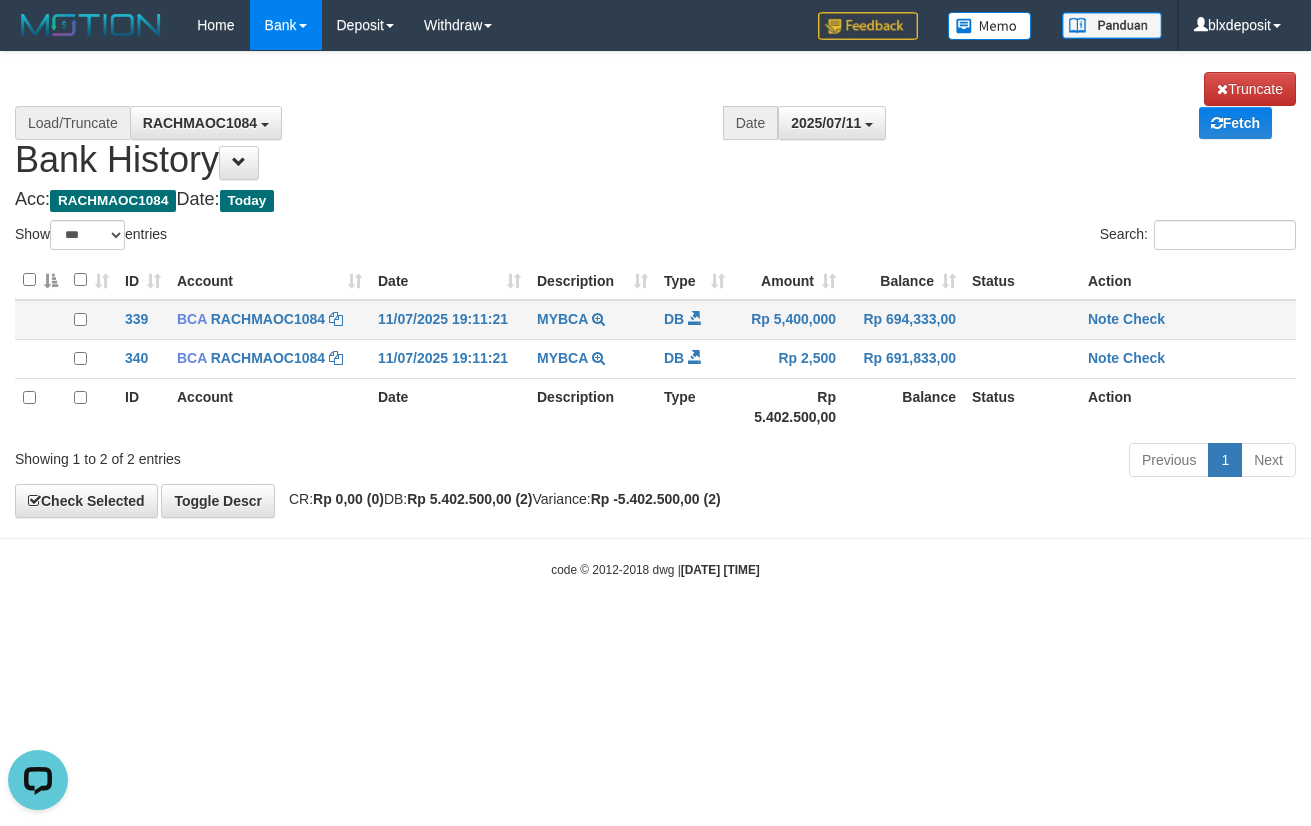 scroll, scrollTop: 0, scrollLeft: 0, axis: both 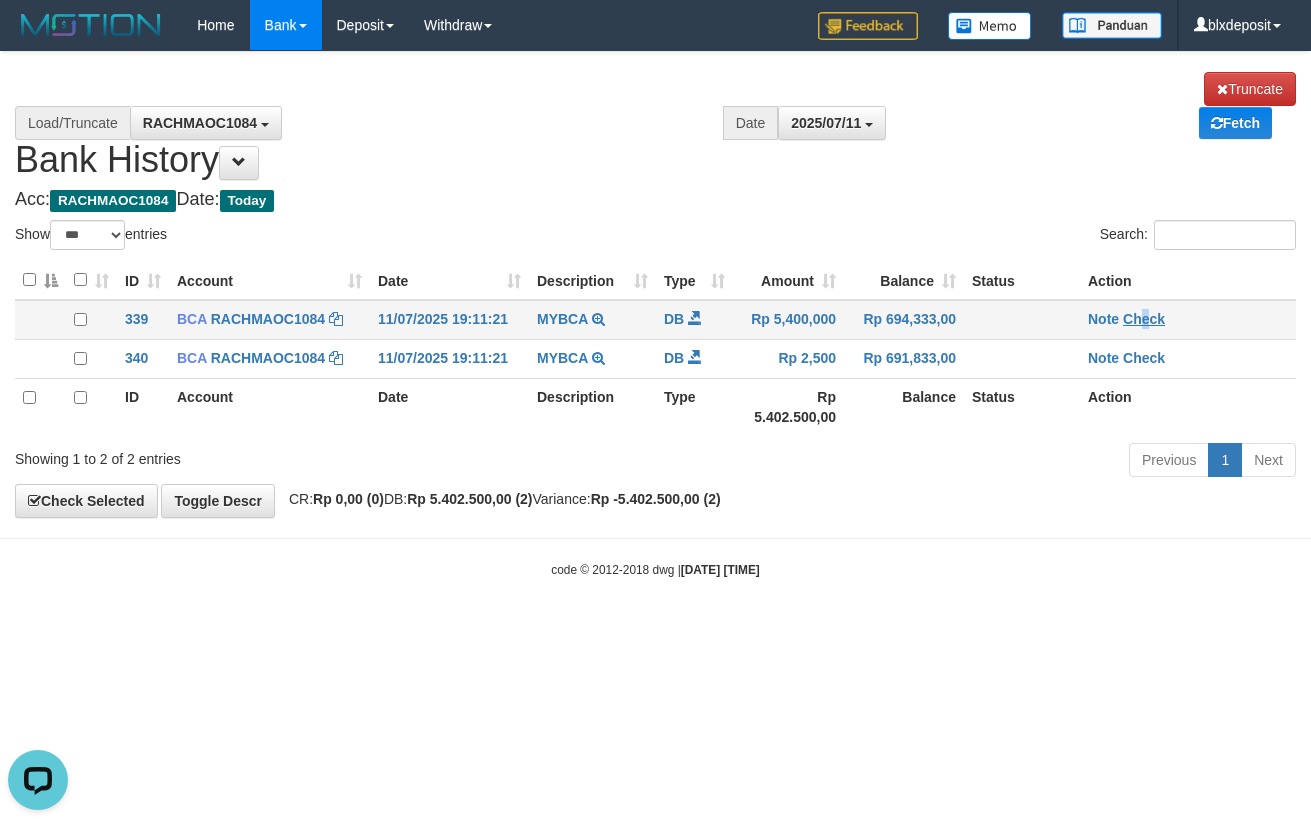 click on "Note
Check" at bounding box center (1188, 319) 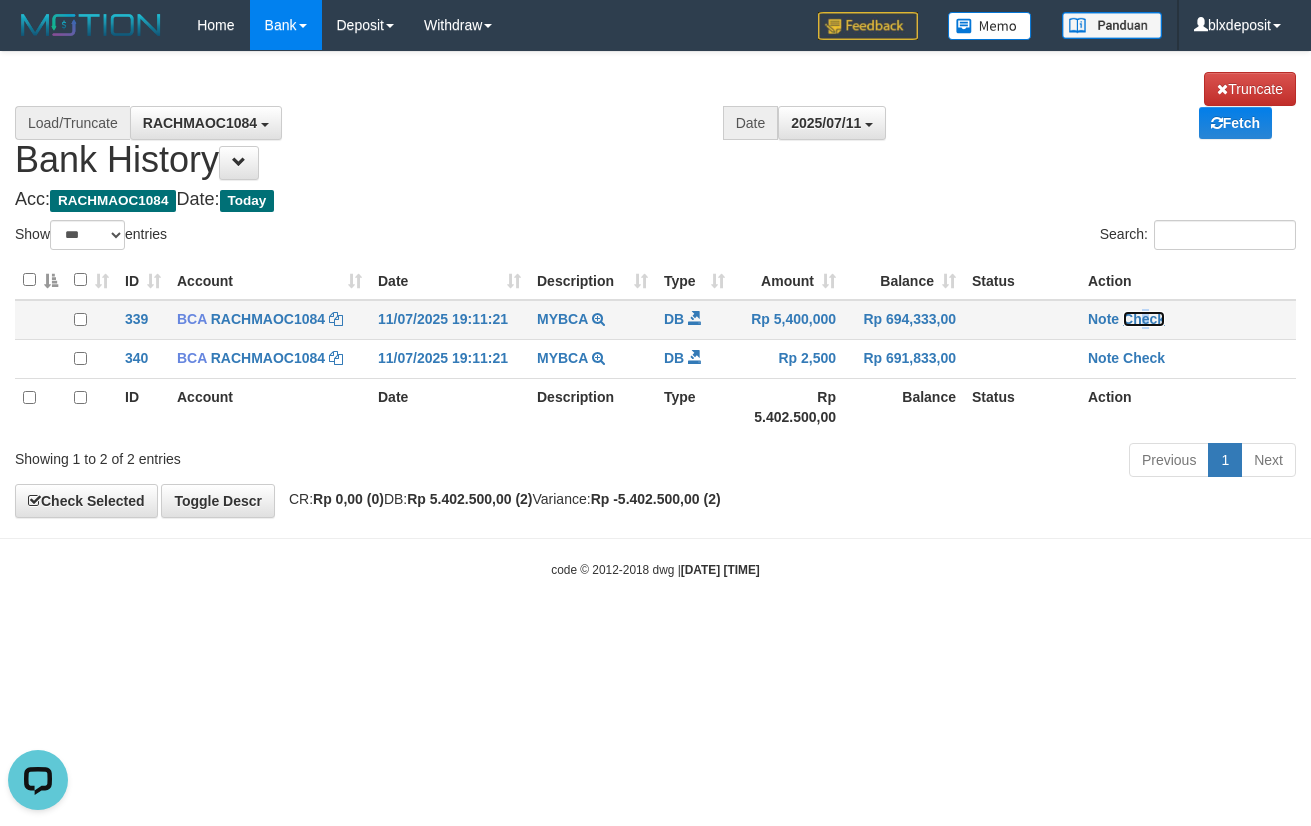 click on "Check" at bounding box center (1144, 319) 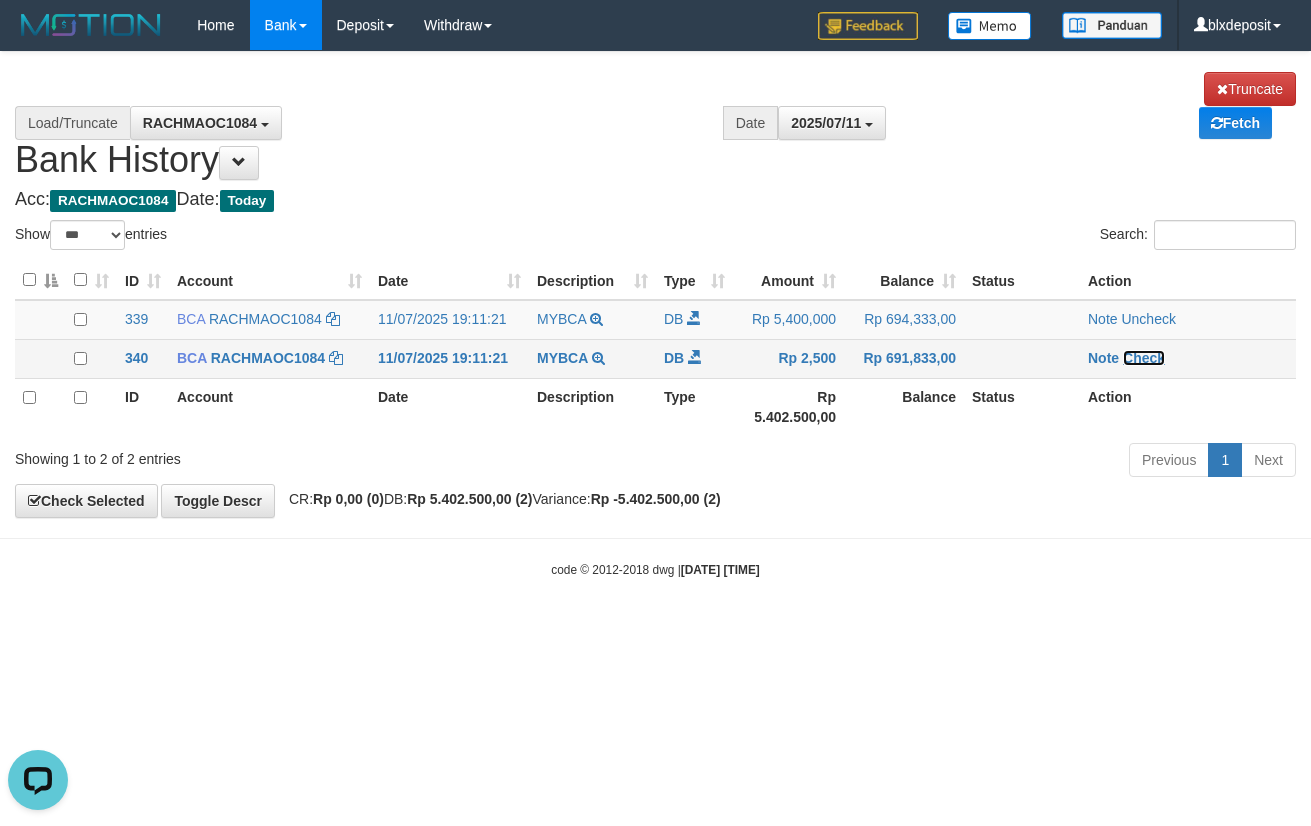 click on "Check" at bounding box center [1144, 358] 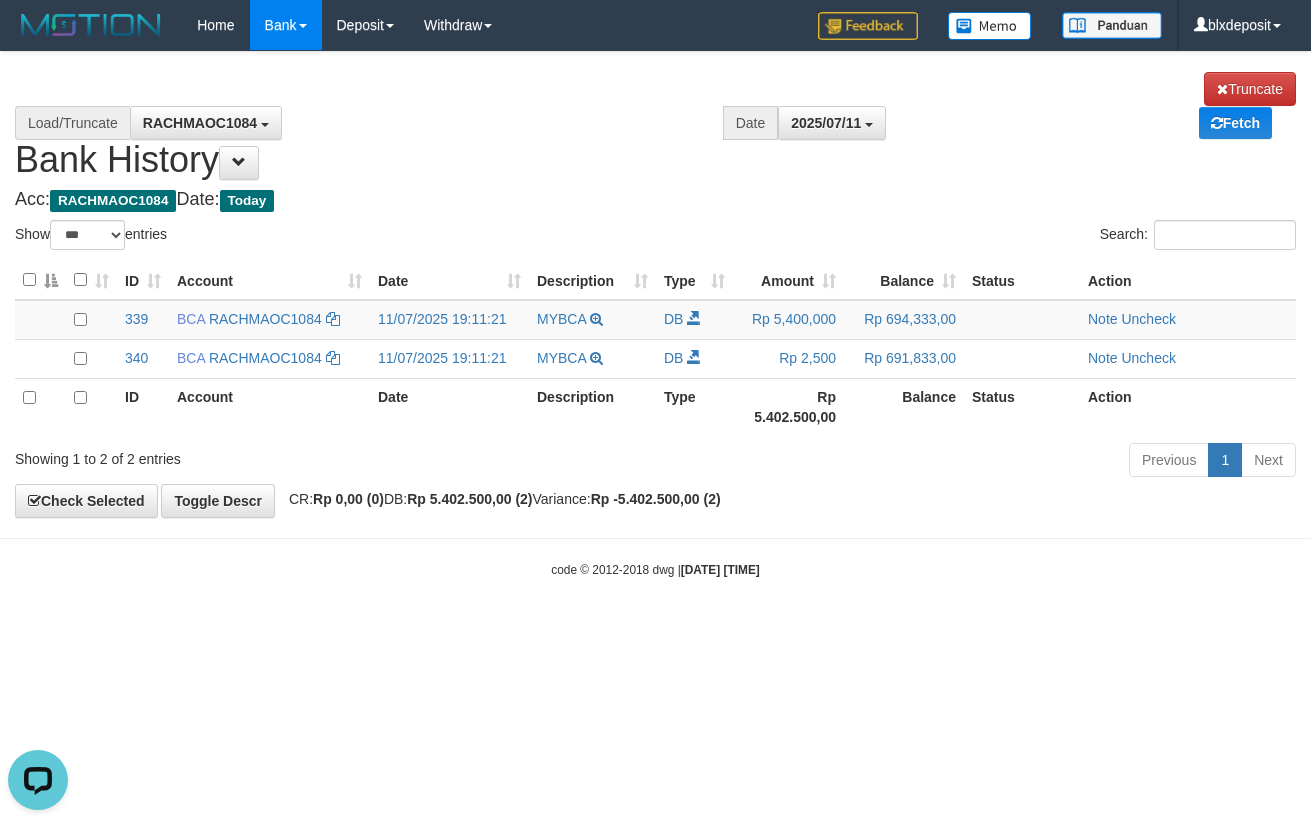 click on "**********" at bounding box center [655, 126] 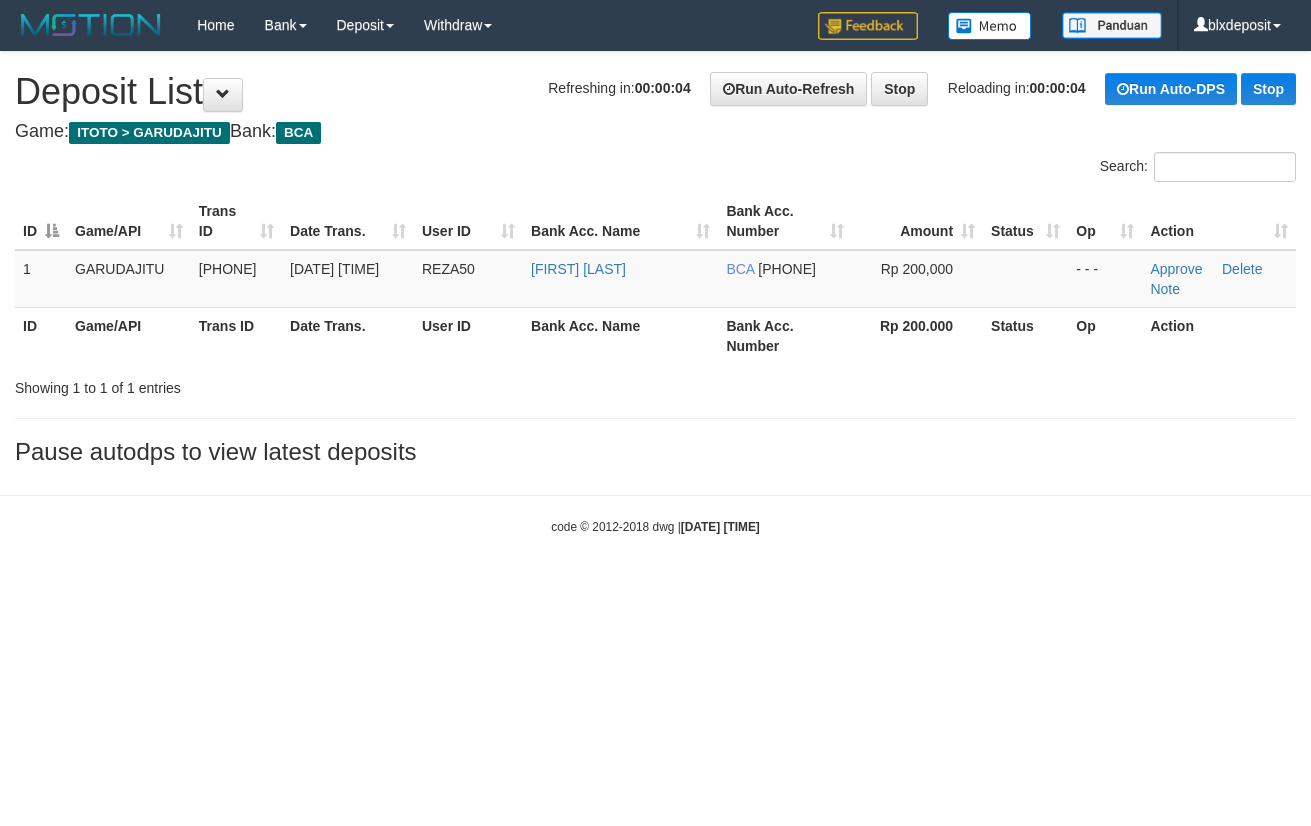 scroll, scrollTop: 0, scrollLeft: 0, axis: both 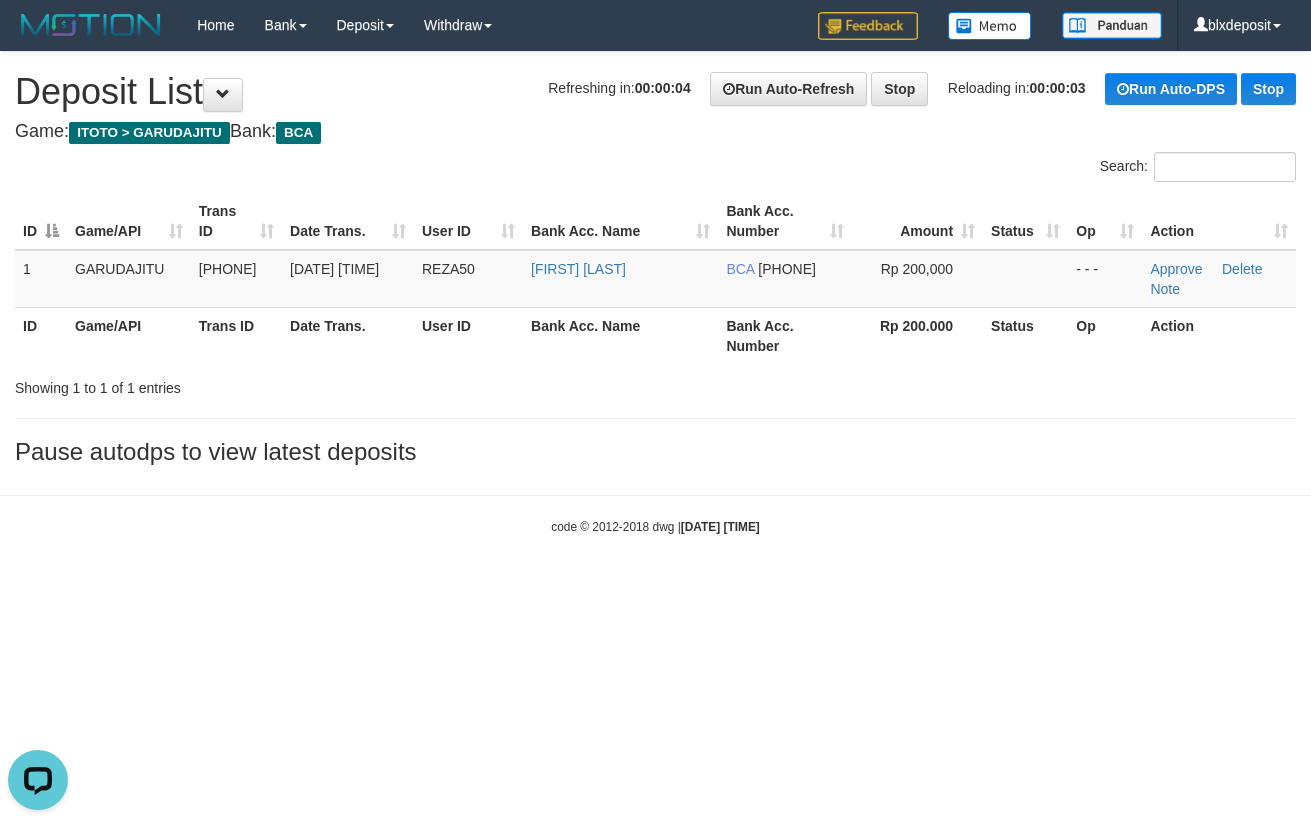drag, startPoint x: 709, startPoint y: 165, endPoint x: 714, endPoint y: 144, distance: 21.587032 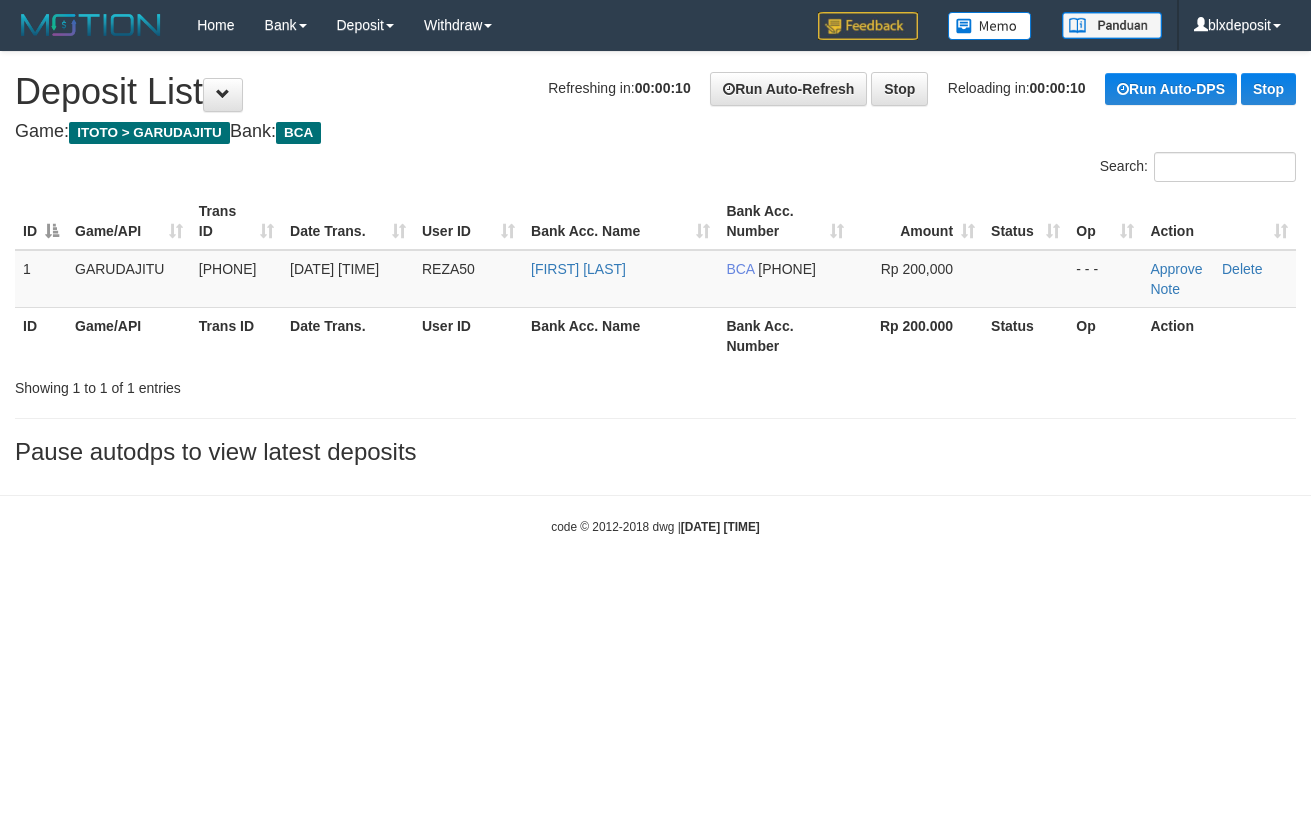 scroll, scrollTop: 0, scrollLeft: 0, axis: both 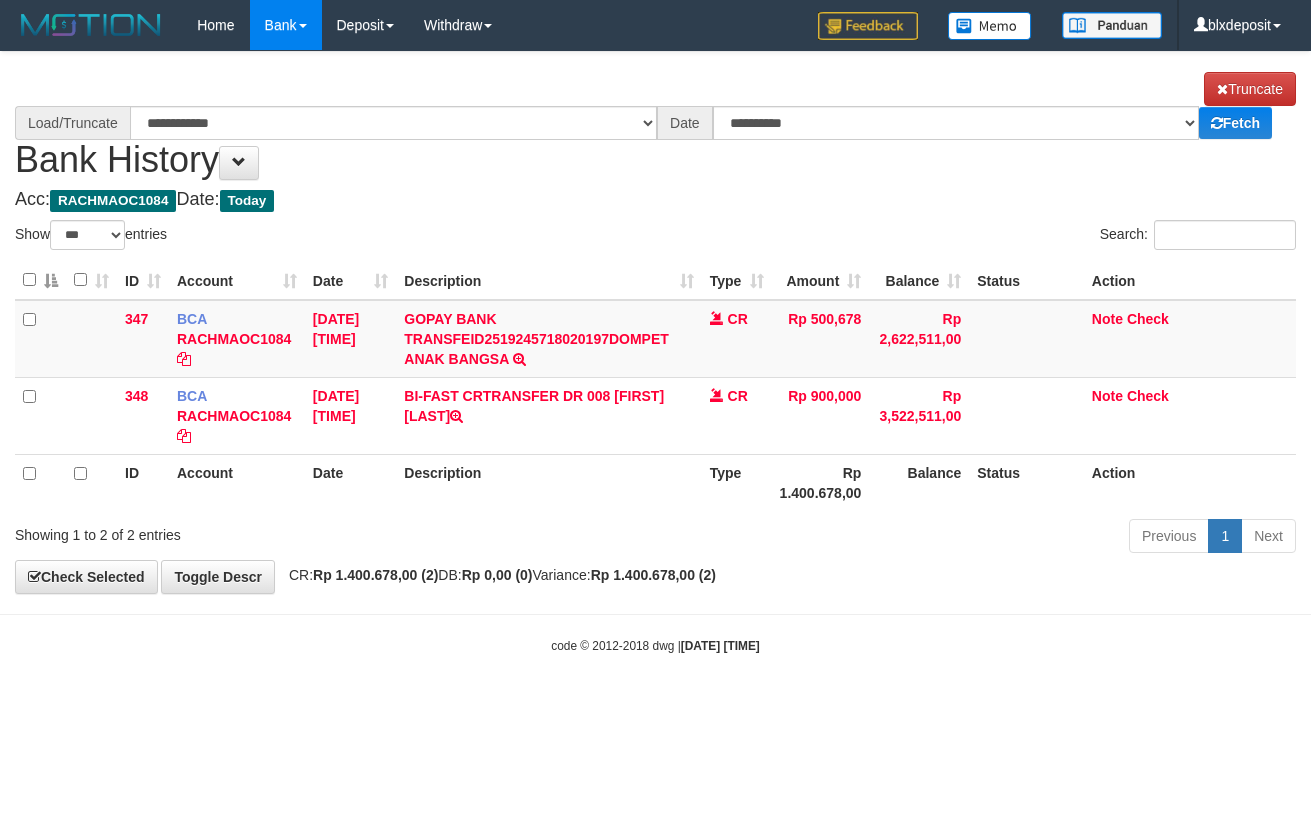 select on "***" 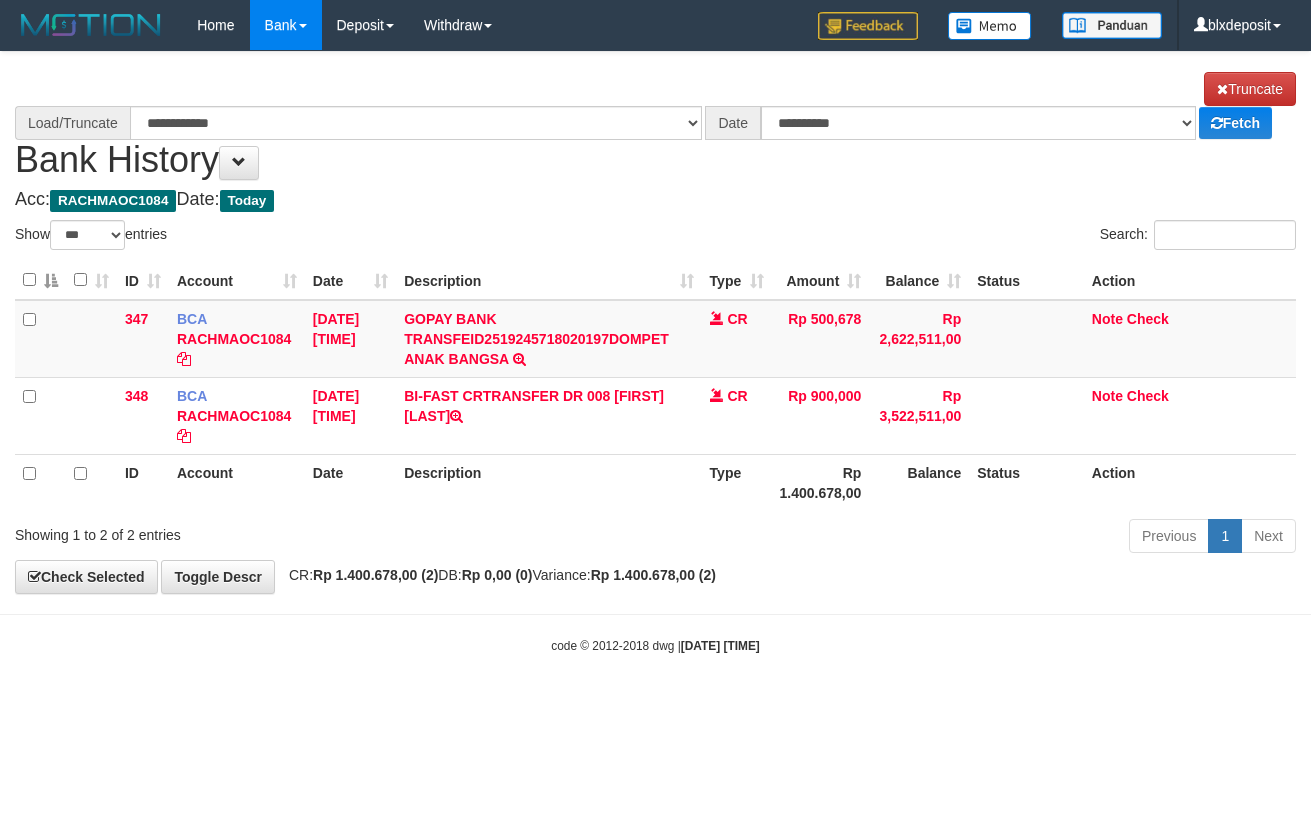 scroll, scrollTop: 0, scrollLeft: 0, axis: both 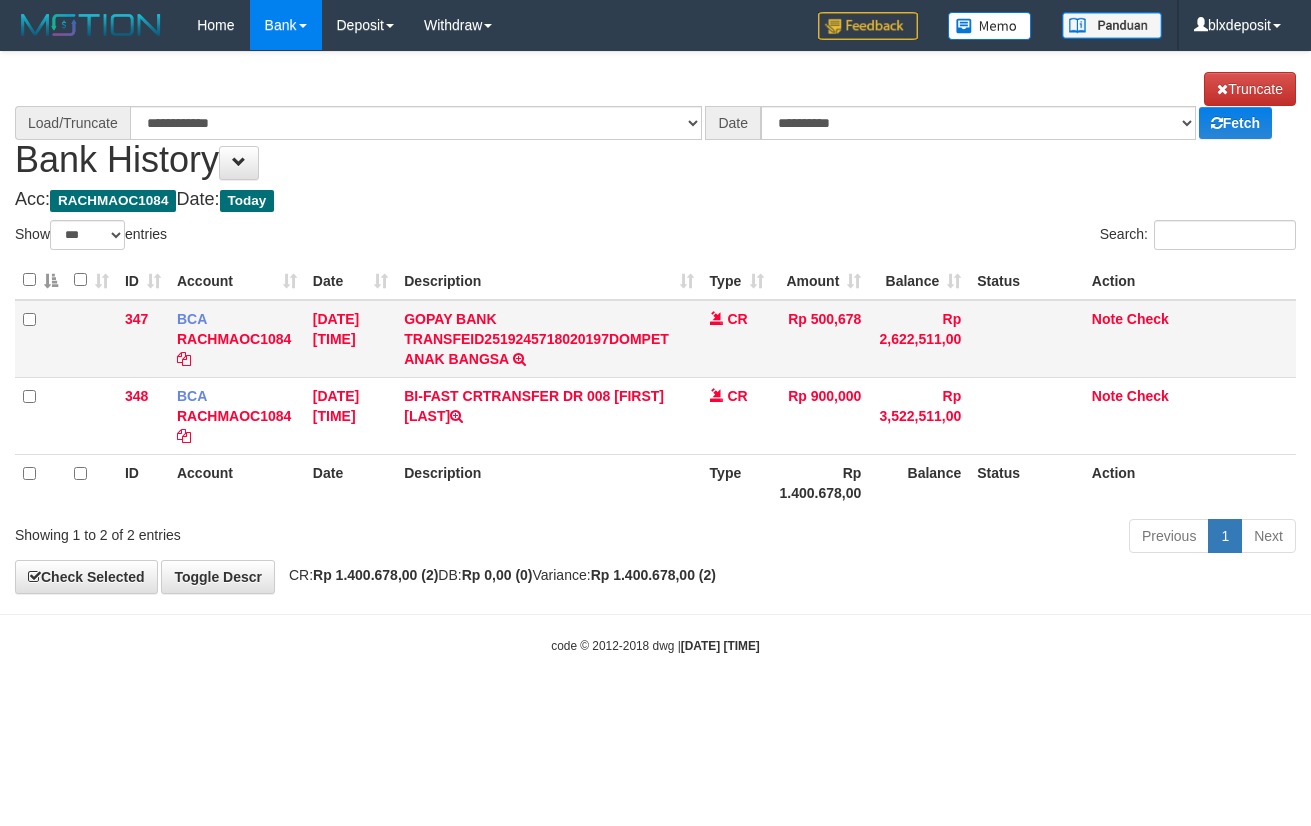 select on "****" 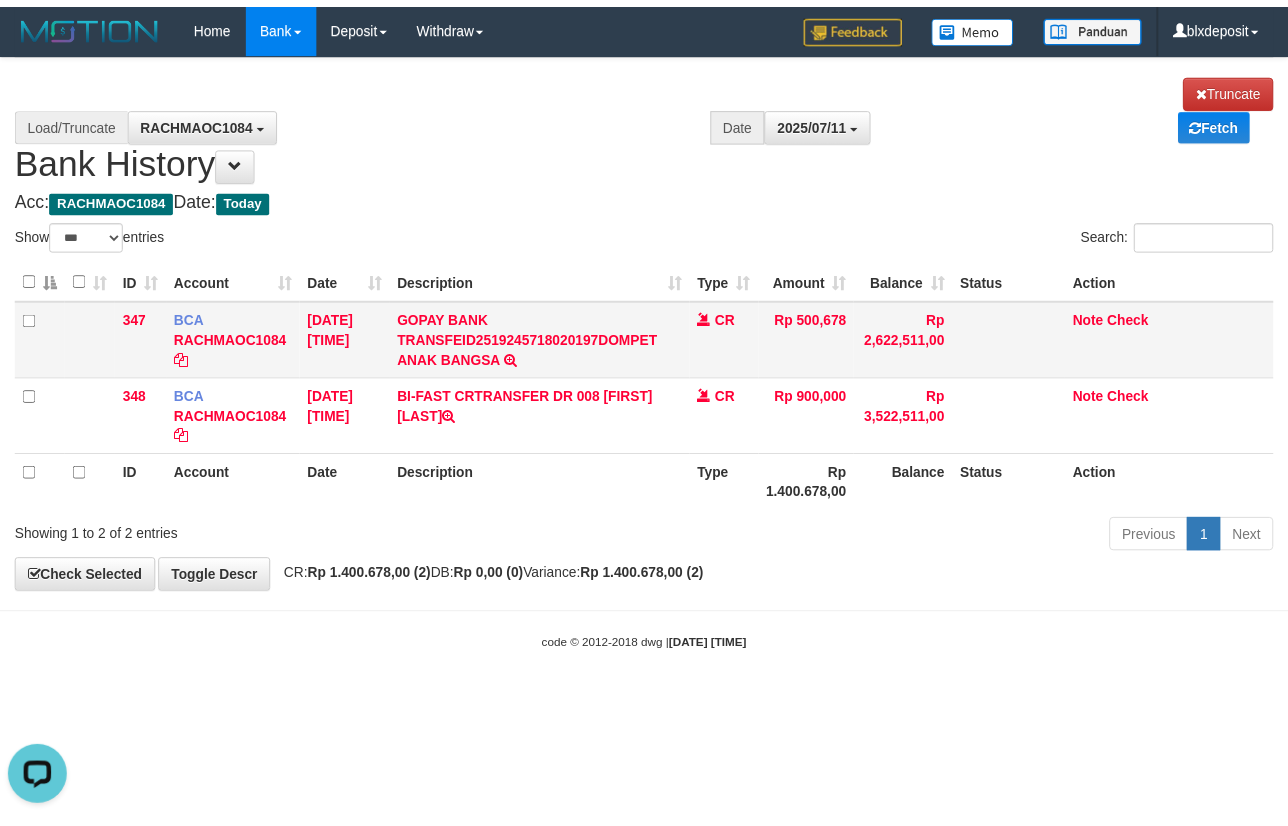 scroll, scrollTop: 0, scrollLeft: 0, axis: both 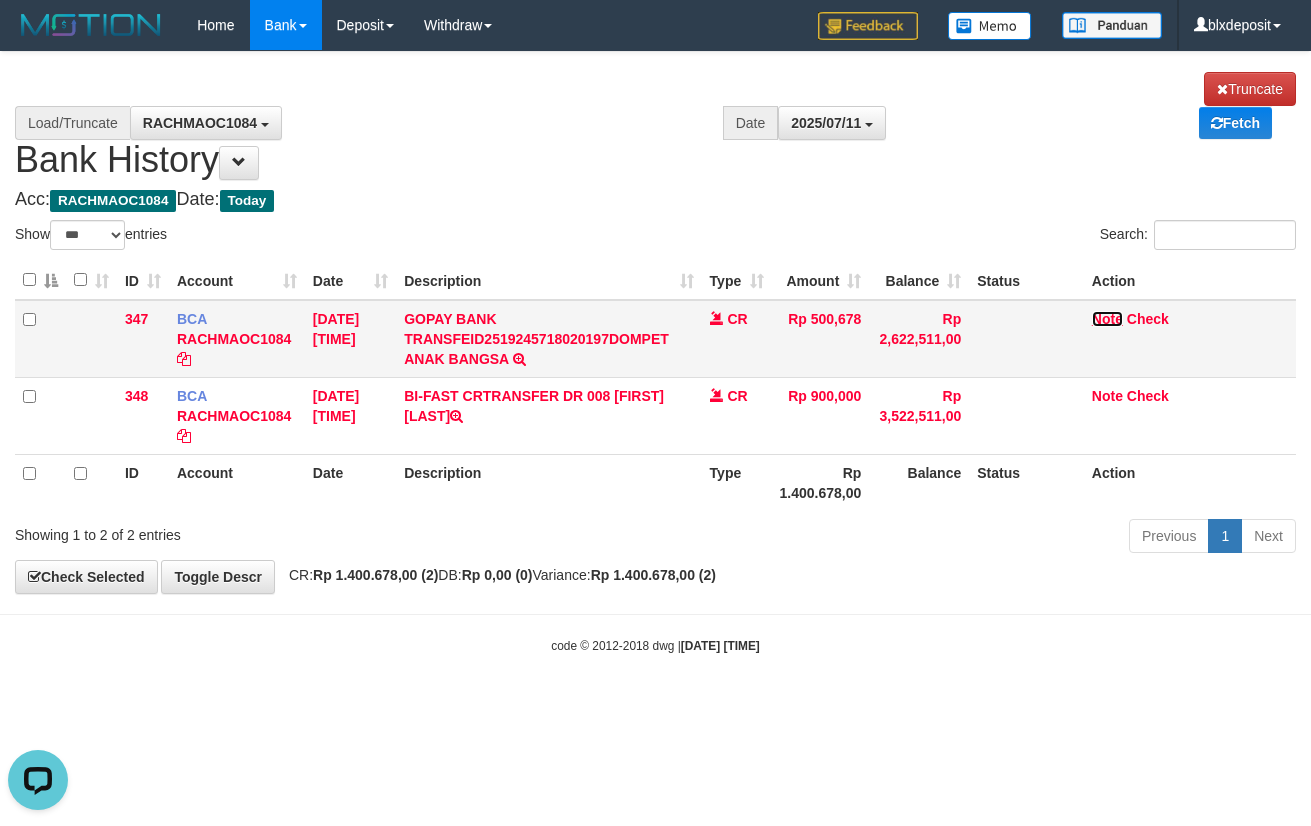 click on "Note" at bounding box center [1107, 319] 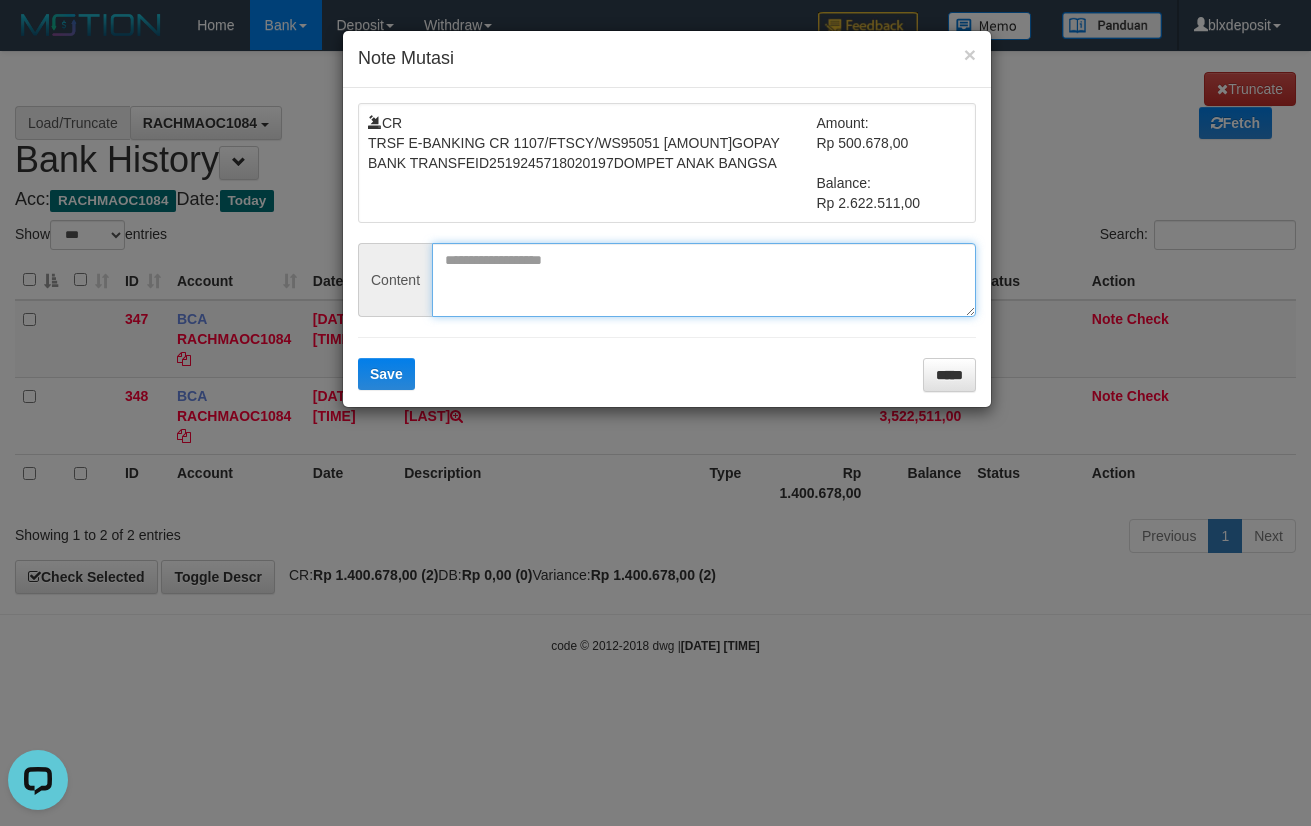 click at bounding box center (704, 280) 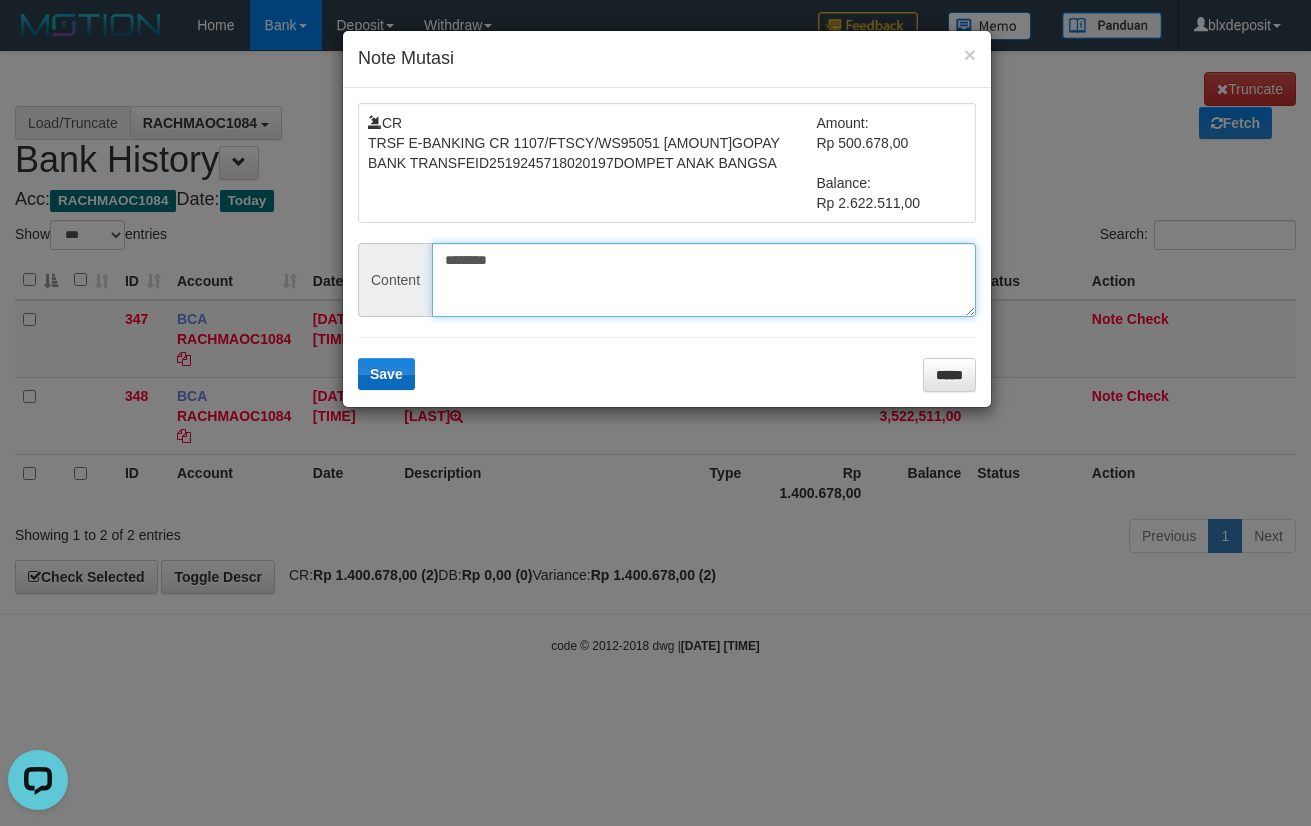 type on "********" 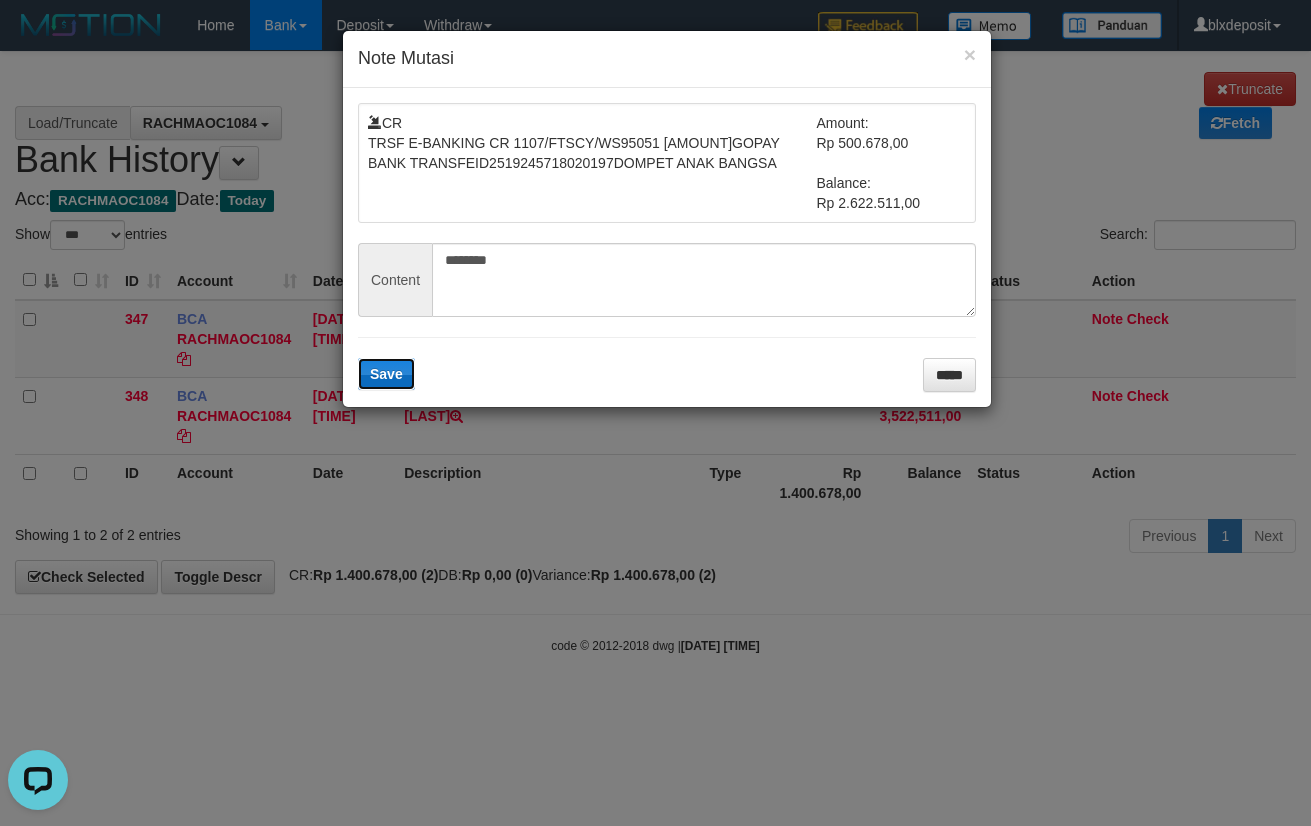 click on "Save" at bounding box center (386, 374) 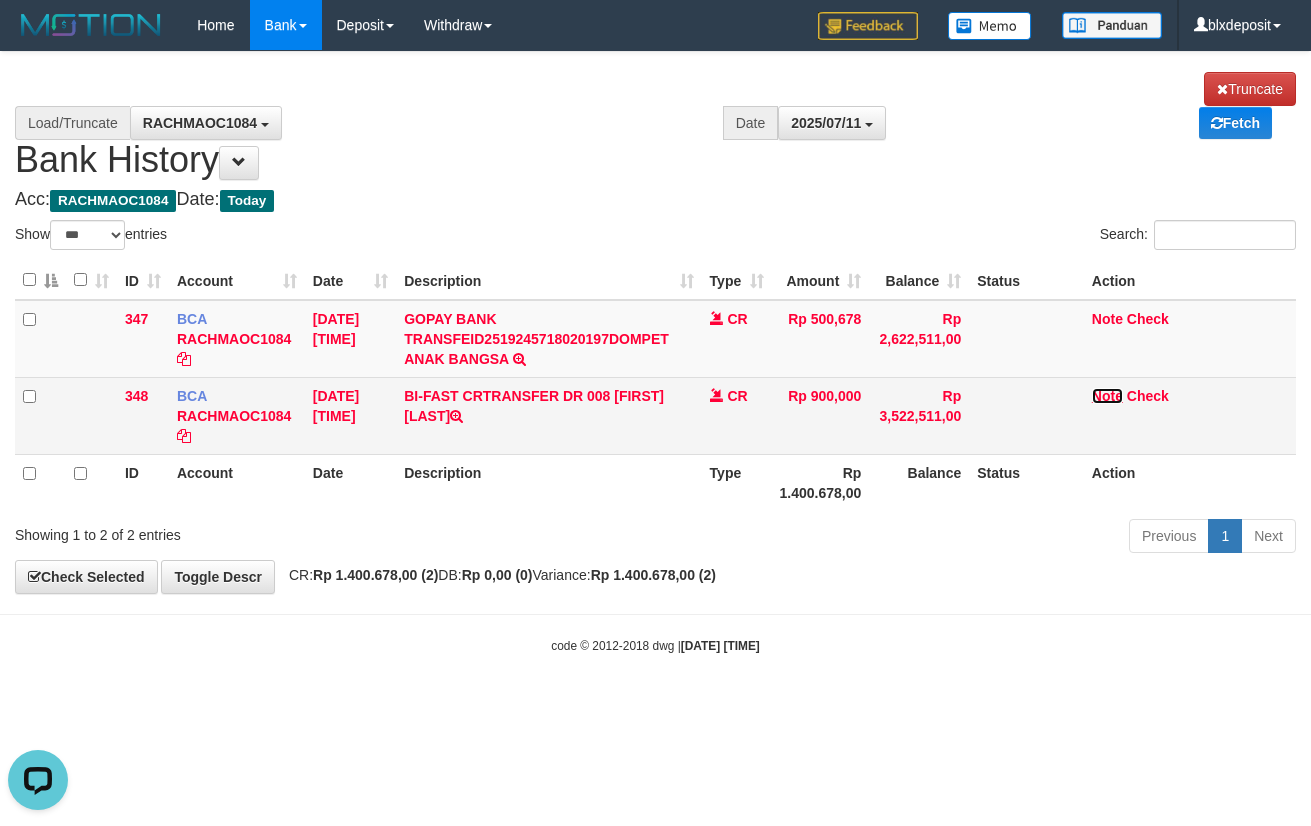 click on "Note" at bounding box center [1107, 396] 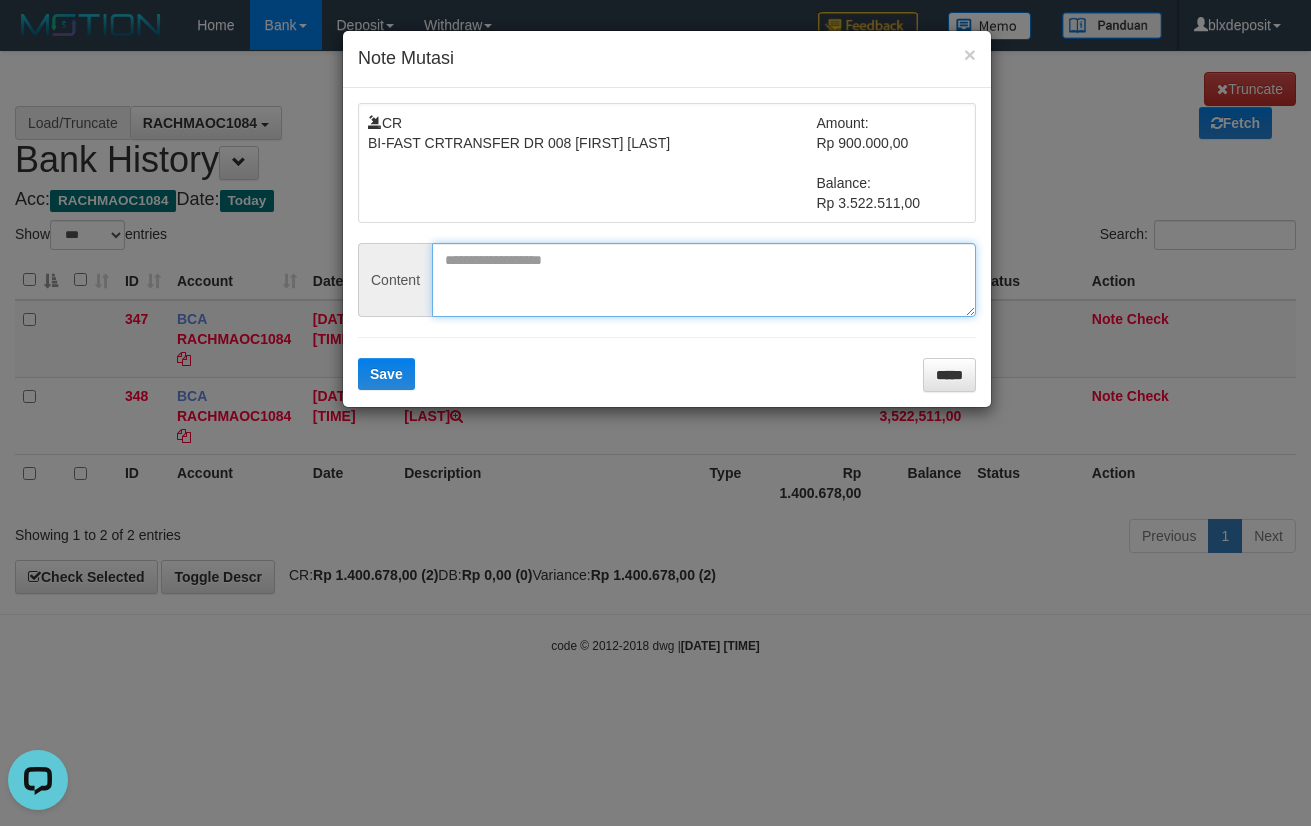 click at bounding box center (704, 280) 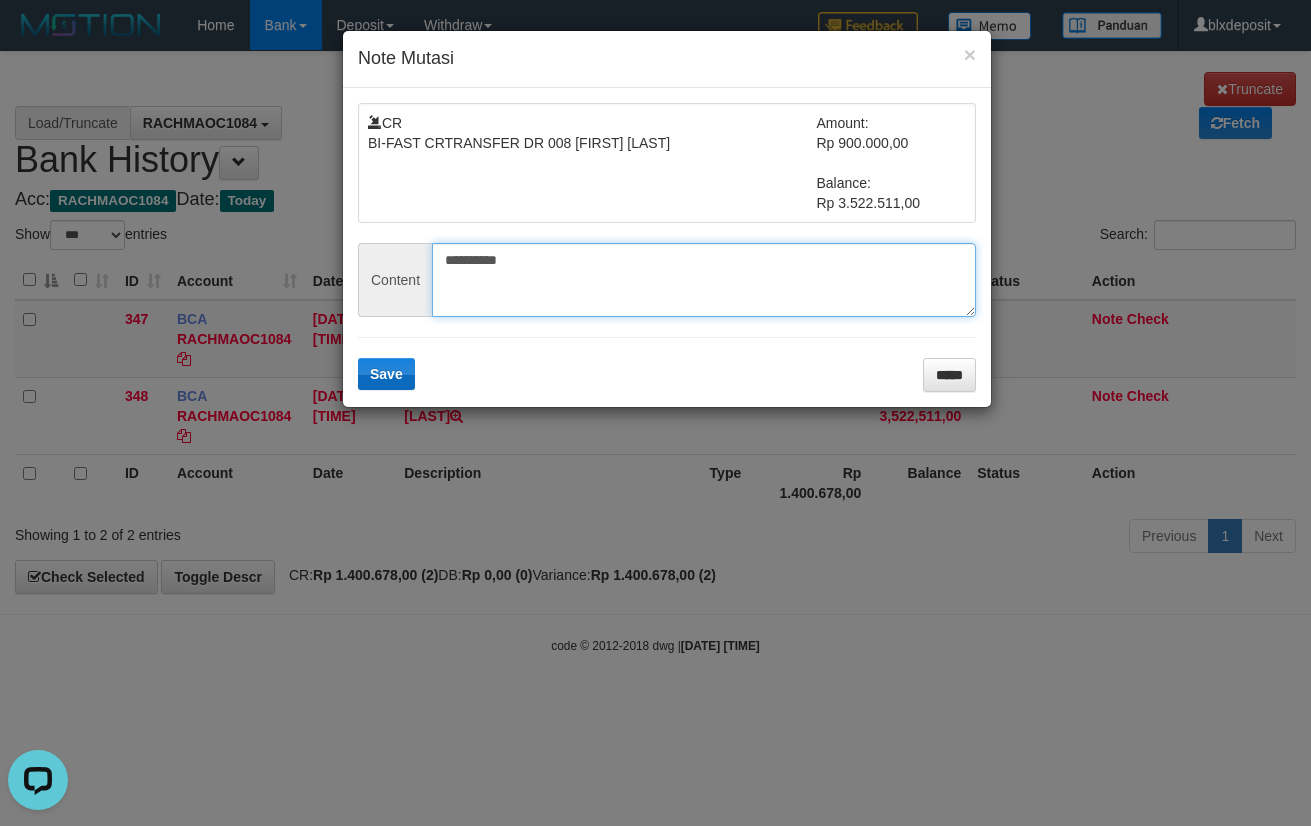 type on "**********" 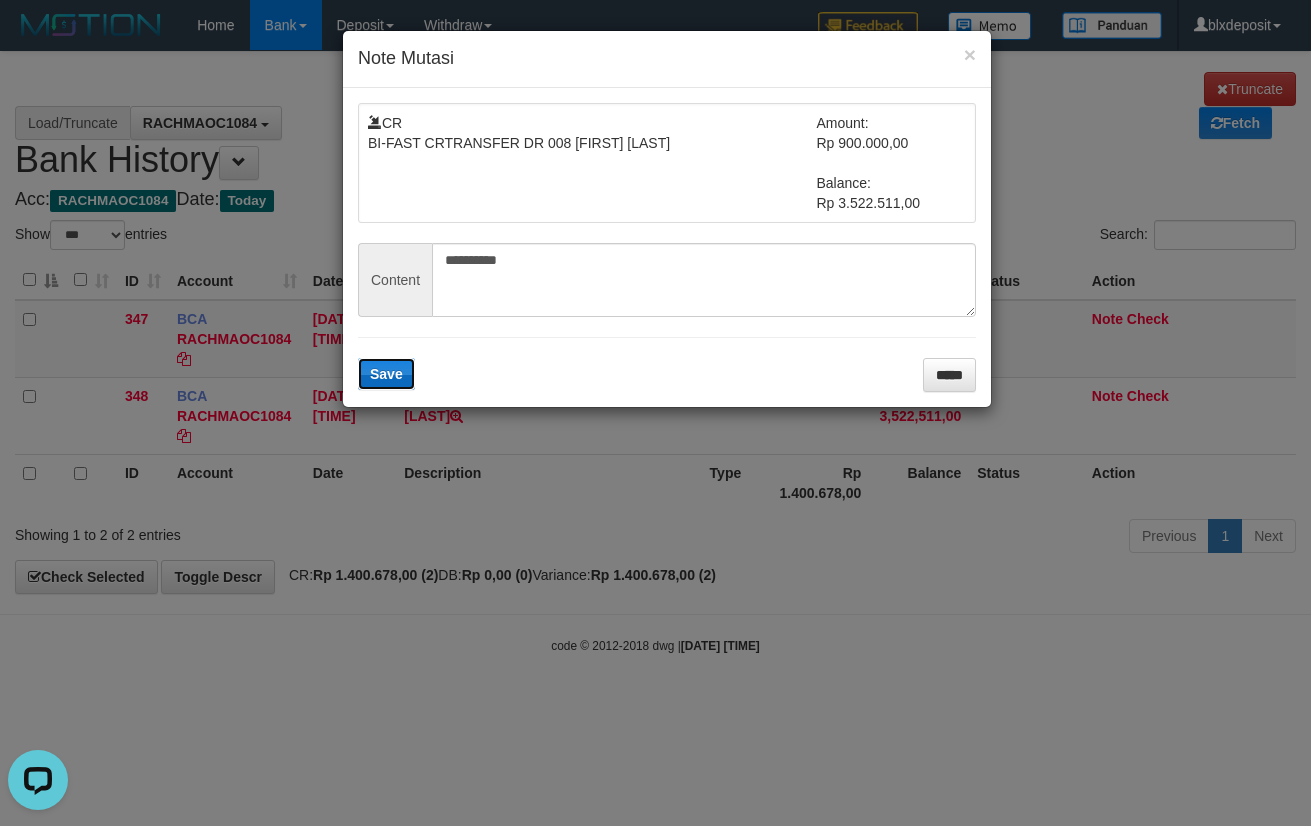click on "Save" at bounding box center [386, 374] 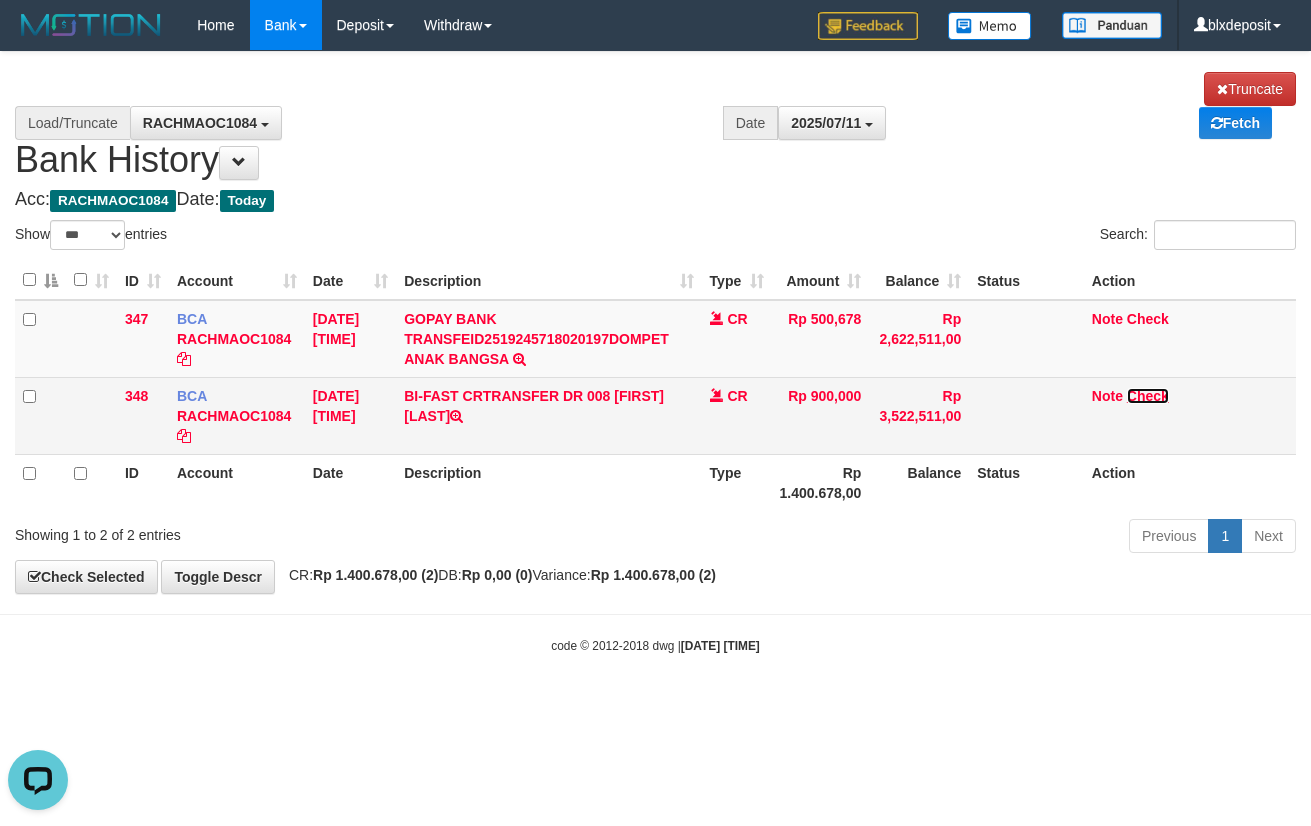 click on "Check" at bounding box center [1148, 396] 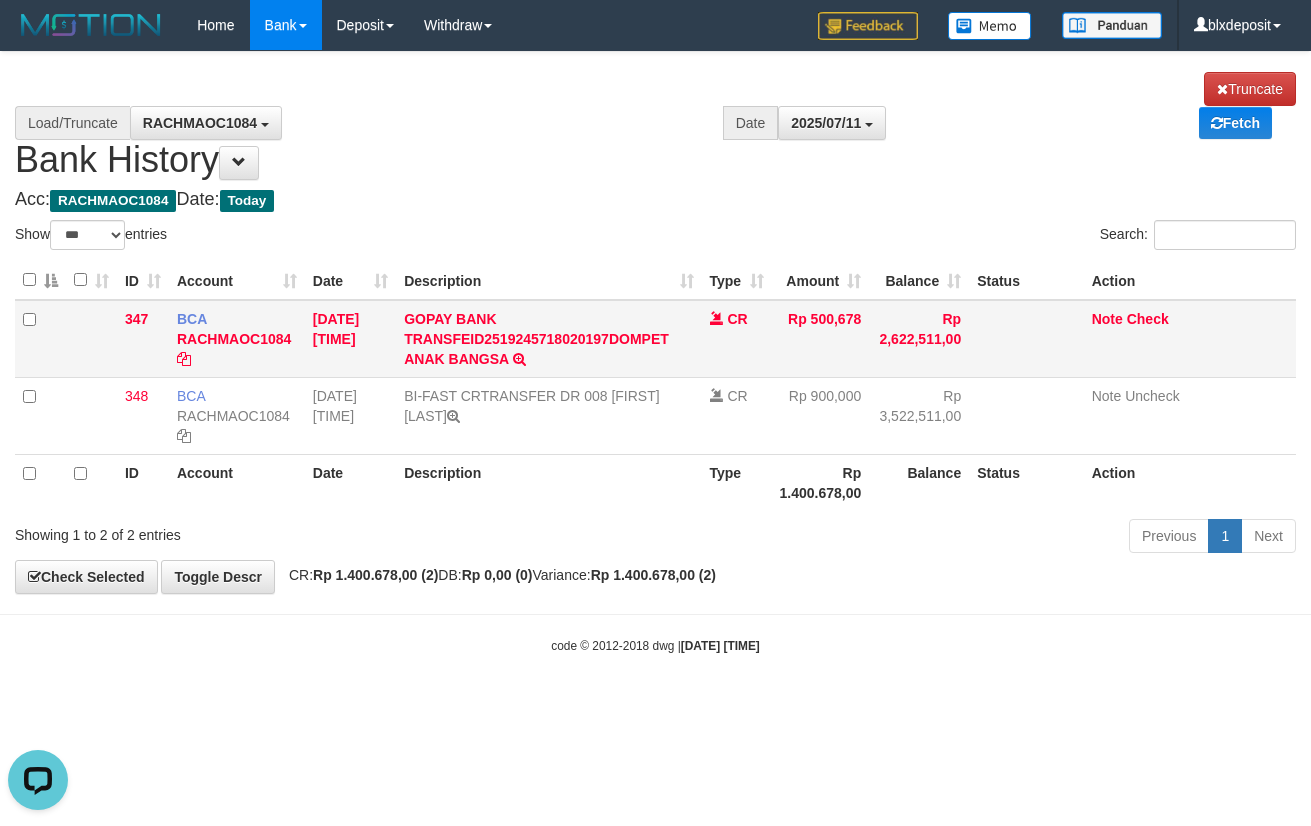 click on "Note
Check" at bounding box center [1190, 339] 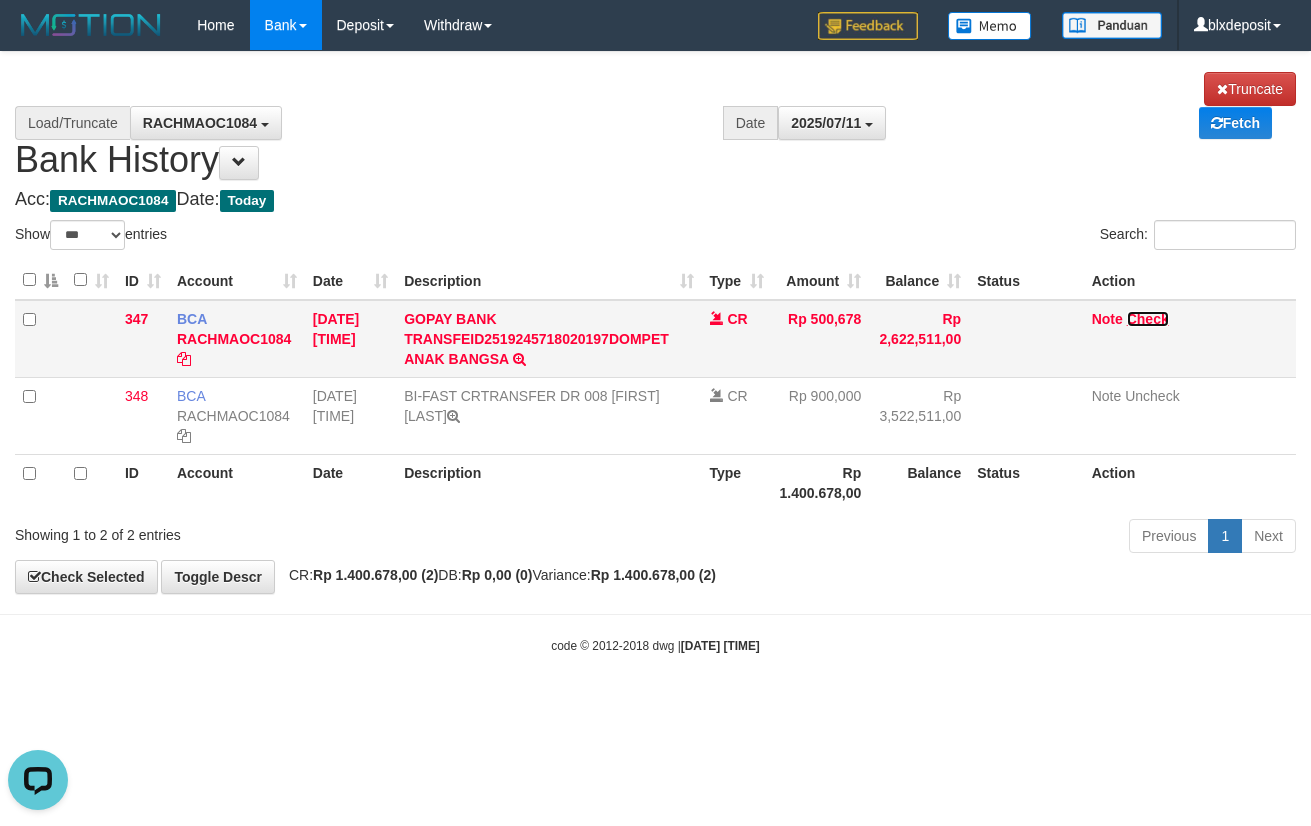 click on "Check" at bounding box center [1148, 319] 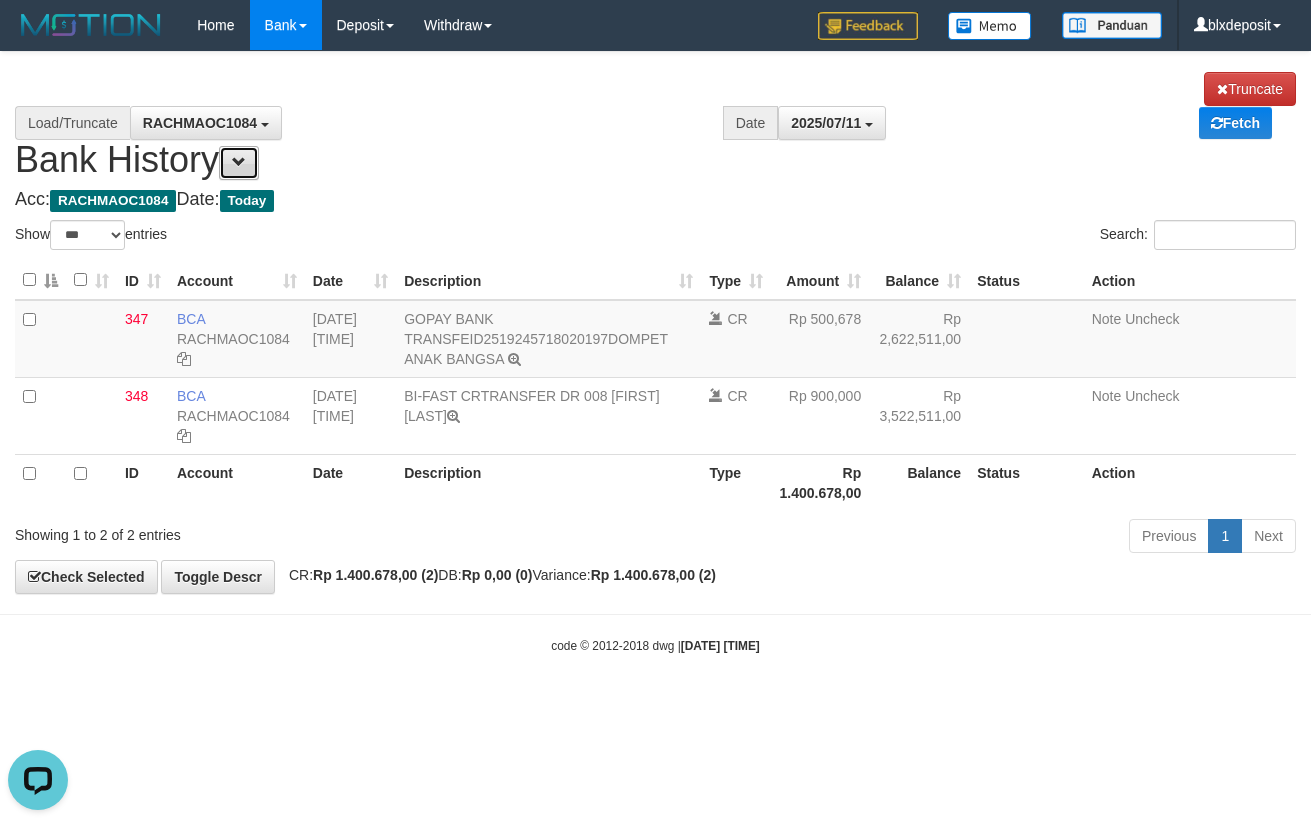 click at bounding box center [239, 163] 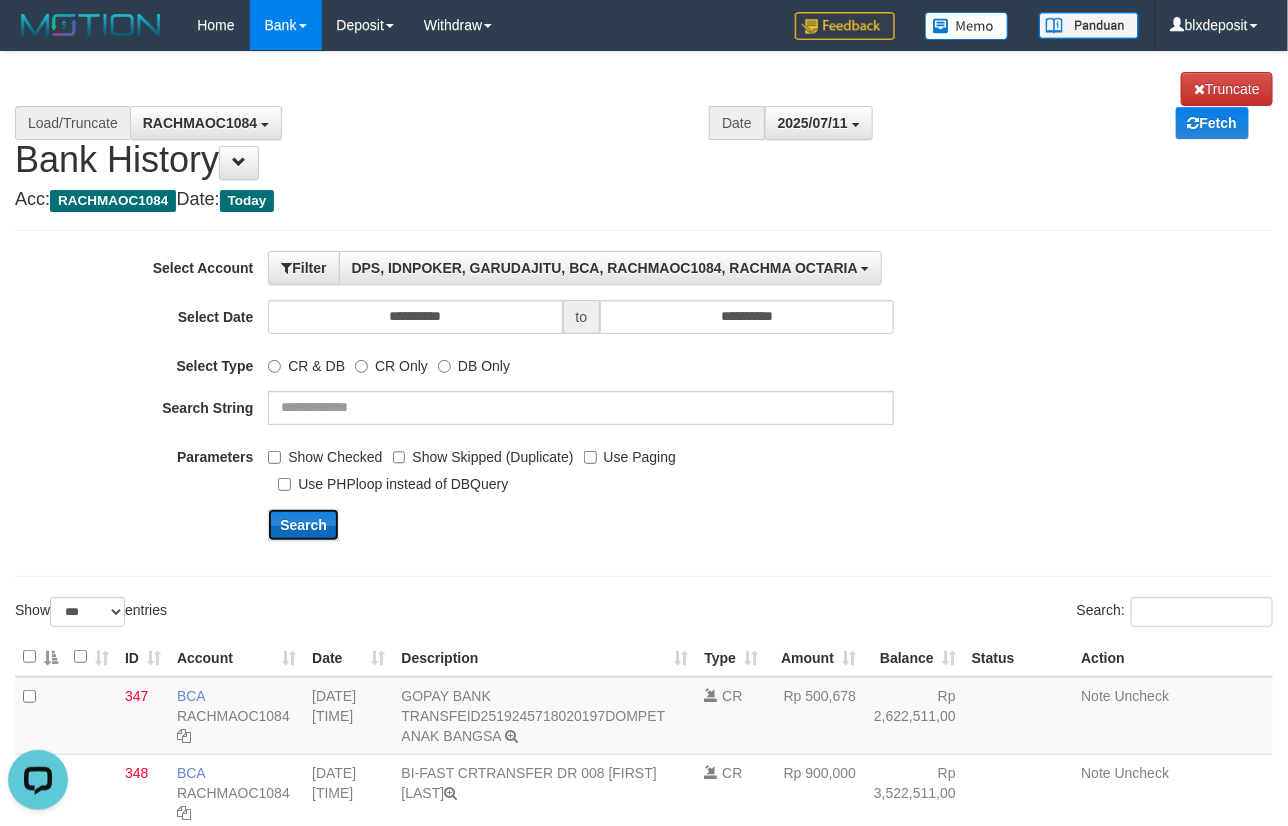 click on "Search" at bounding box center [303, 525] 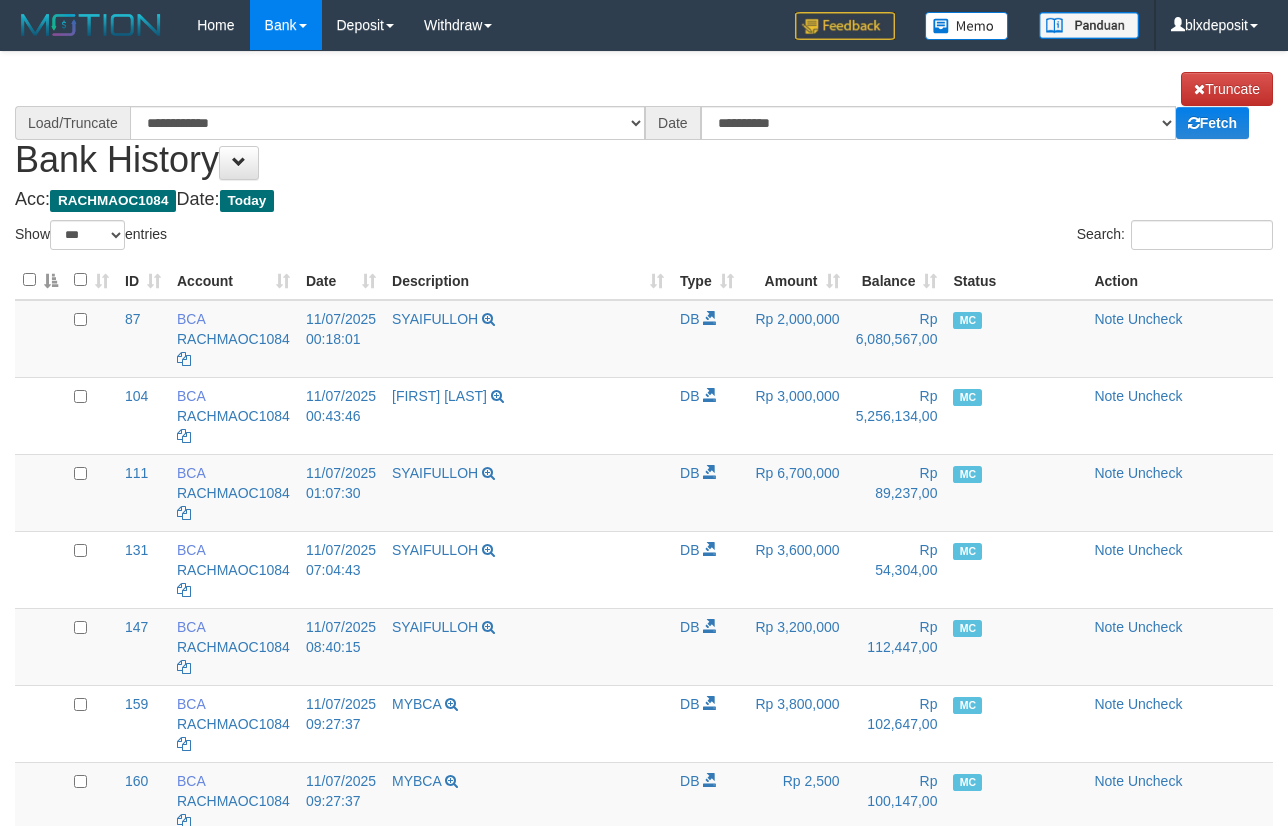 select on "***" 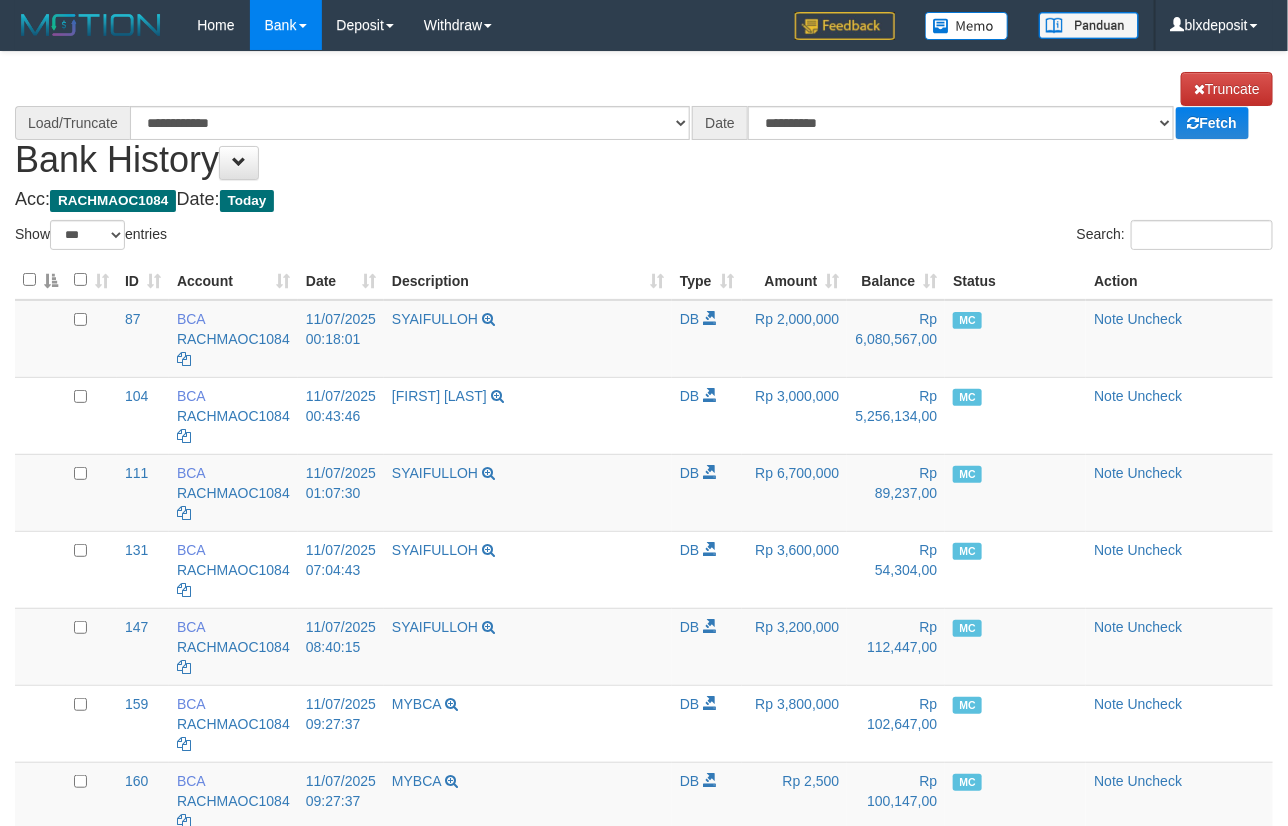 select on "****" 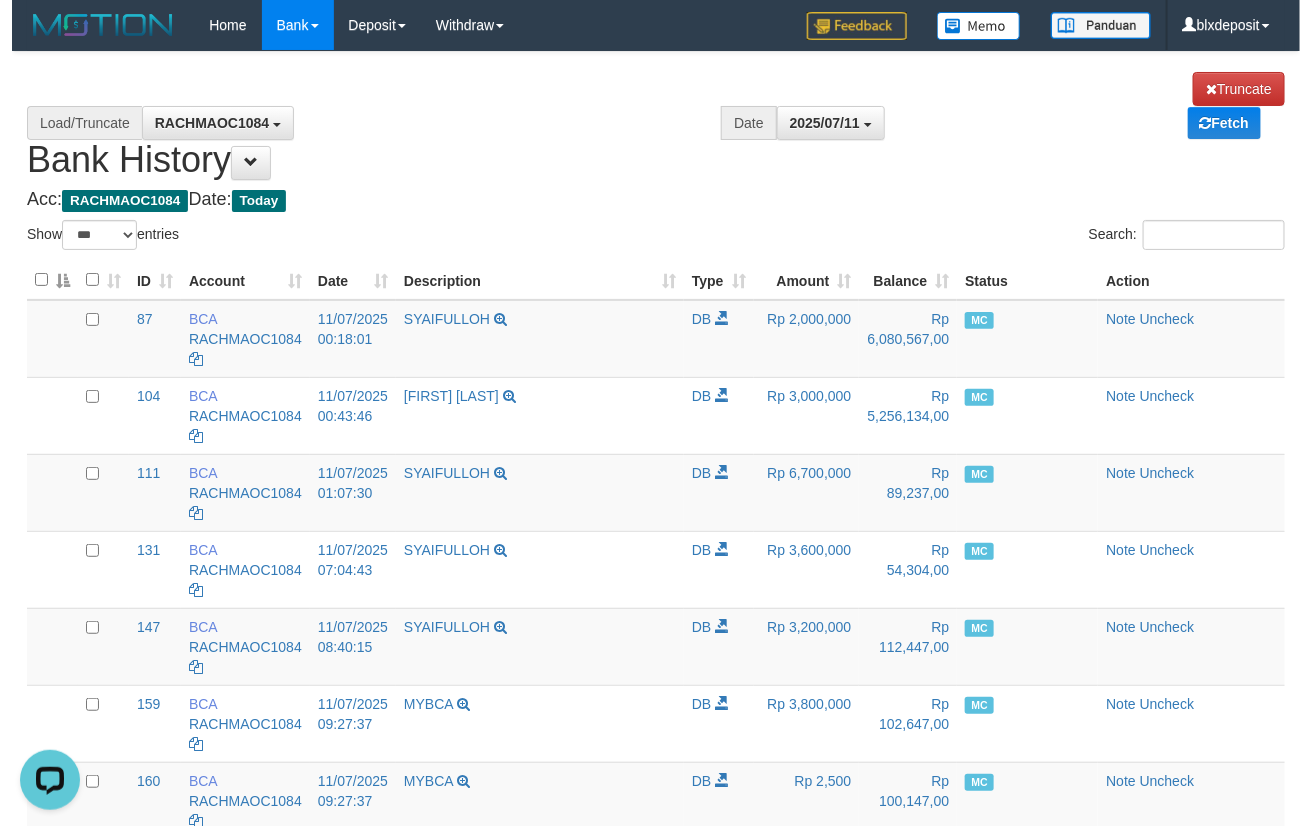 scroll, scrollTop: 0, scrollLeft: 0, axis: both 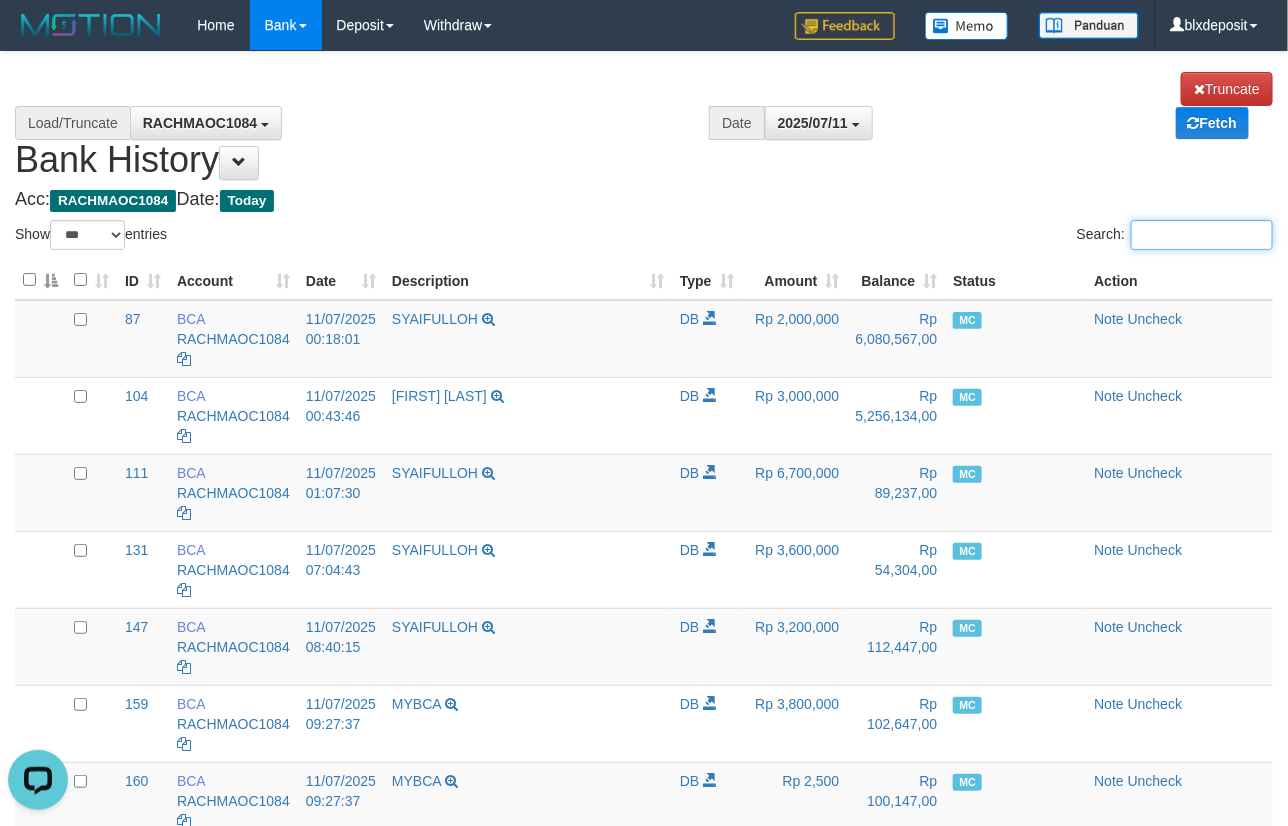 click on "Search:" at bounding box center [1202, 235] 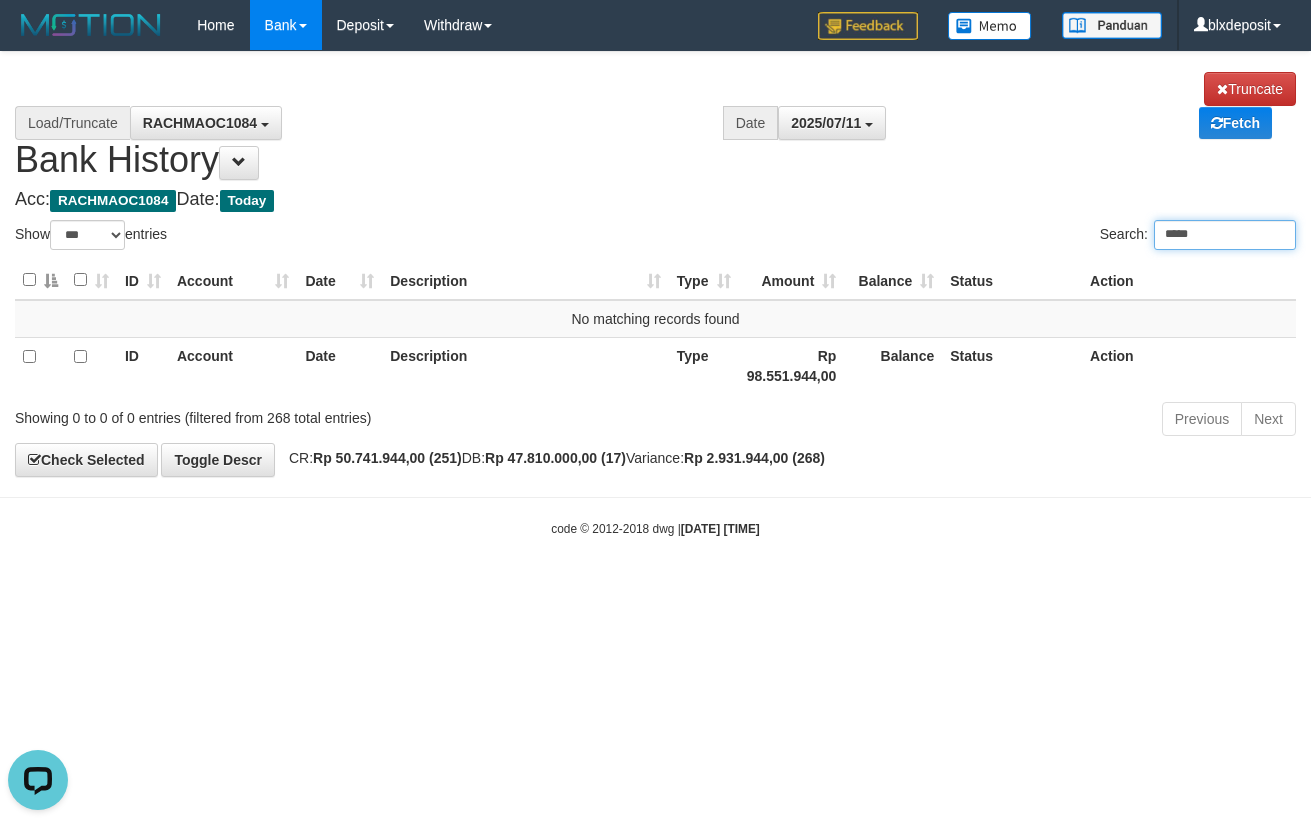 paste on "*****" 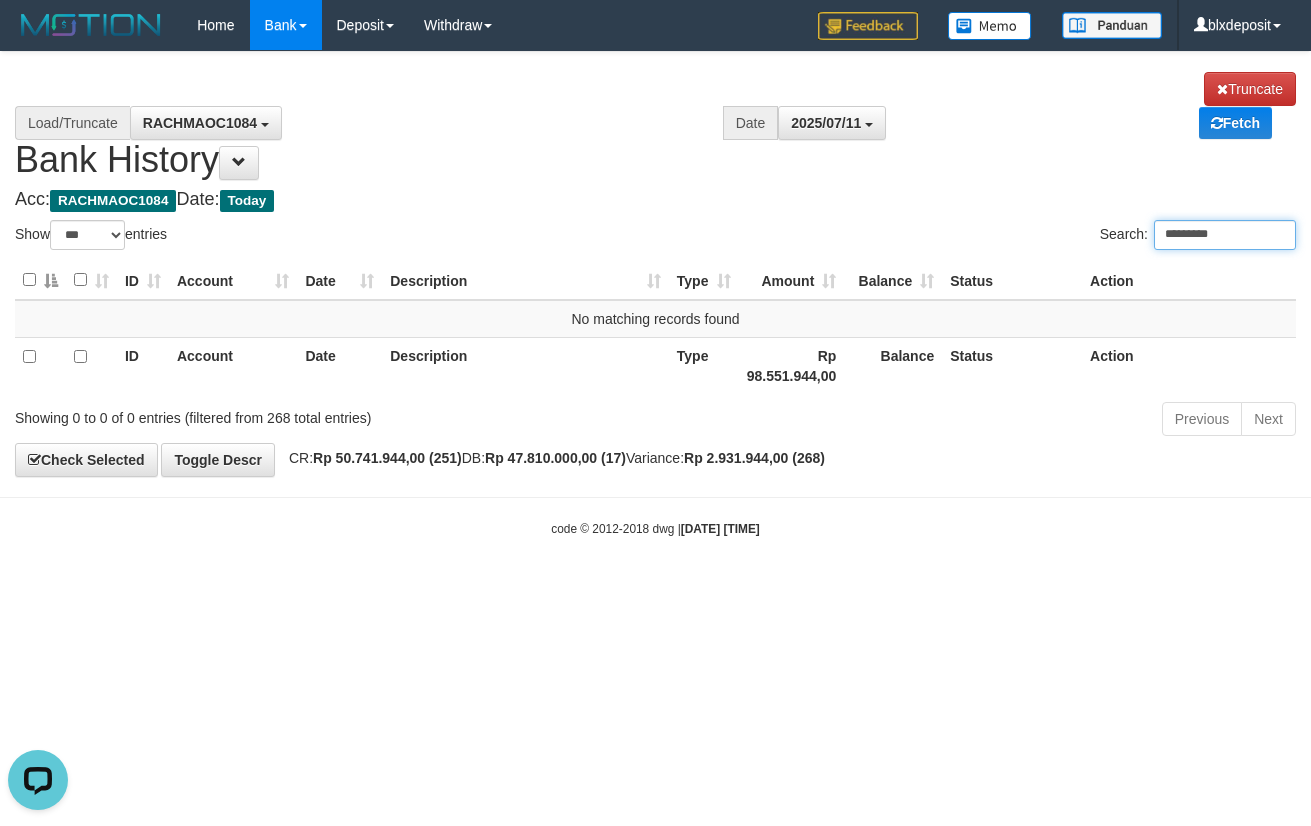 type on "*********" 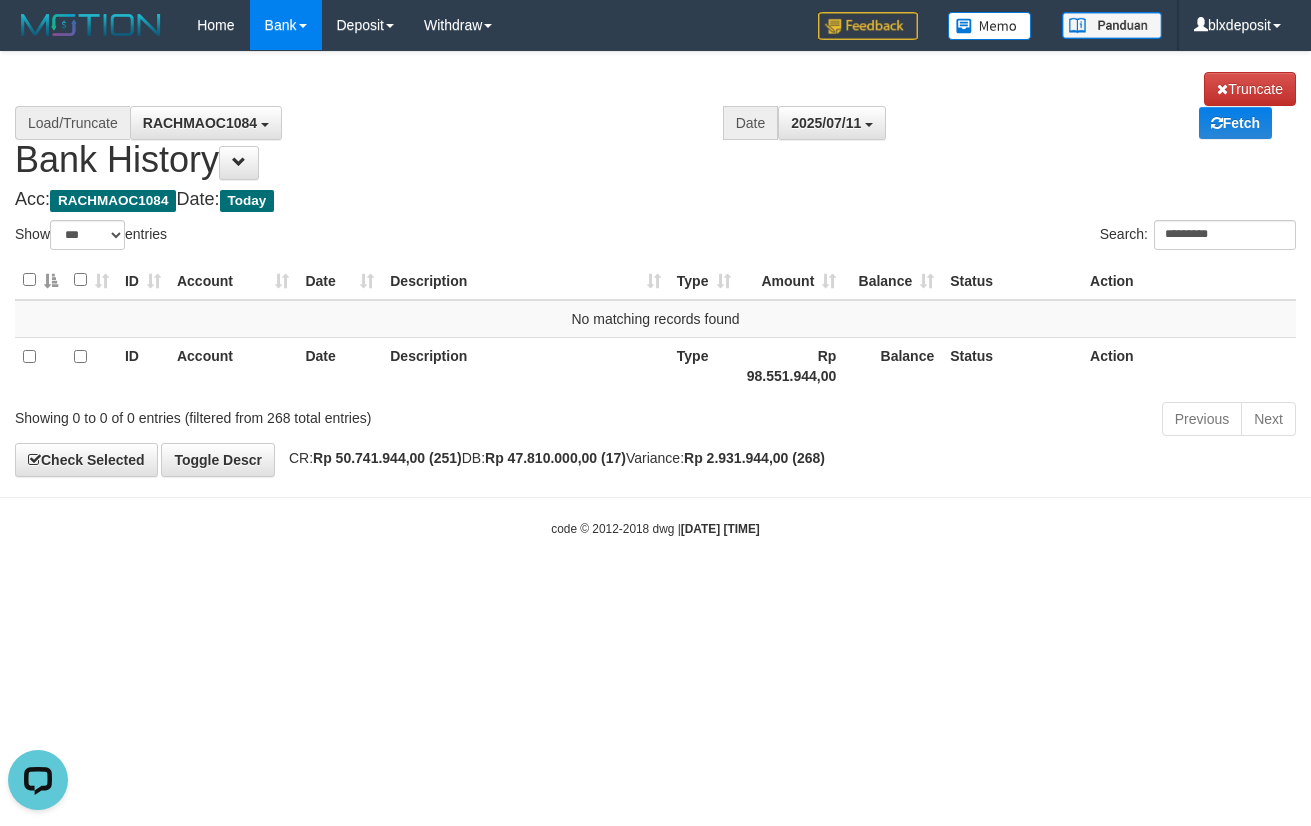 click on "**********" at bounding box center [655, 126] 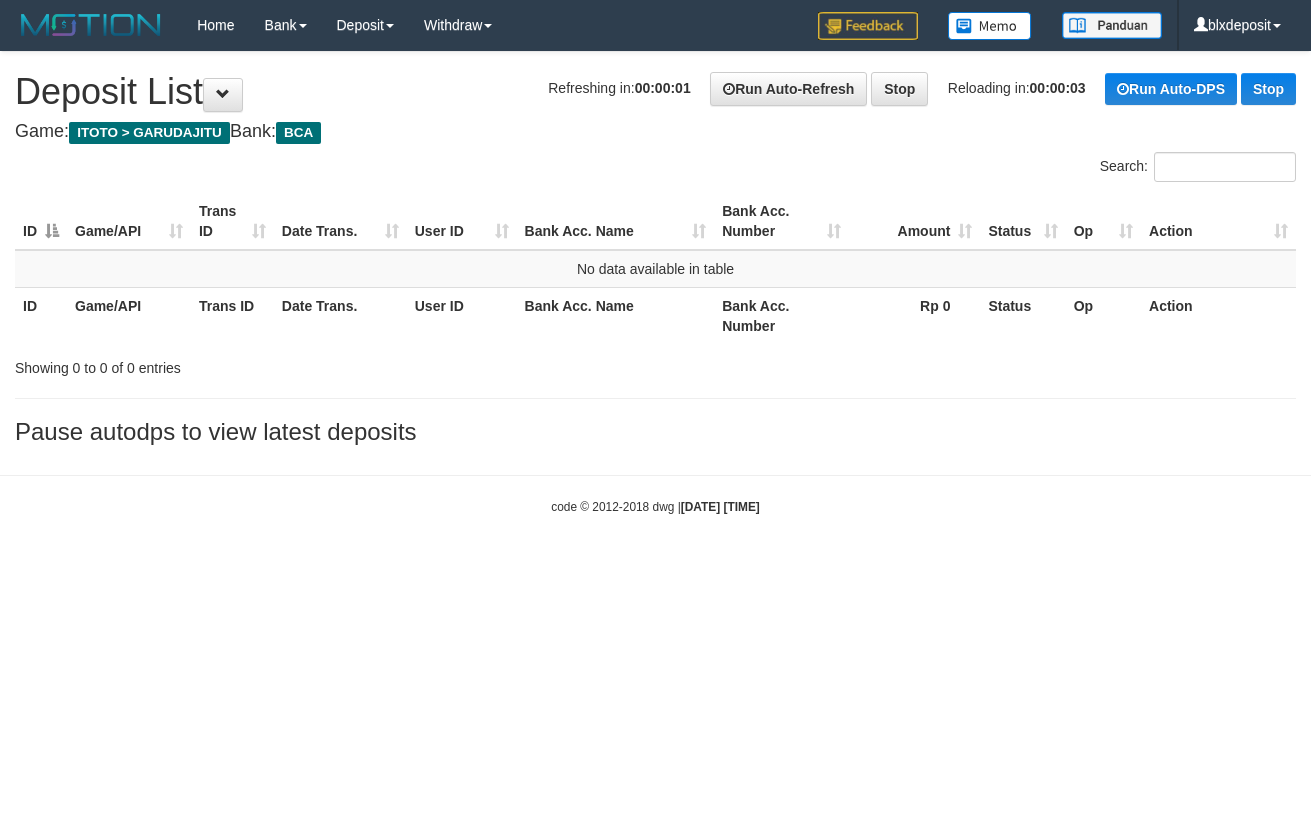scroll, scrollTop: 0, scrollLeft: 0, axis: both 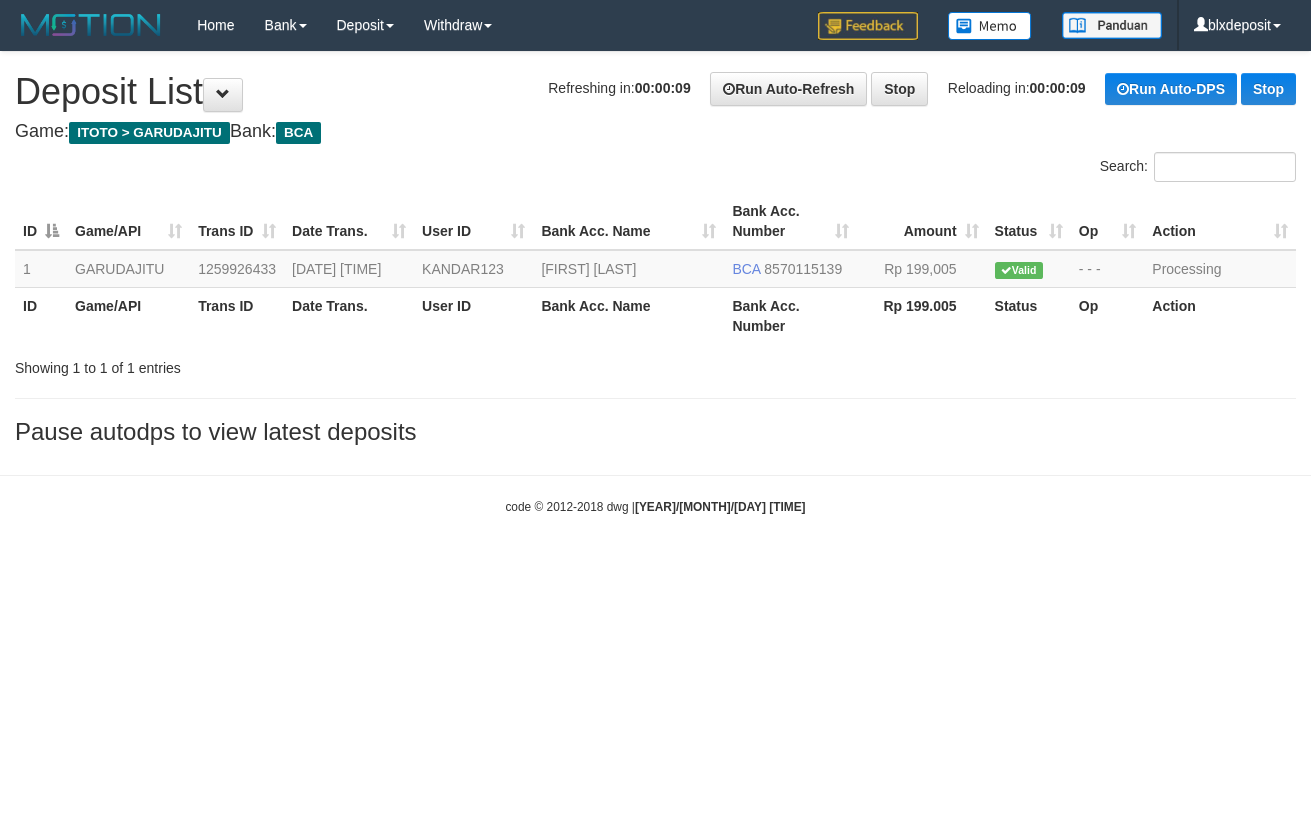 click on "Search:" at bounding box center (655, 169) 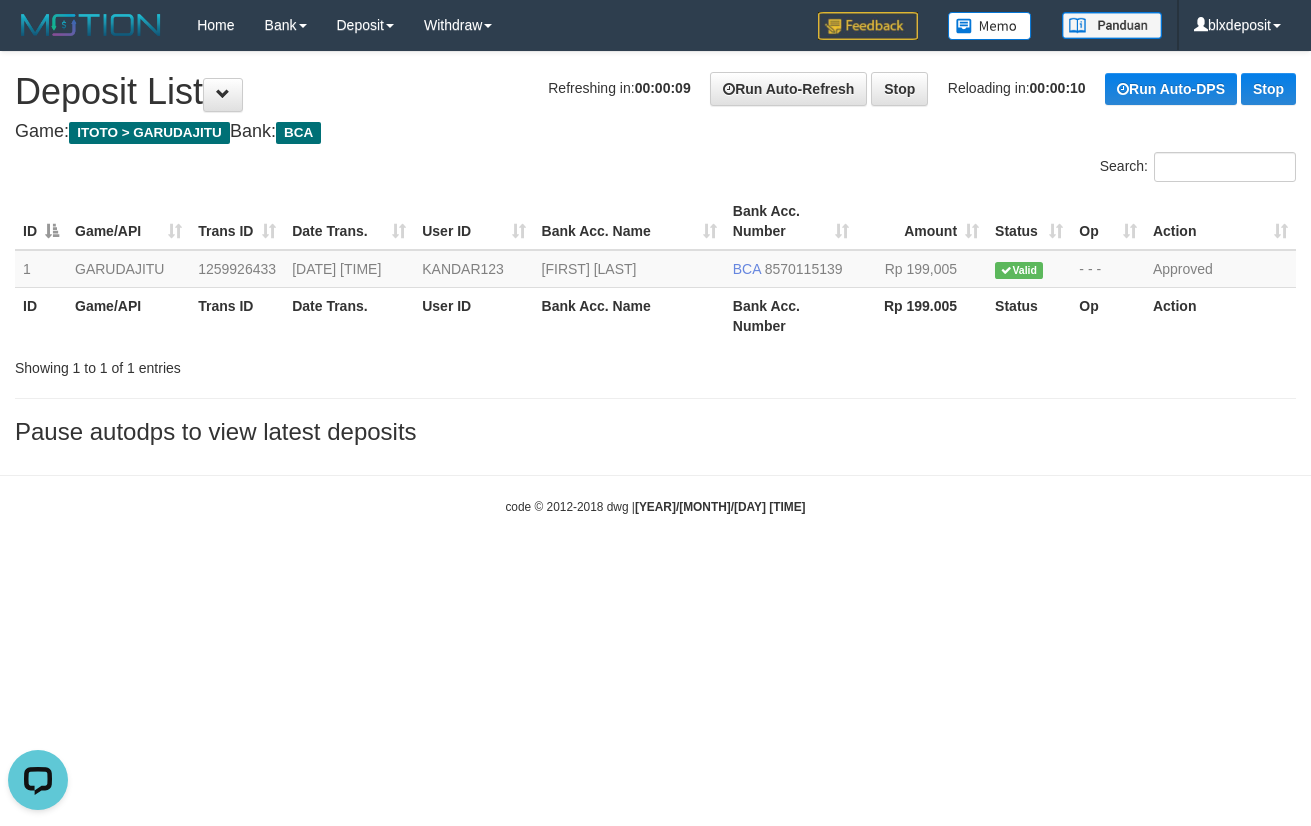 scroll, scrollTop: 0, scrollLeft: 0, axis: both 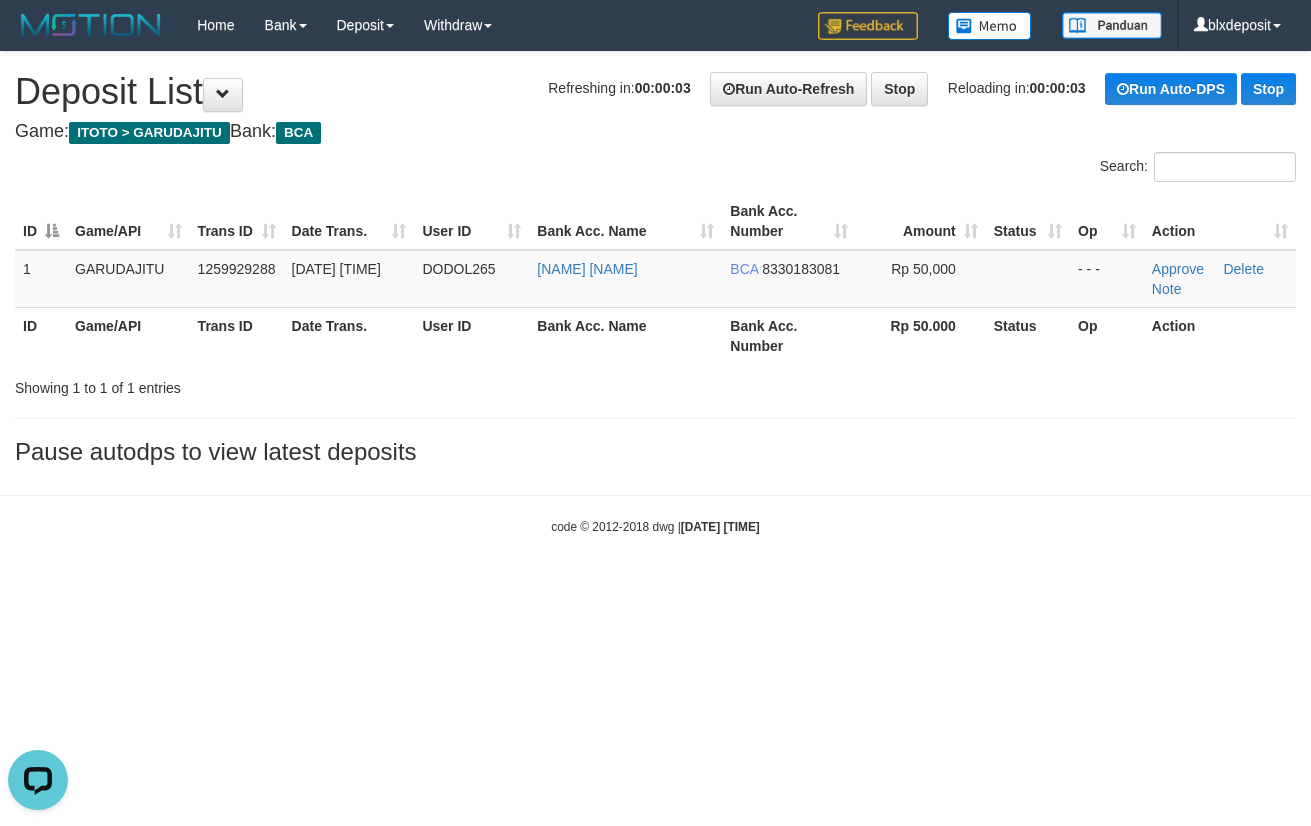 click at bounding box center [328, 152] 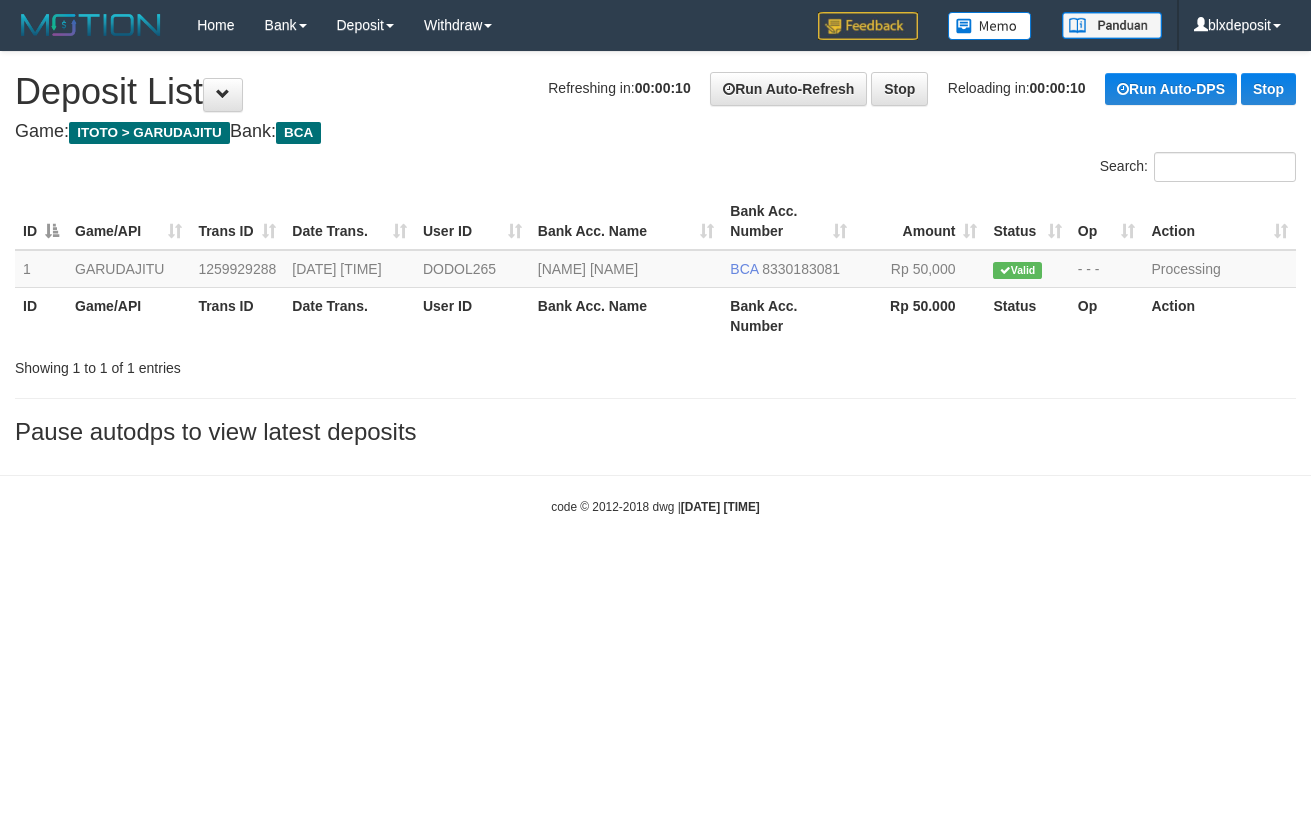 scroll, scrollTop: 0, scrollLeft: 0, axis: both 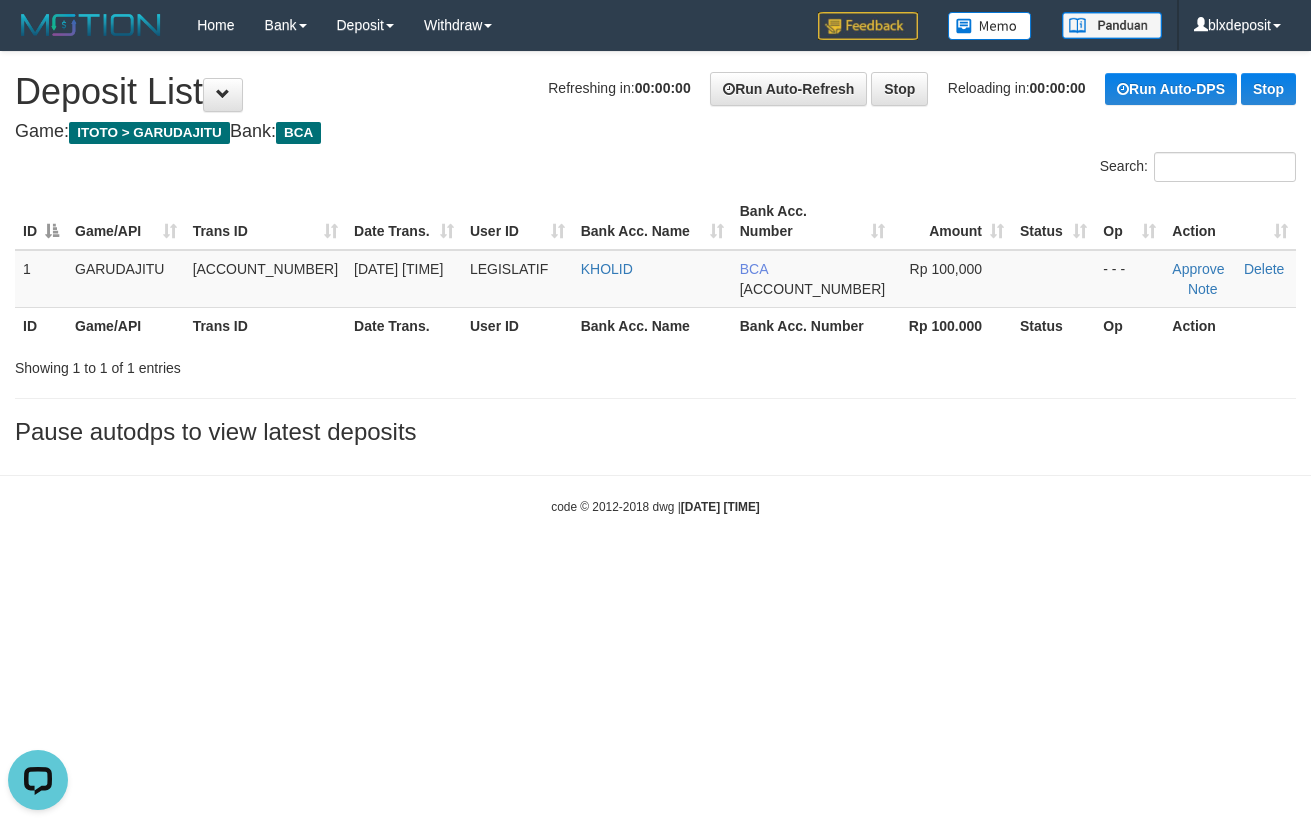 click on "ID Game/API Trans ID Date Trans. User ID Bank Acc. Name Bank Acc. Number Amount Status Op Action
1
GARUDAJITU
1259931164
[DATE] [TIME]
LEGISLATIF
[NAME]
BCA
[ACCOUNT_NUMBER]
Rp 100,000
- - -
Approve
Delete
Note
ID Game/API Trans ID Date Trans. User ID Bank Acc. Name Bank Acc. Number Rp 100.000 Status Op Action" at bounding box center (655, 268) 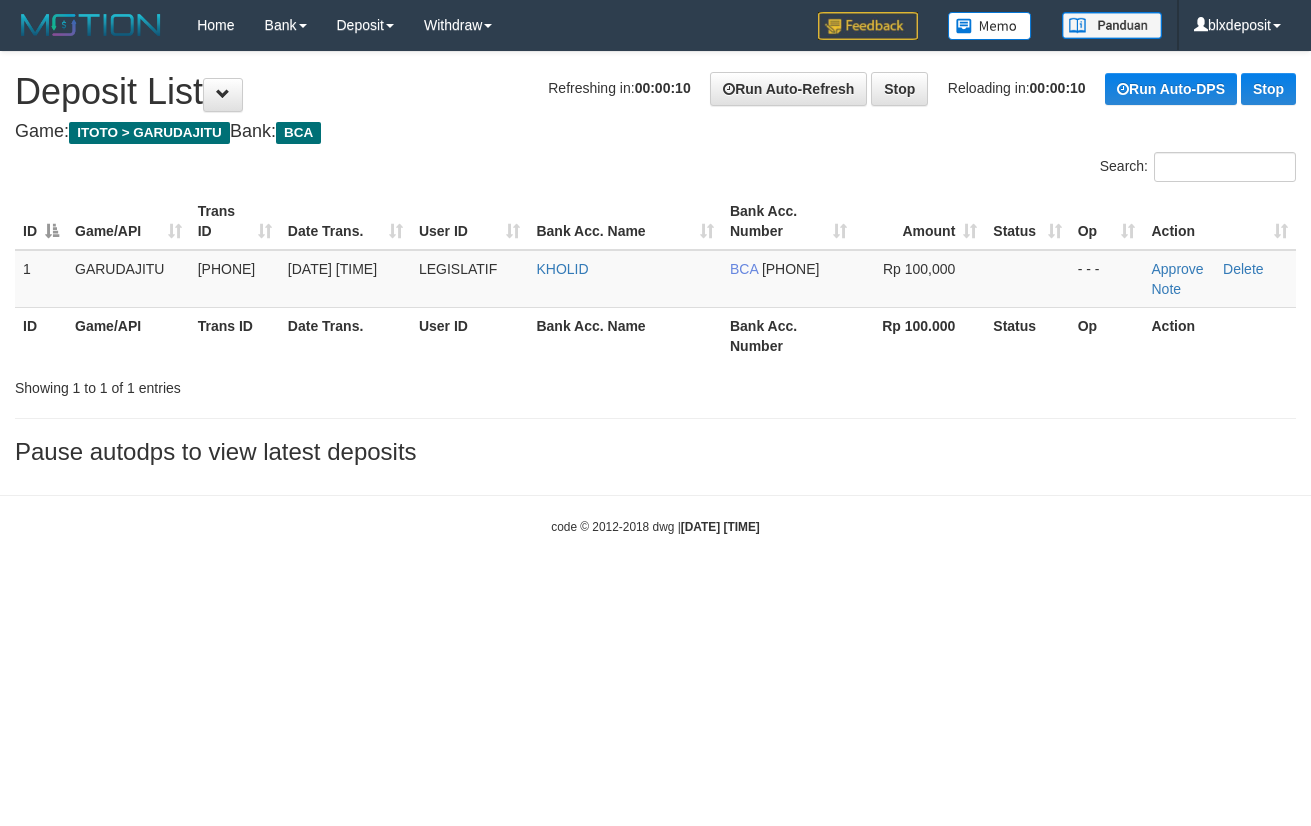 scroll, scrollTop: 0, scrollLeft: 0, axis: both 